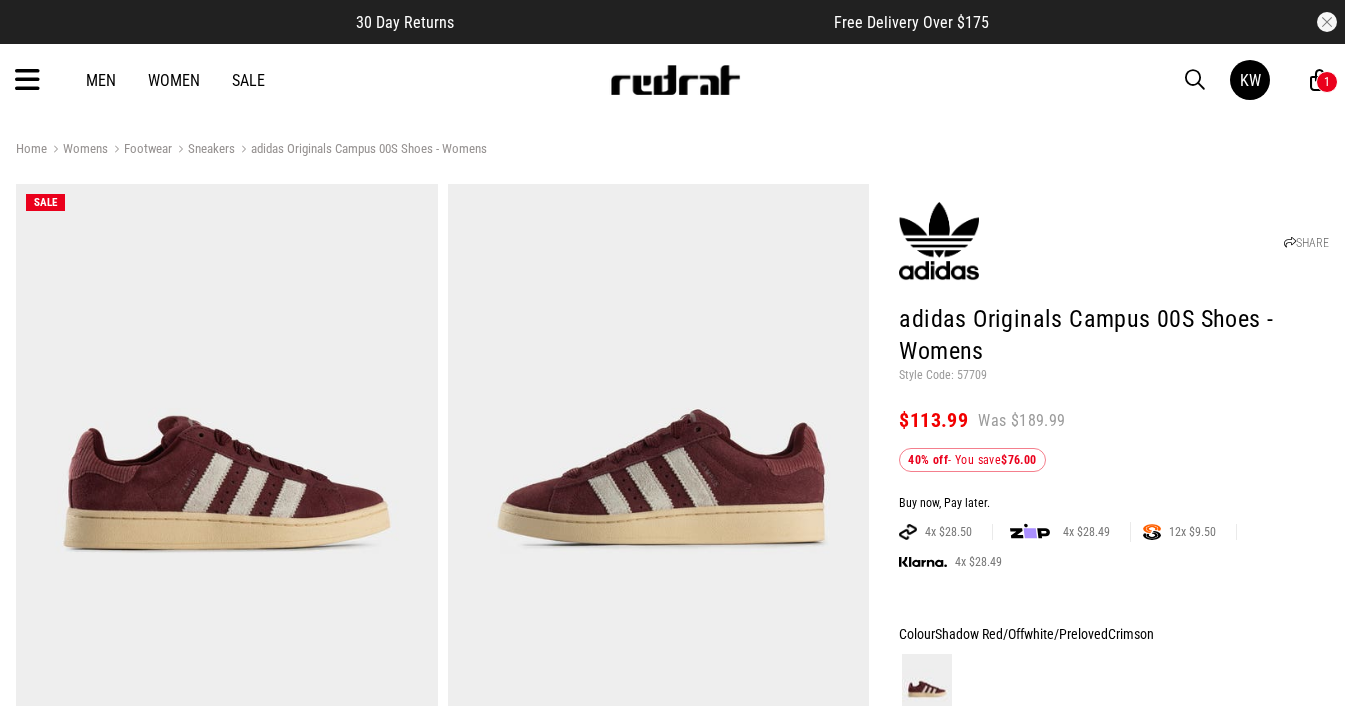 scroll, scrollTop: 1937, scrollLeft: 0, axis: vertical 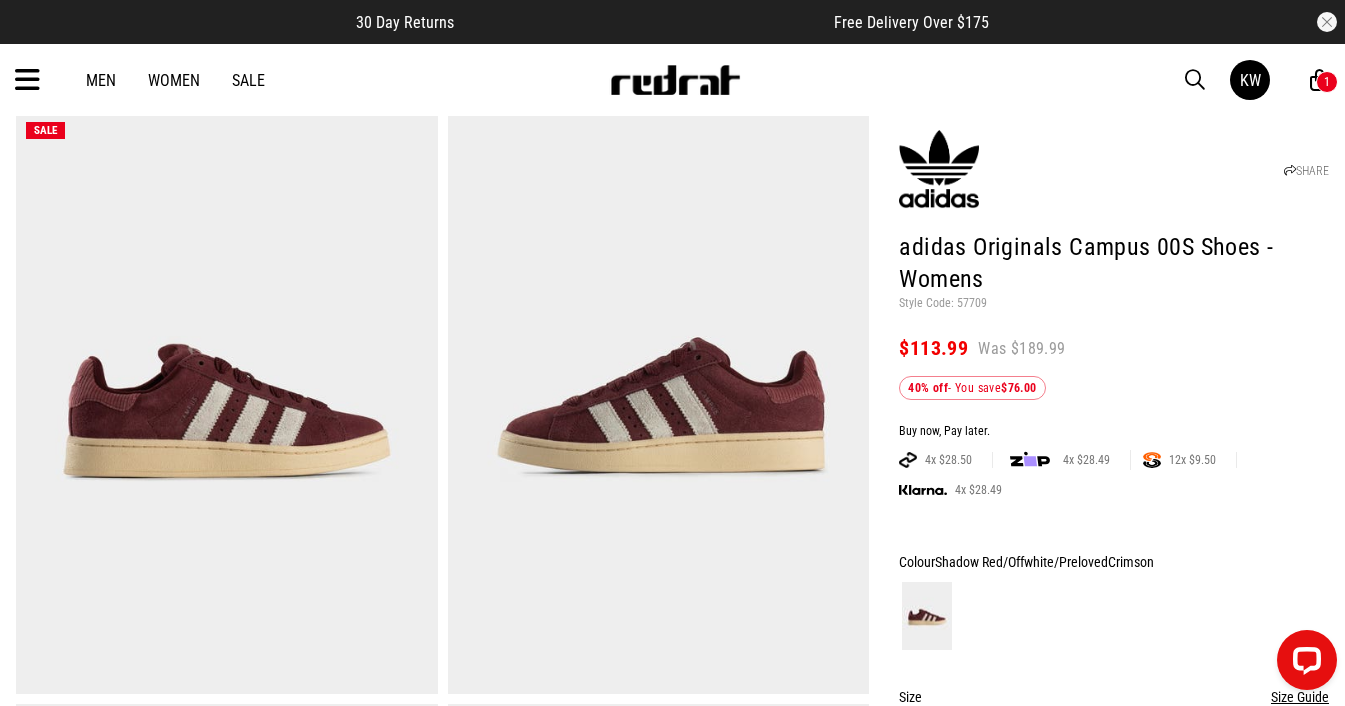 click at bounding box center [27, 80] 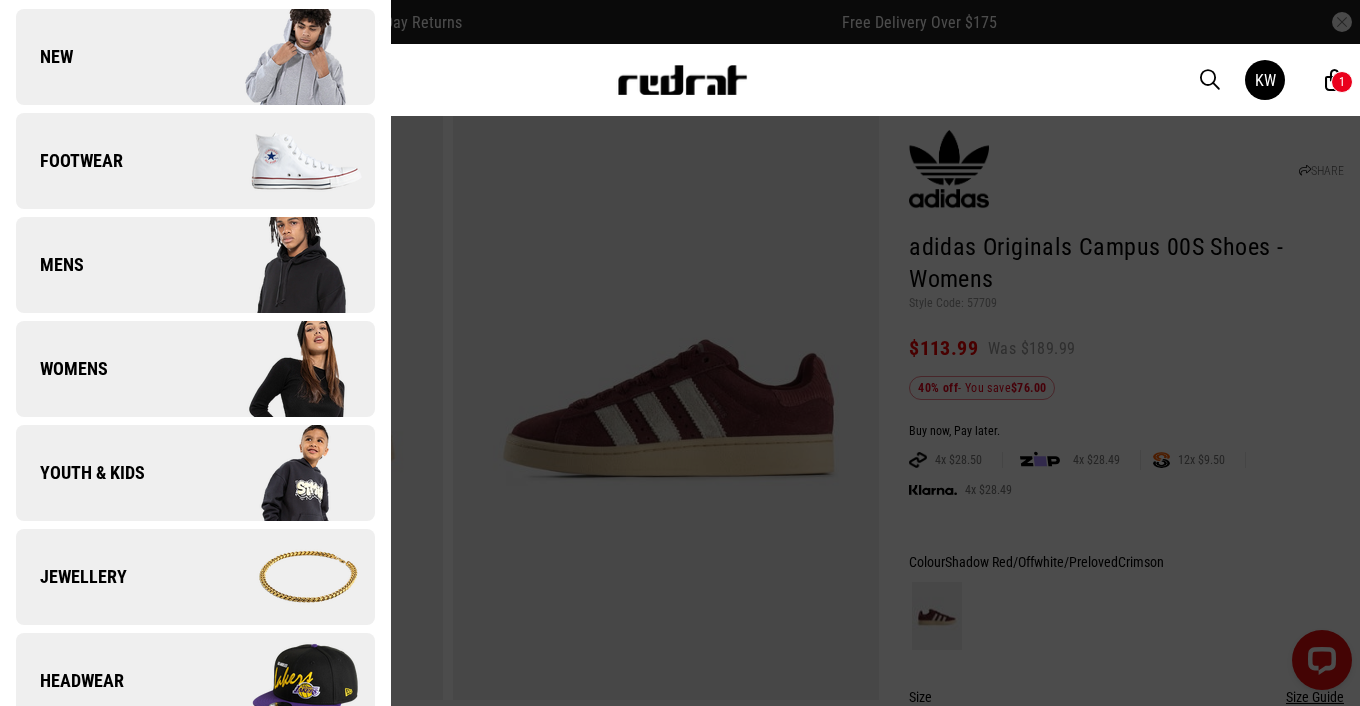 scroll, scrollTop: 142, scrollLeft: 0, axis: vertical 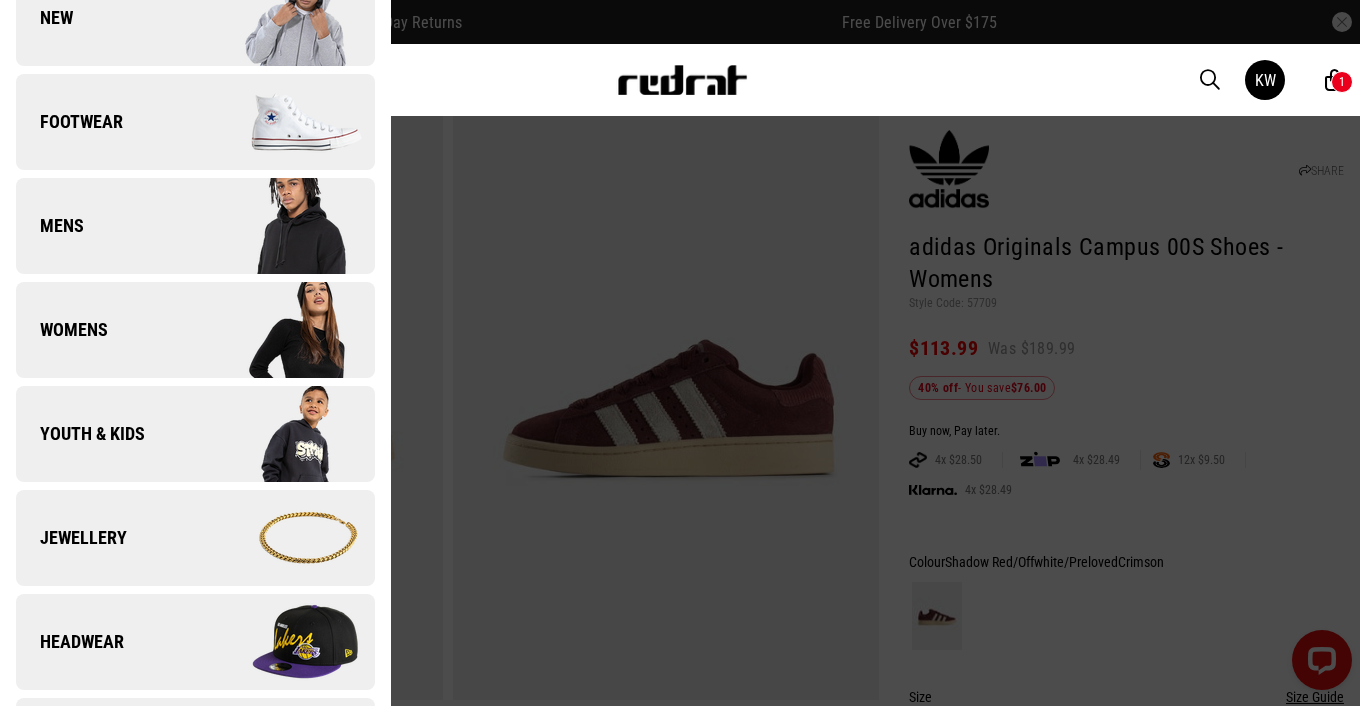 click on "Jewellery" at bounding box center (195, 538) 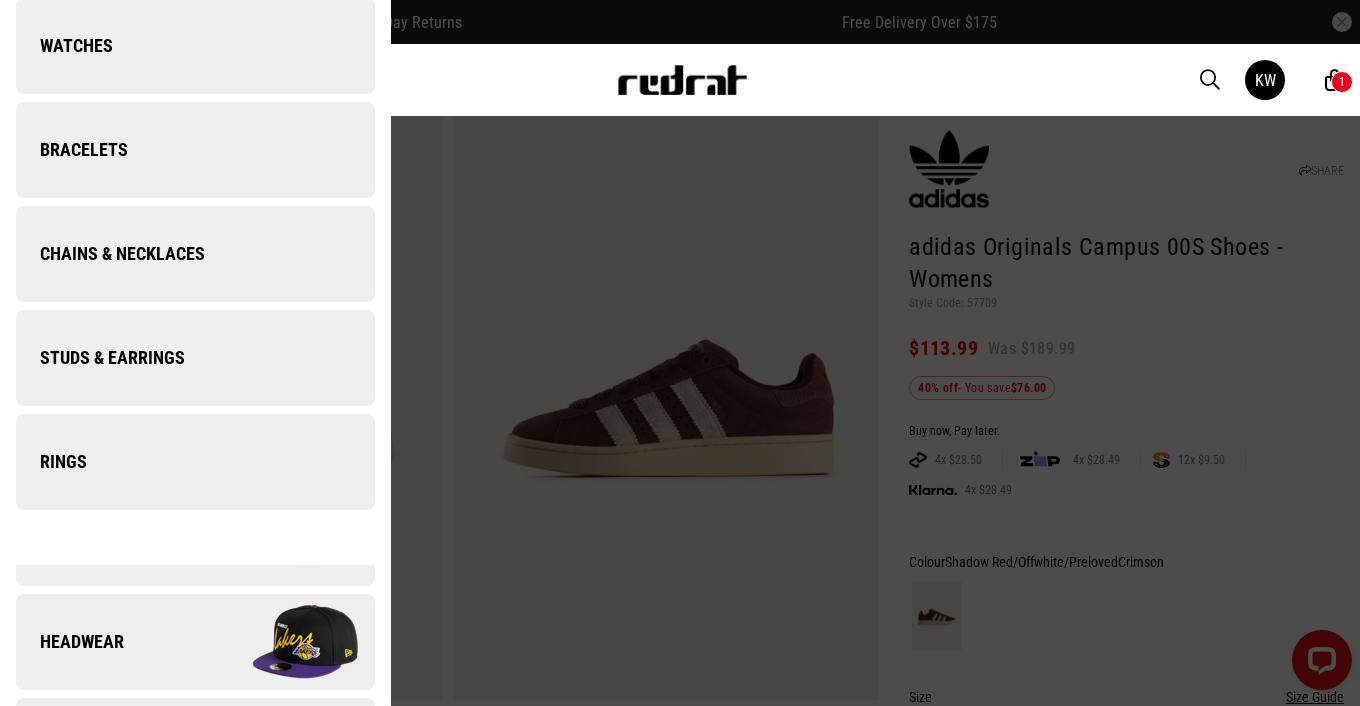 scroll, scrollTop: 0, scrollLeft: 0, axis: both 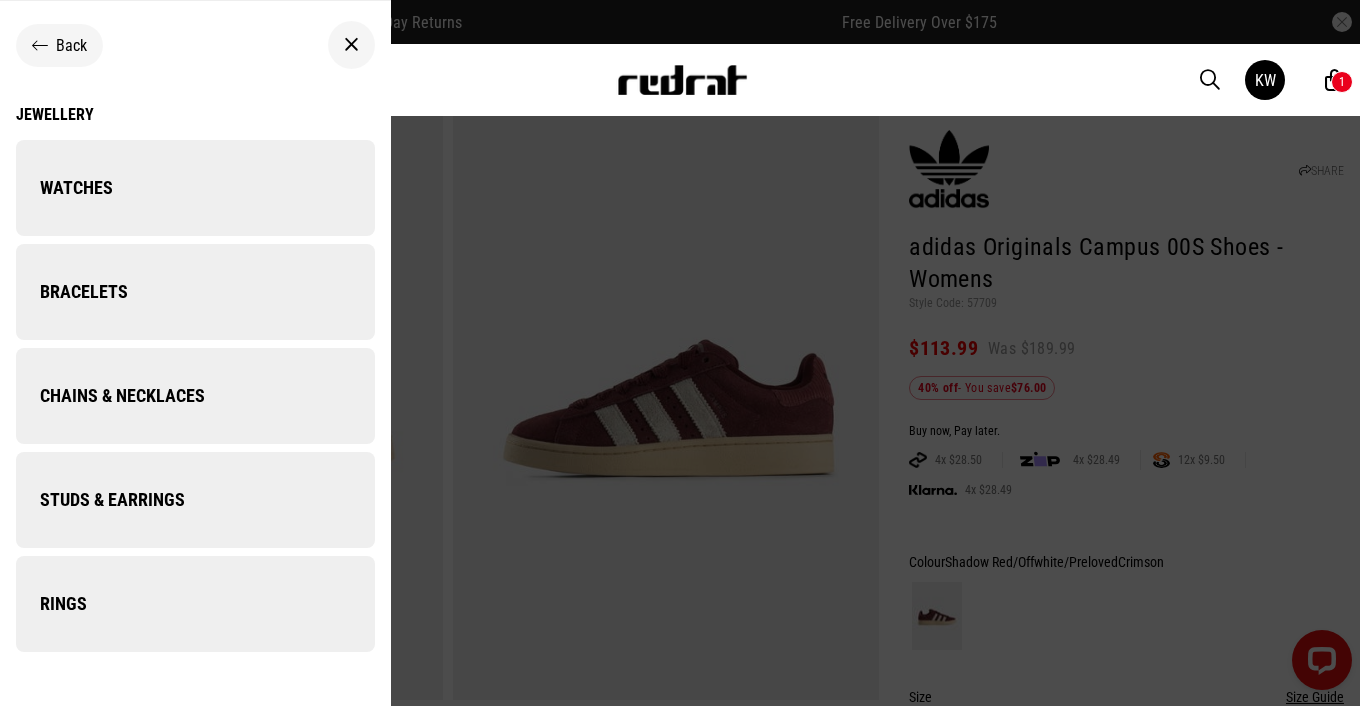 click on "Chains & Necklaces" at bounding box center (195, 396) 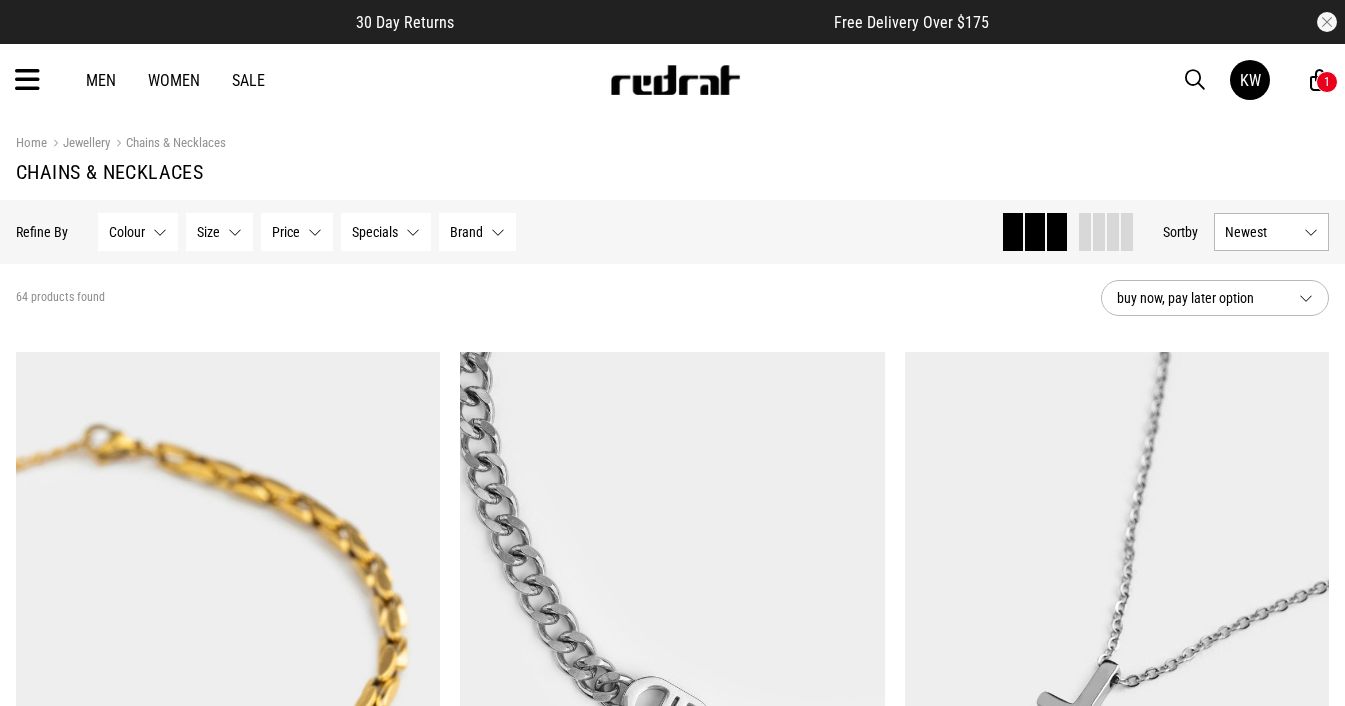 scroll, scrollTop: 209, scrollLeft: 0, axis: vertical 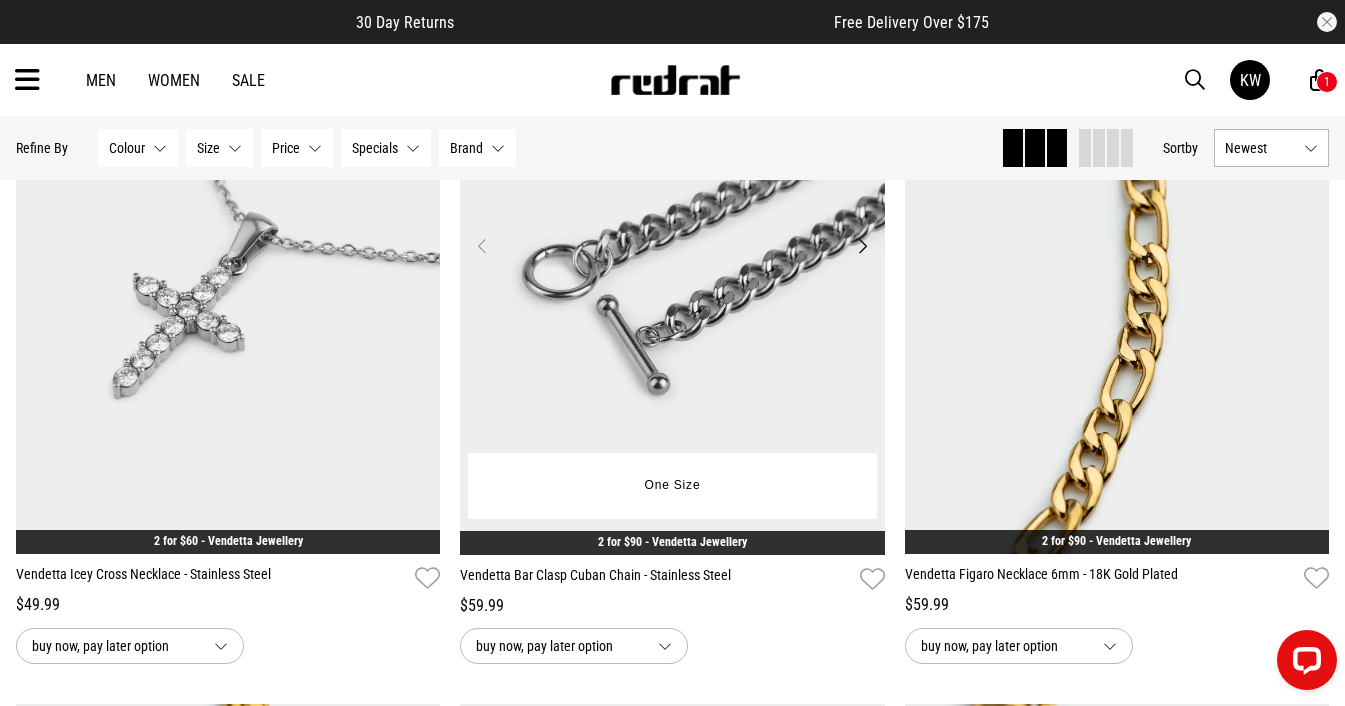 click at bounding box center (672, 257) 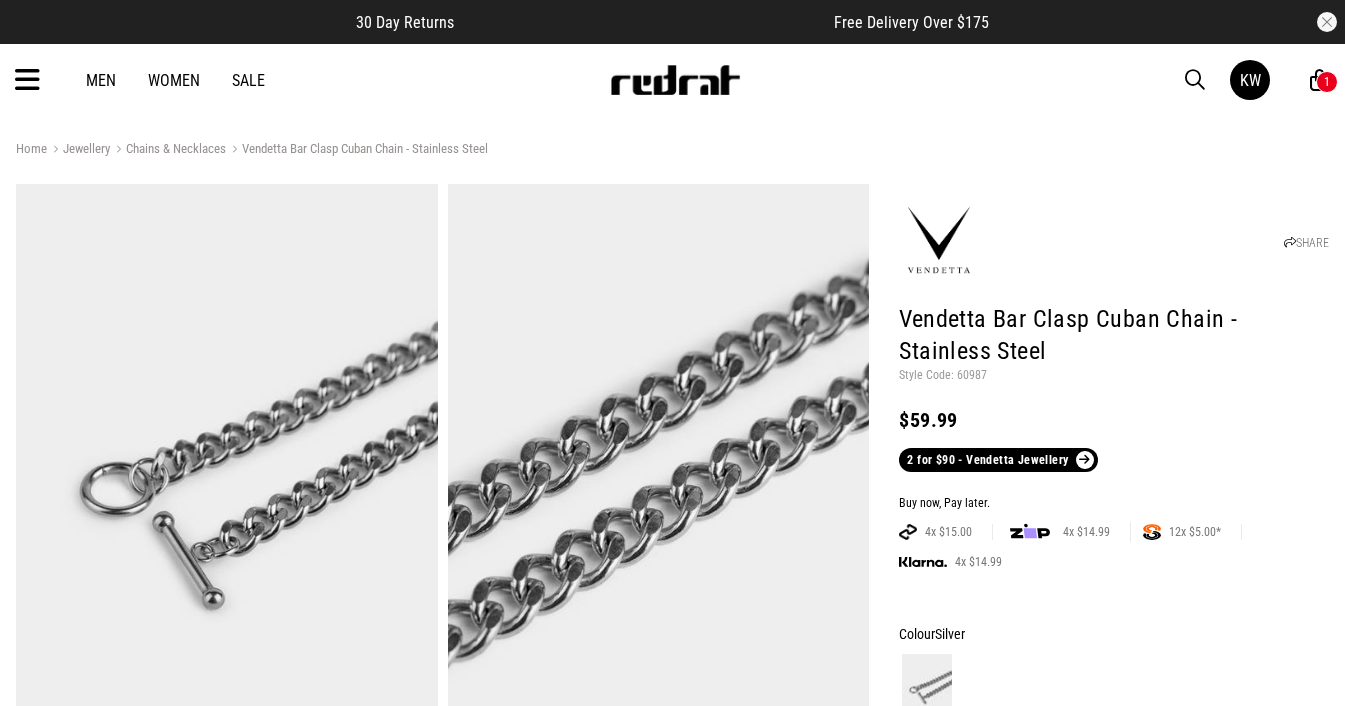 scroll, scrollTop: 0, scrollLeft: 0, axis: both 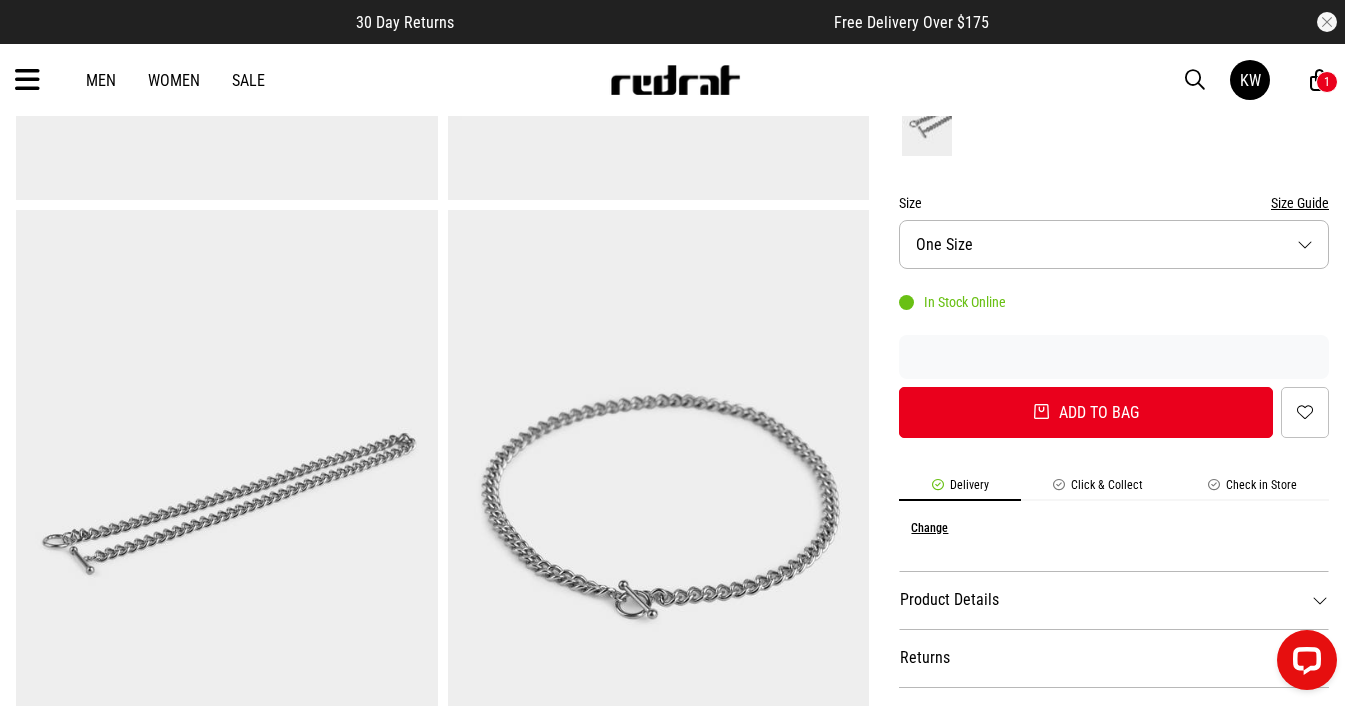 click on "Check in Store" at bounding box center (1252, 489) 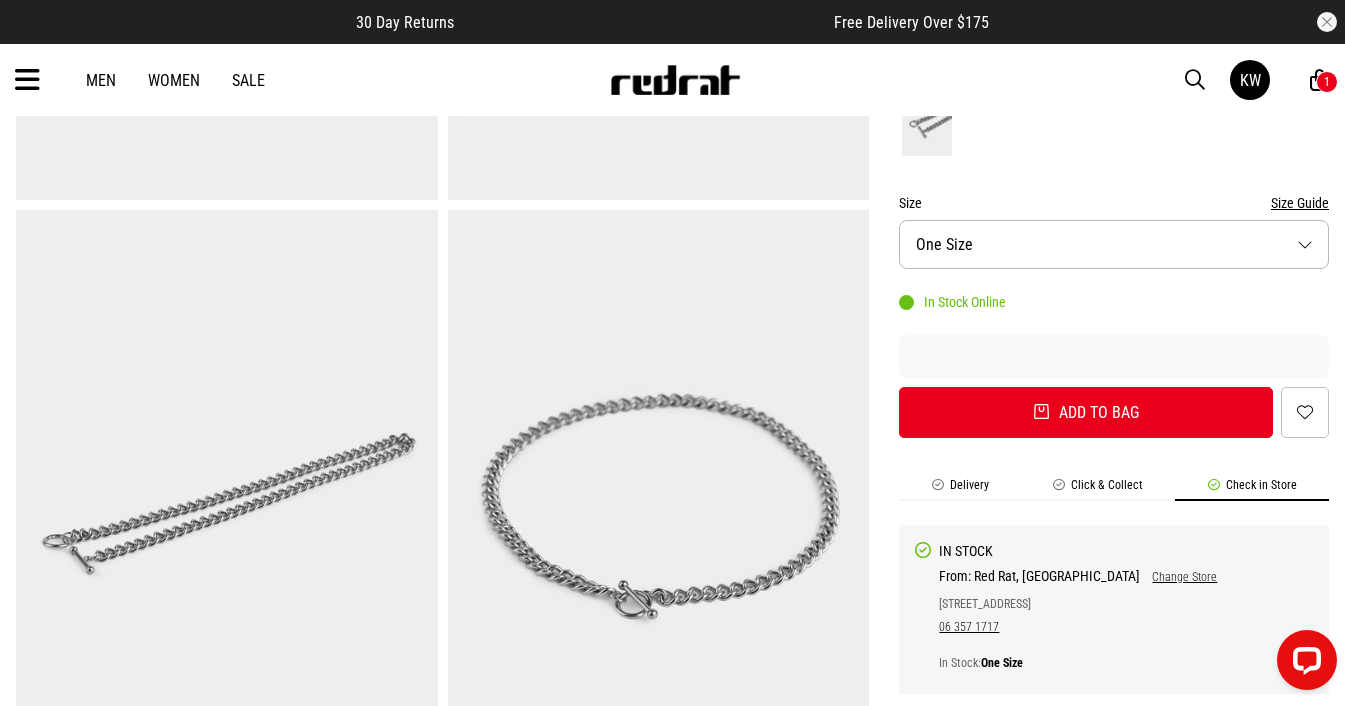 click on "Size One Size" at bounding box center [1114, 244] 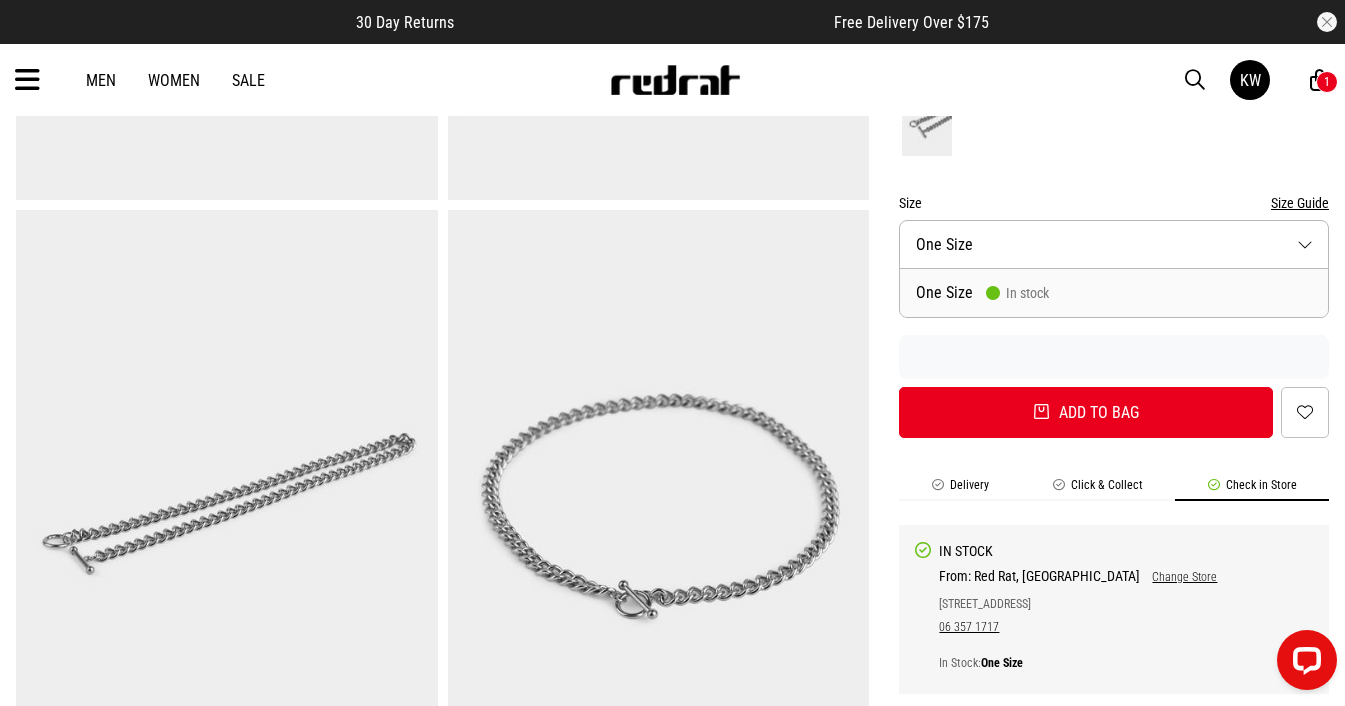 click on "Size One Size" at bounding box center [1114, 244] 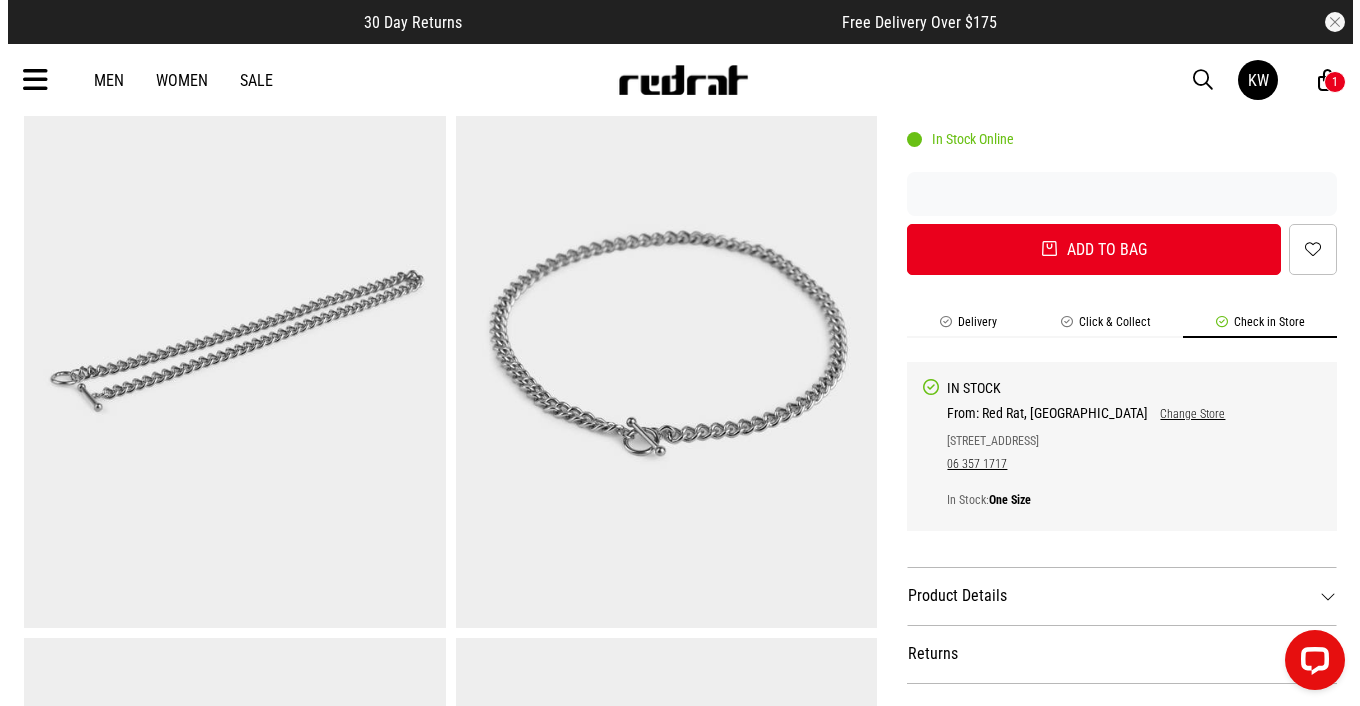 scroll, scrollTop: 666, scrollLeft: 0, axis: vertical 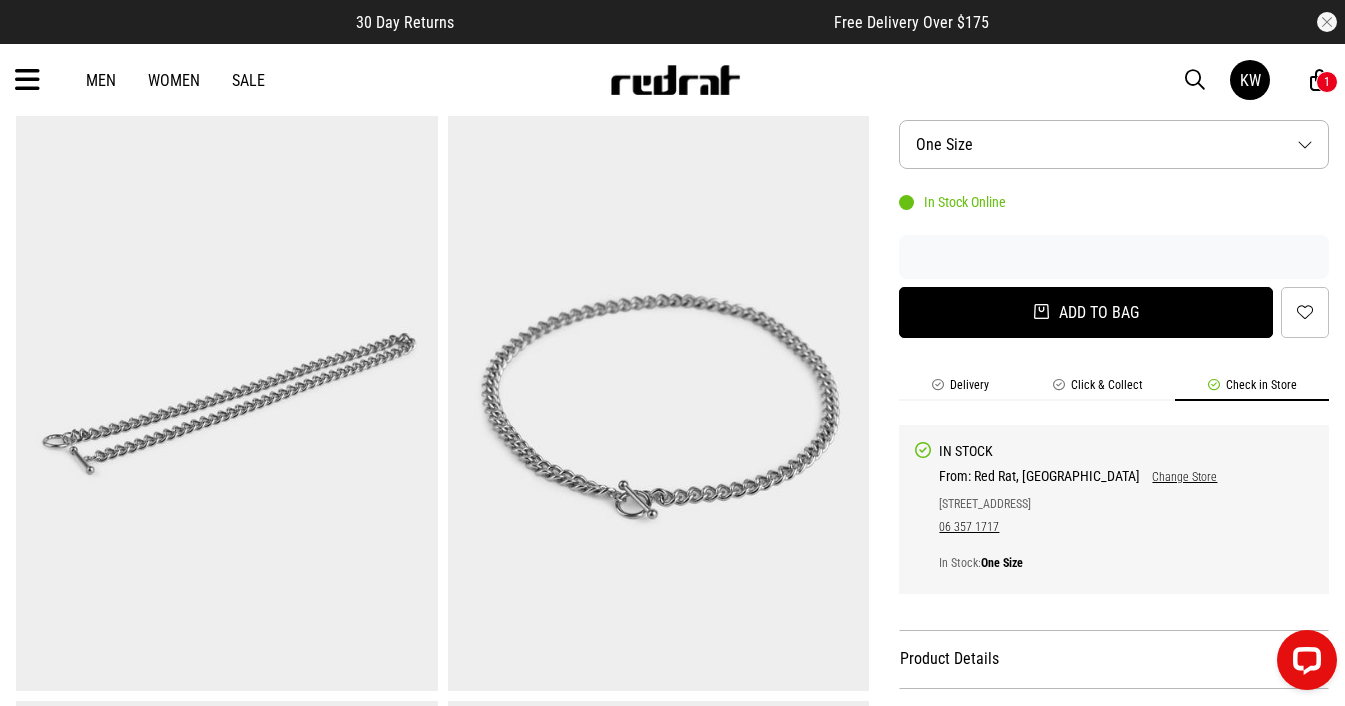 click on "Add to bag" at bounding box center (1086, 312) 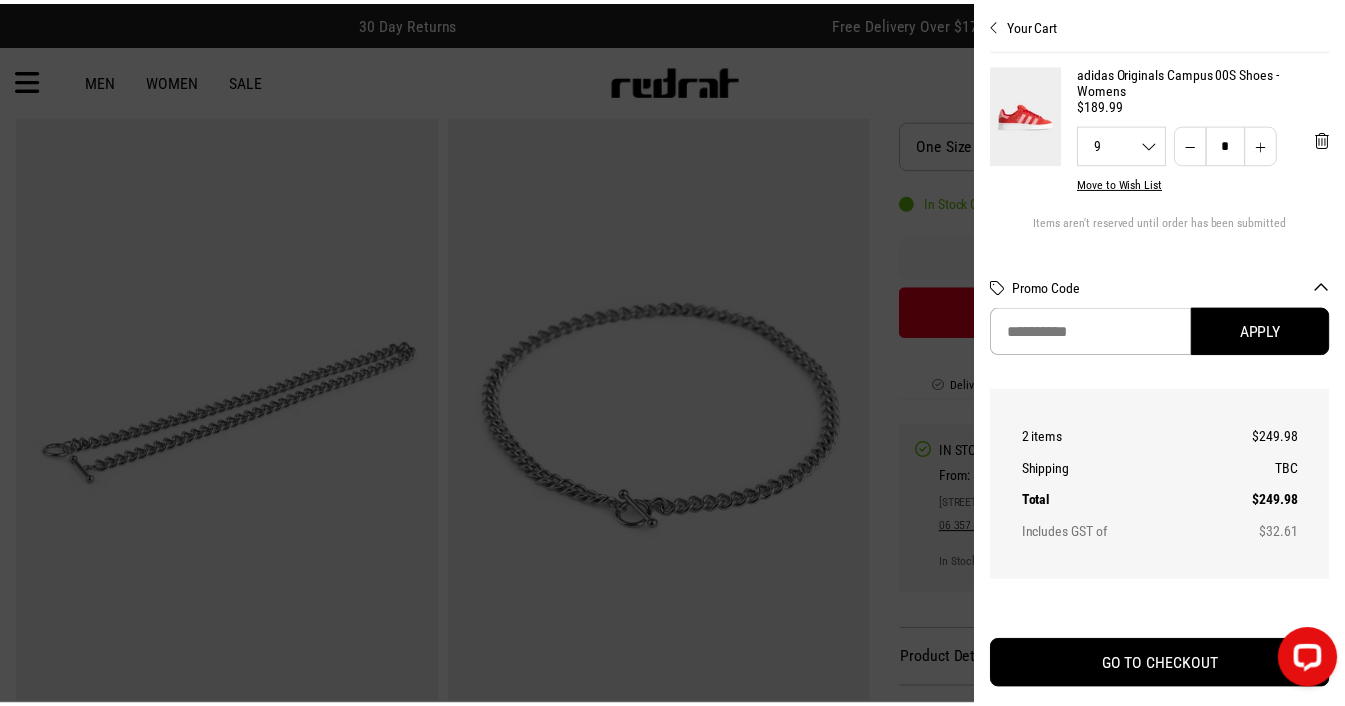 scroll, scrollTop: 210, scrollLeft: 0, axis: vertical 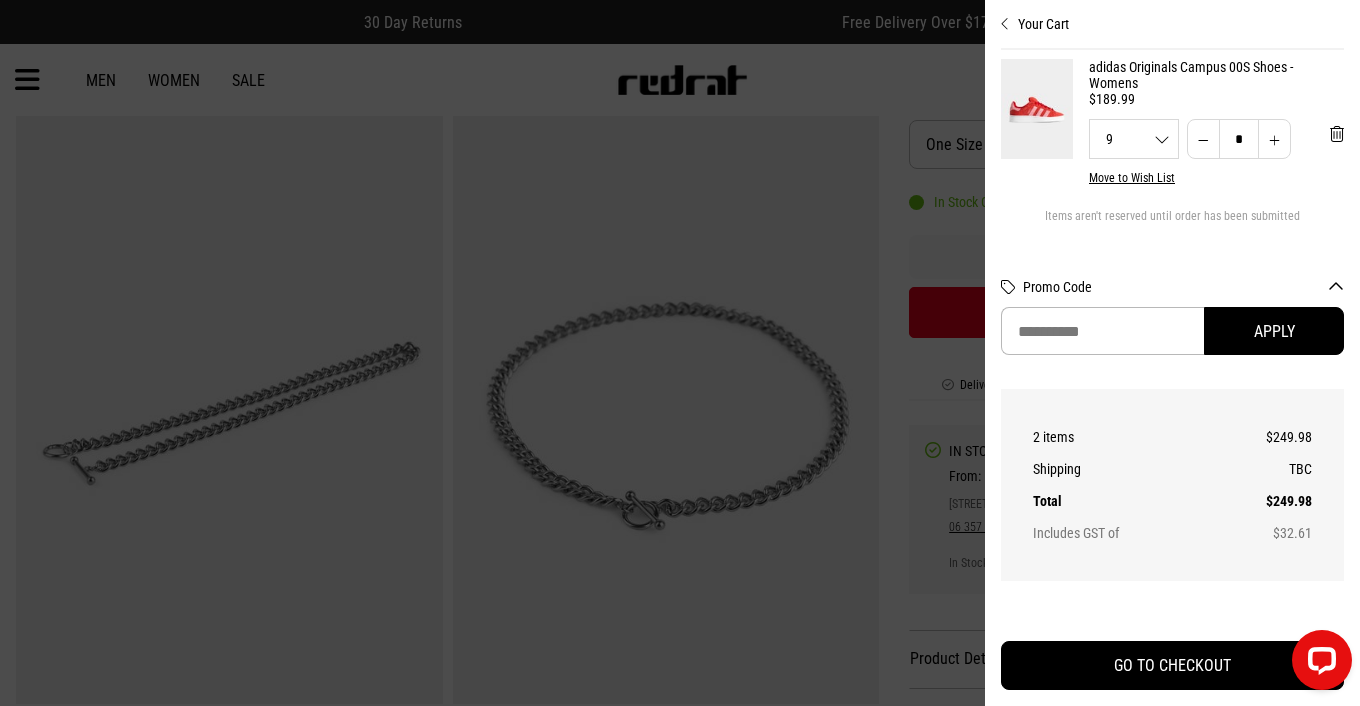 click at bounding box center (680, 353) 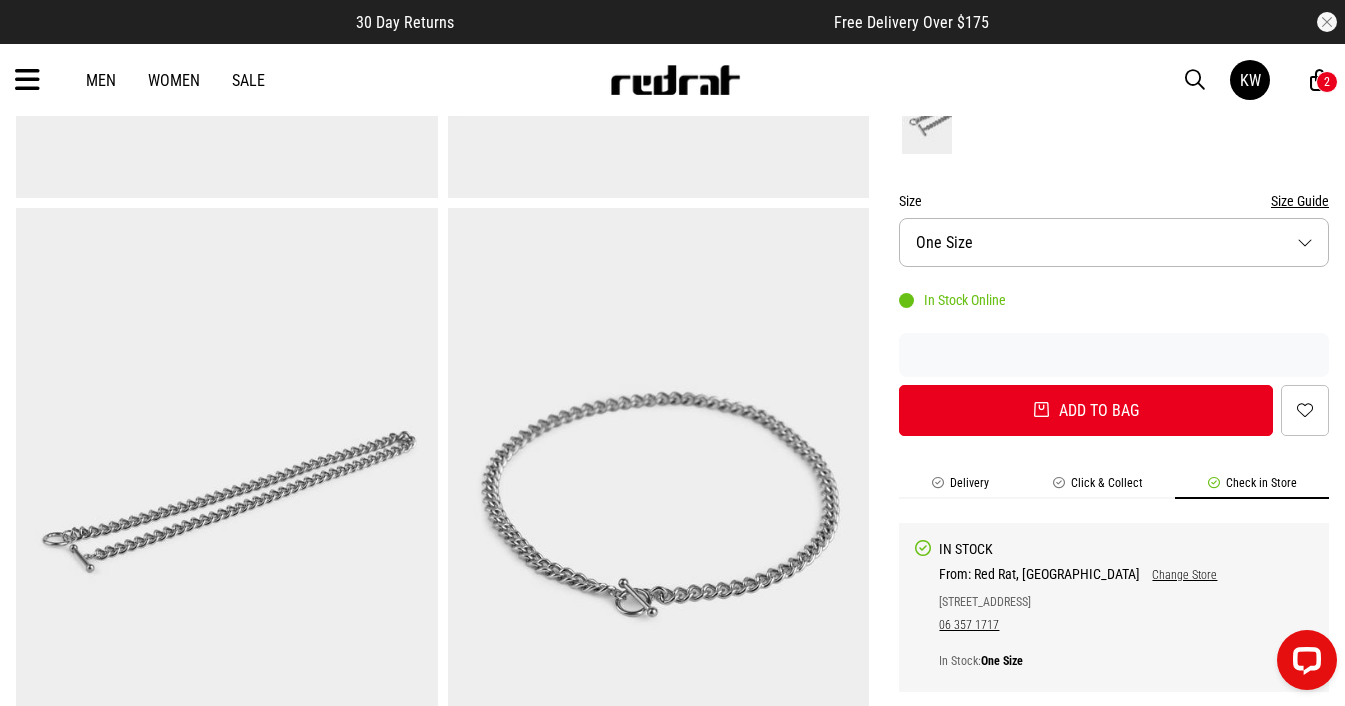 scroll, scrollTop: 549, scrollLeft: 0, axis: vertical 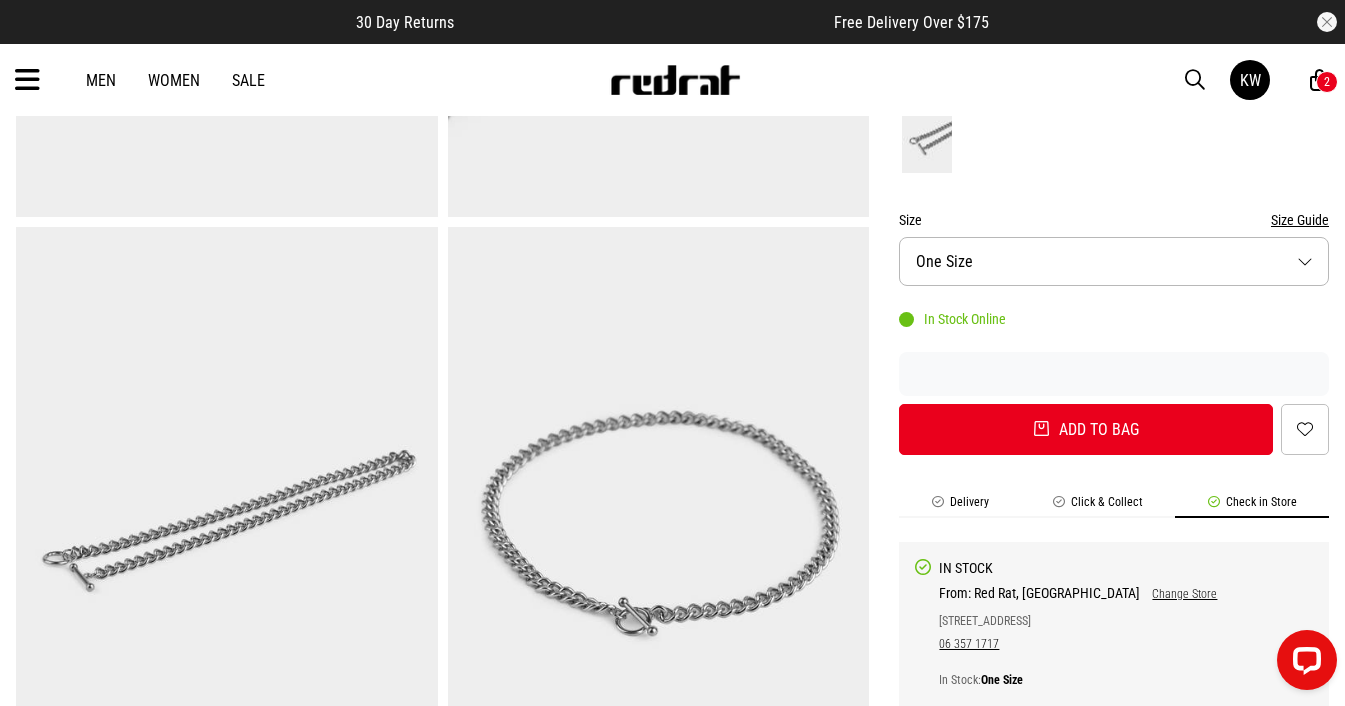 click on "KW" at bounding box center [1270, 80] 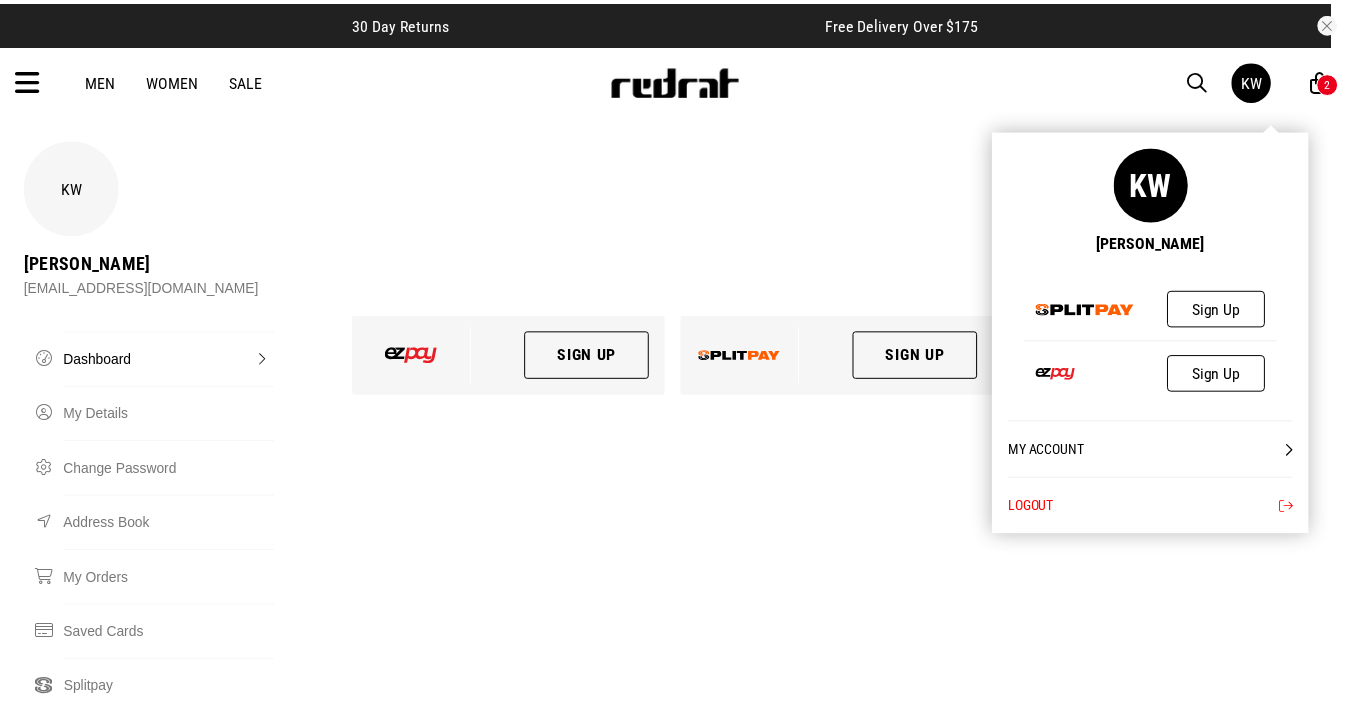 scroll, scrollTop: 0, scrollLeft: 0, axis: both 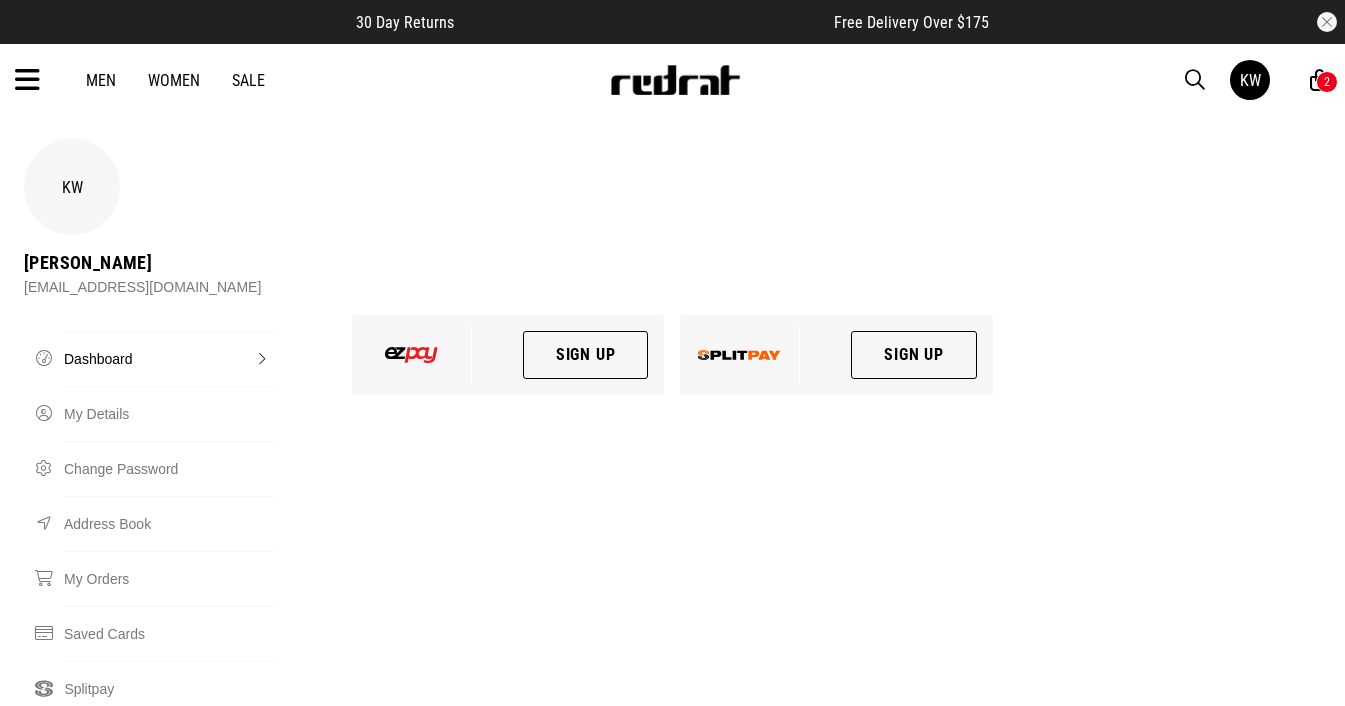 click at bounding box center (1319, 80) 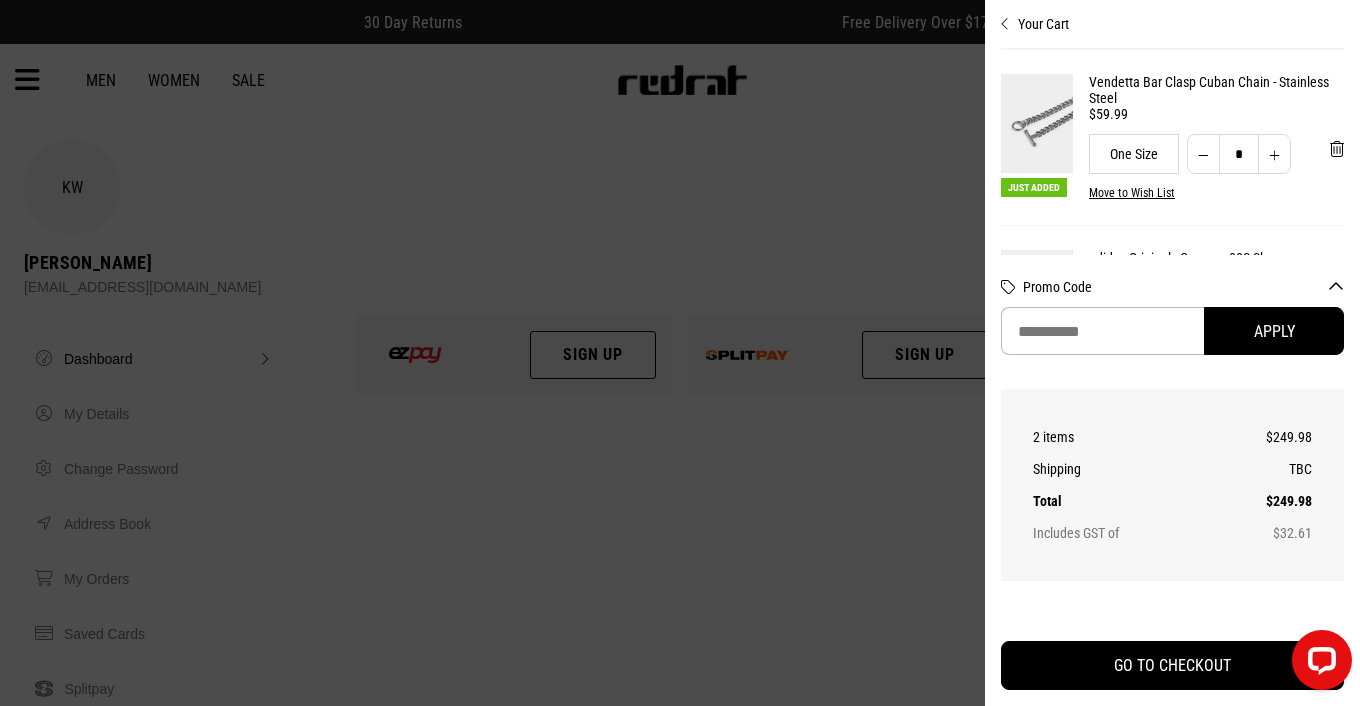 scroll, scrollTop: 0, scrollLeft: 0, axis: both 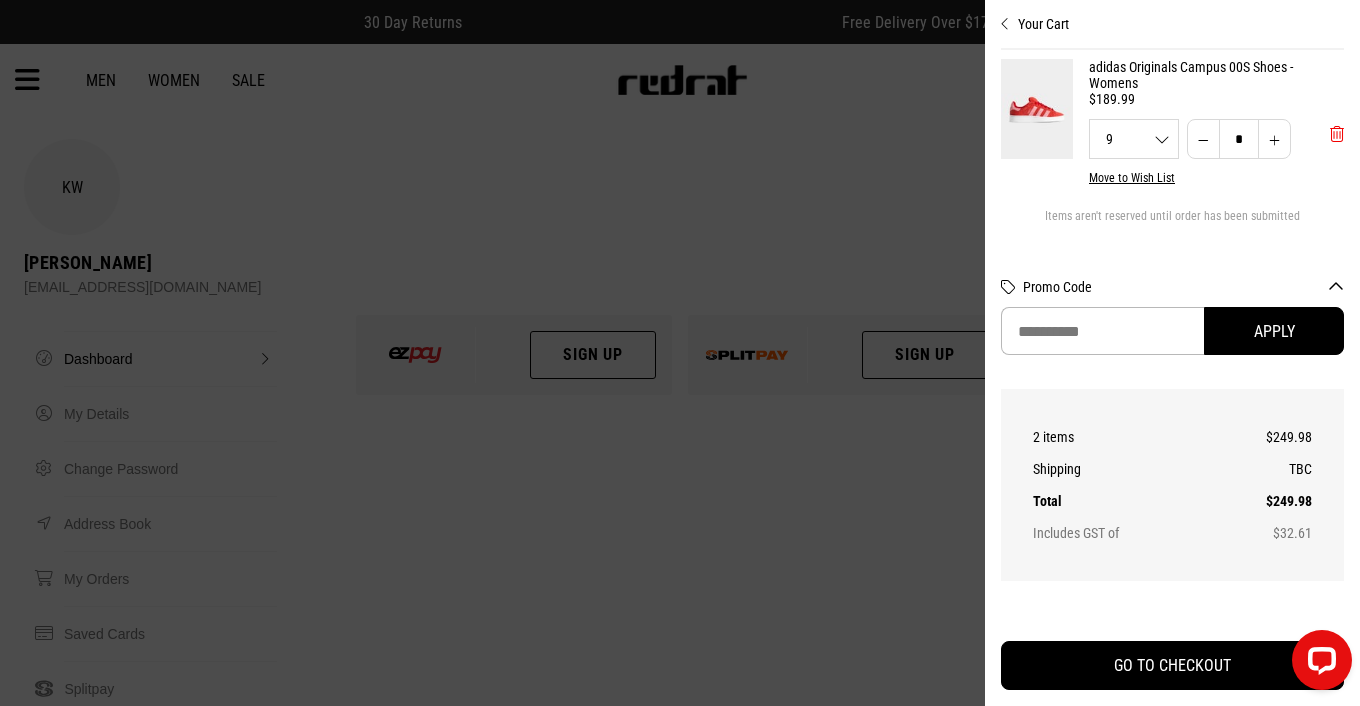 click at bounding box center [1337, 134] 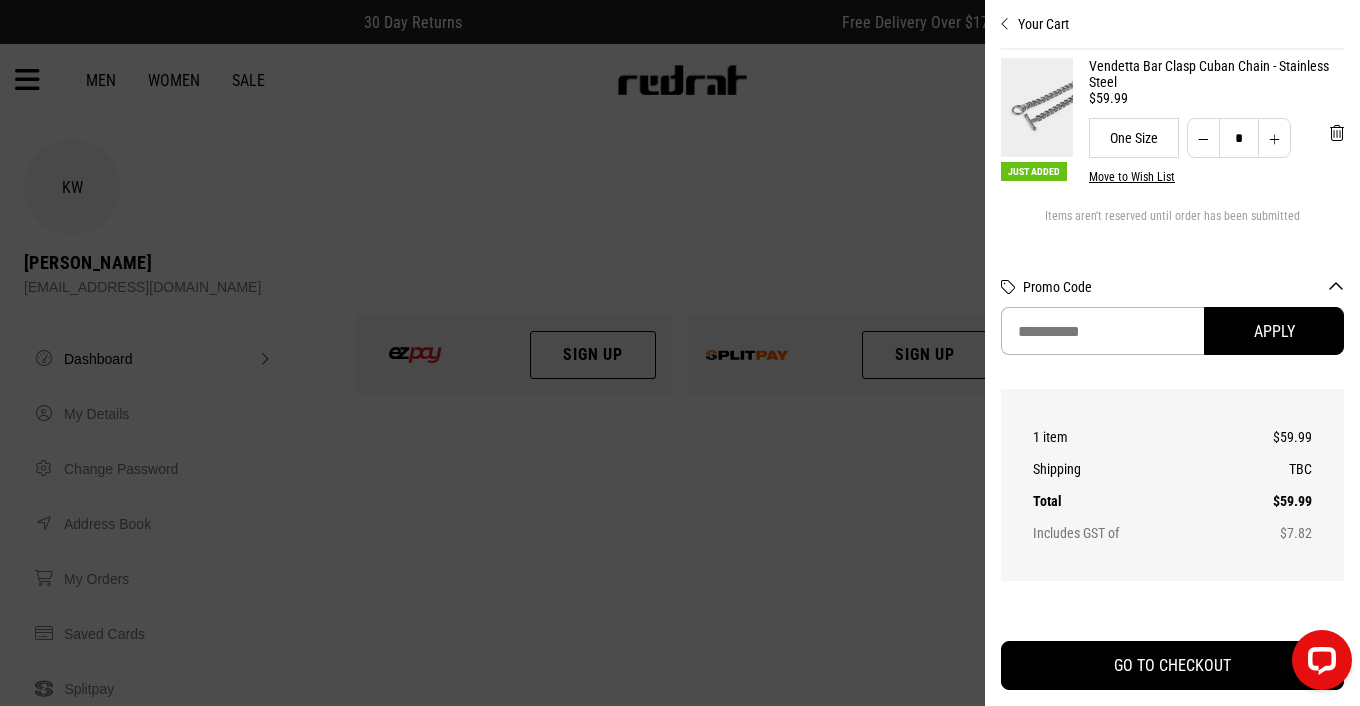 scroll, scrollTop: 34, scrollLeft: 0, axis: vertical 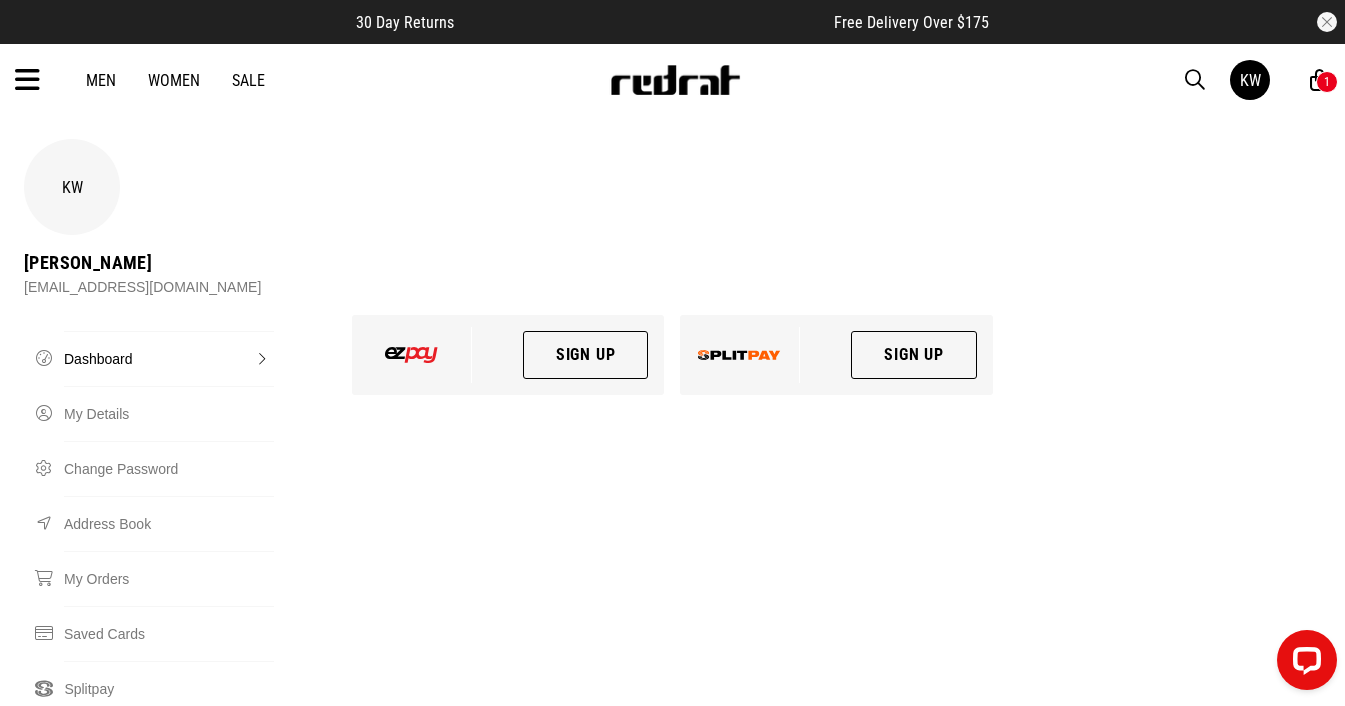 click at bounding box center (27, 80) 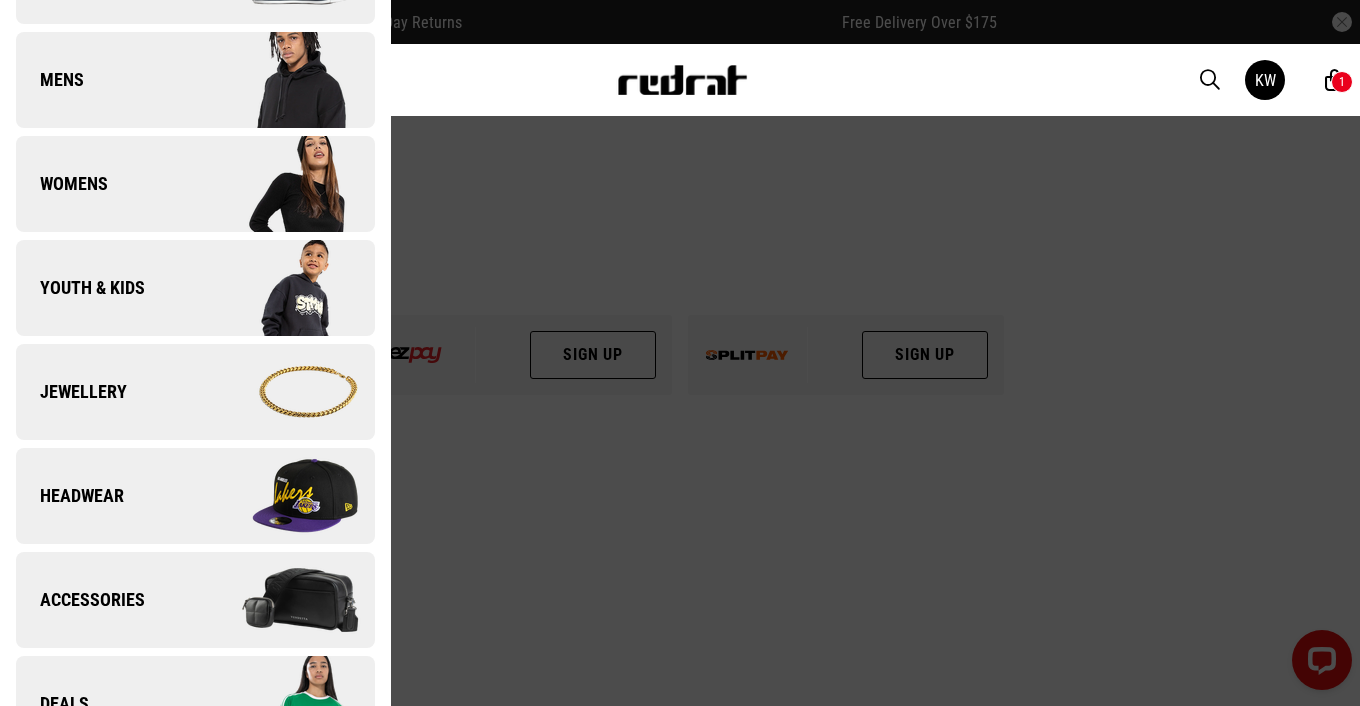 scroll, scrollTop: 348, scrollLeft: 0, axis: vertical 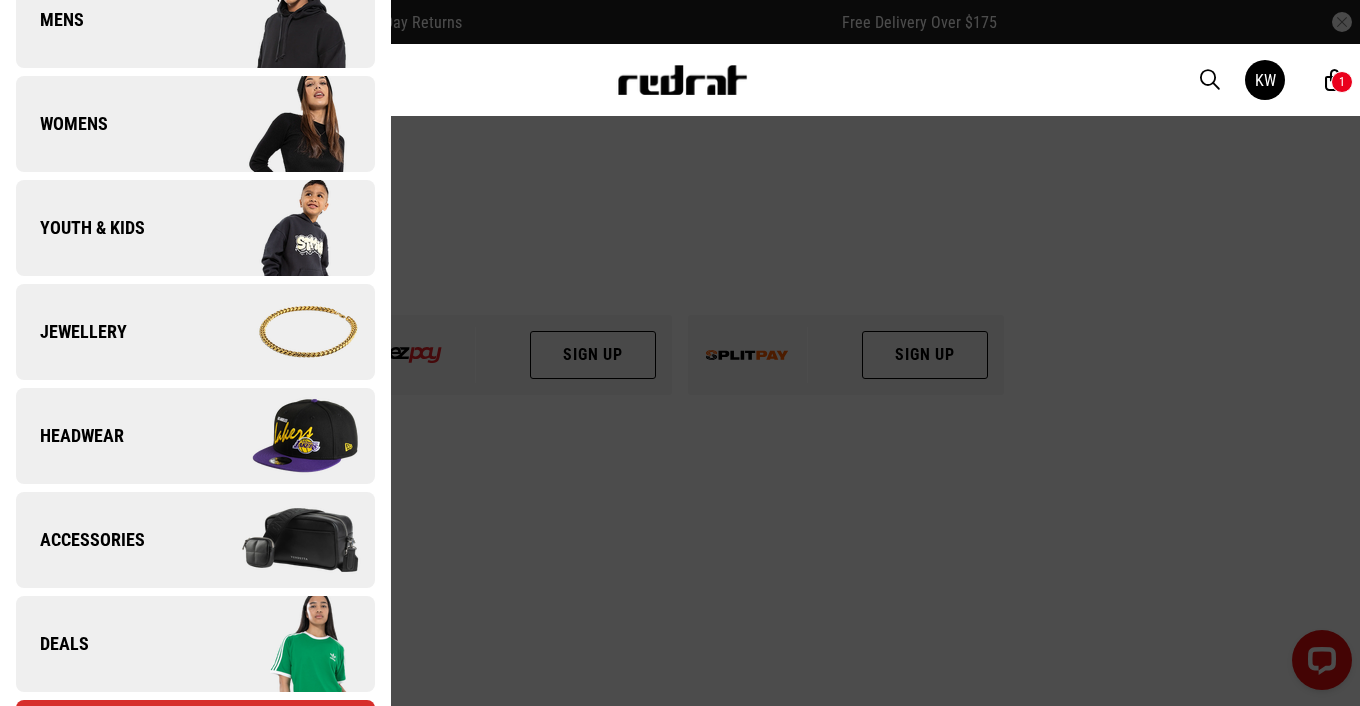 click on "Jewellery" at bounding box center (195, 332) 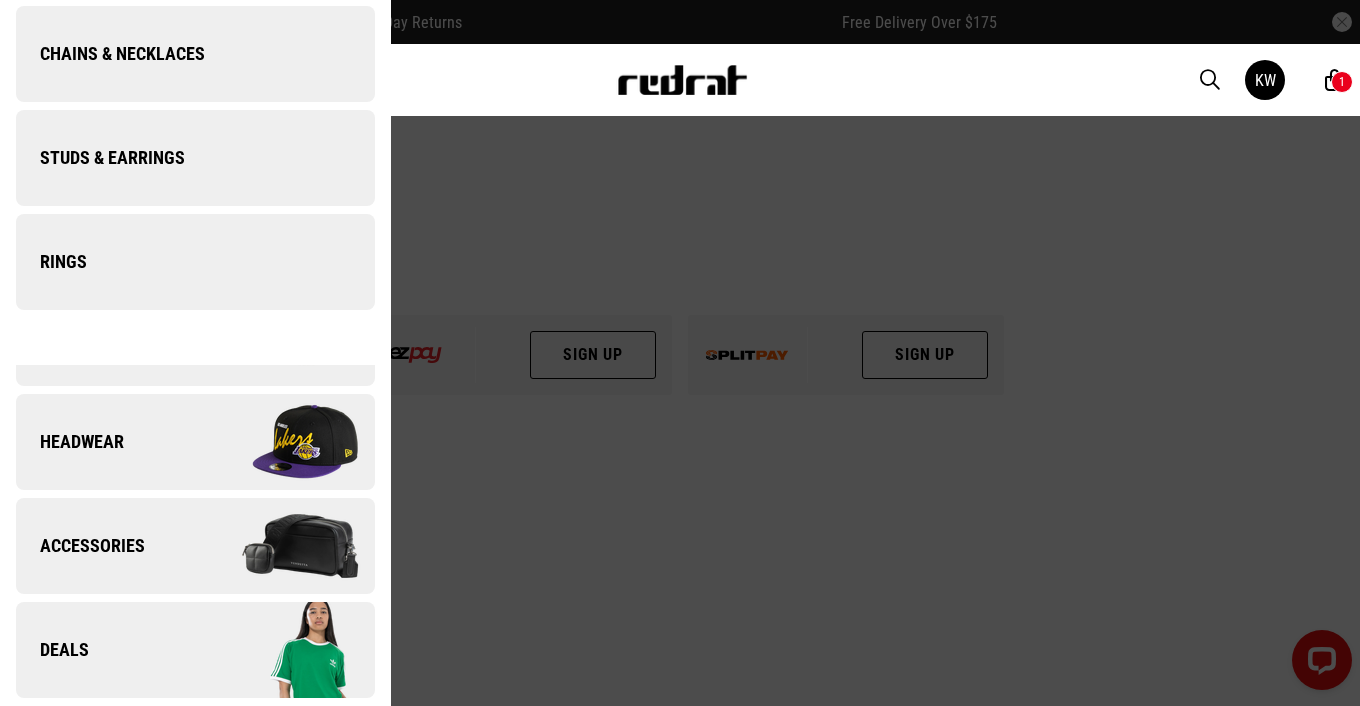 scroll, scrollTop: 0, scrollLeft: 0, axis: both 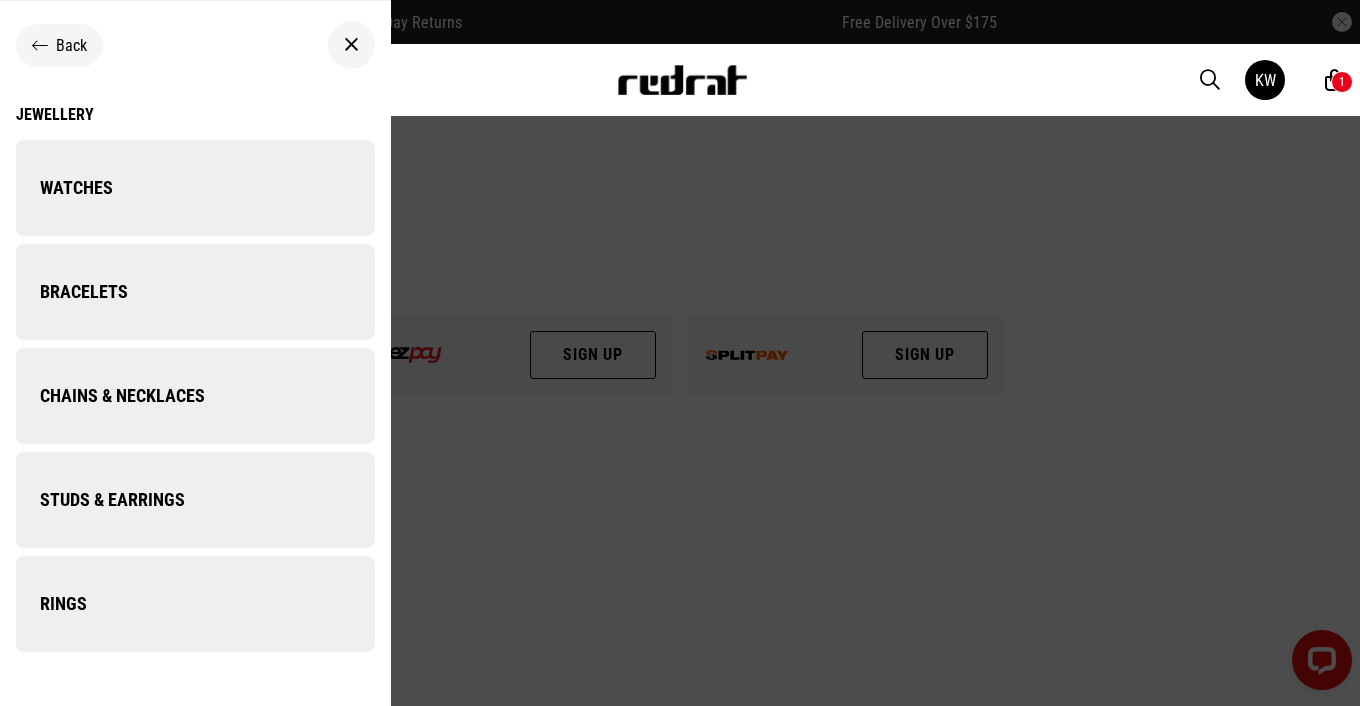 click on "Chains & Necklaces" at bounding box center [195, 396] 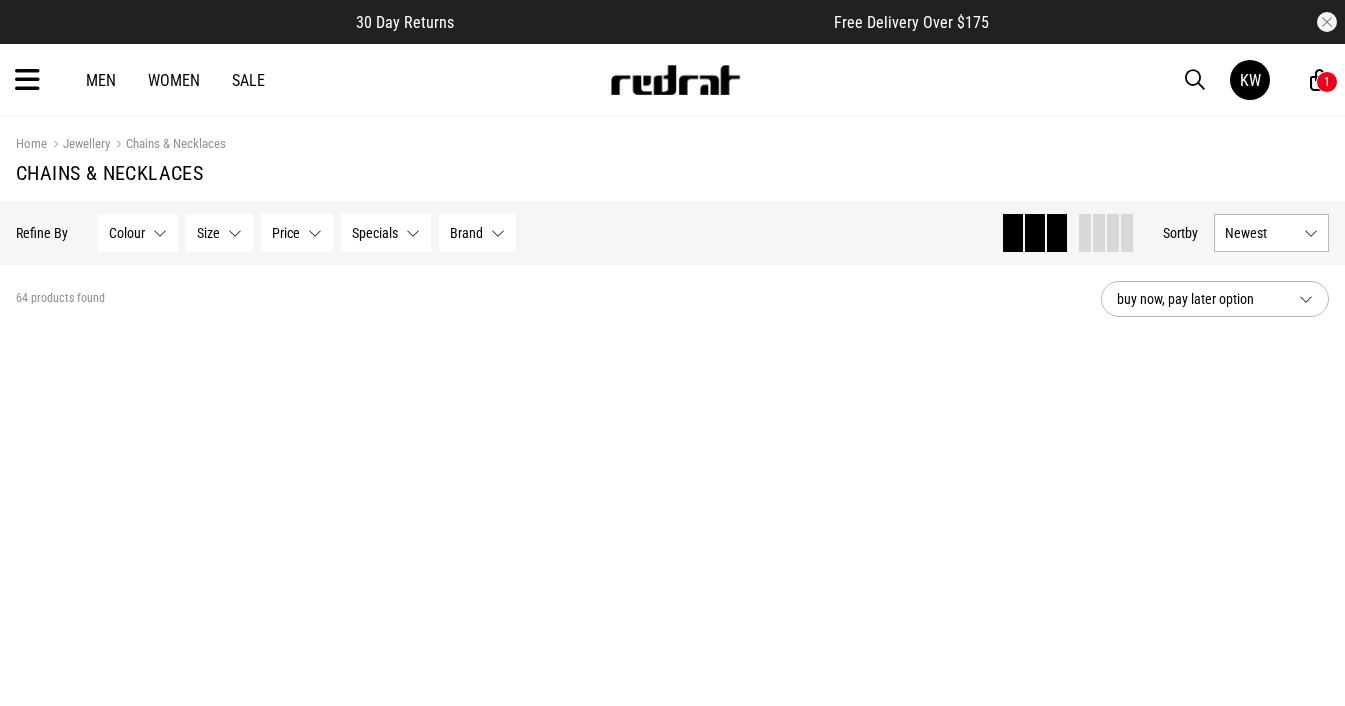 scroll, scrollTop: 1837, scrollLeft: 0, axis: vertical 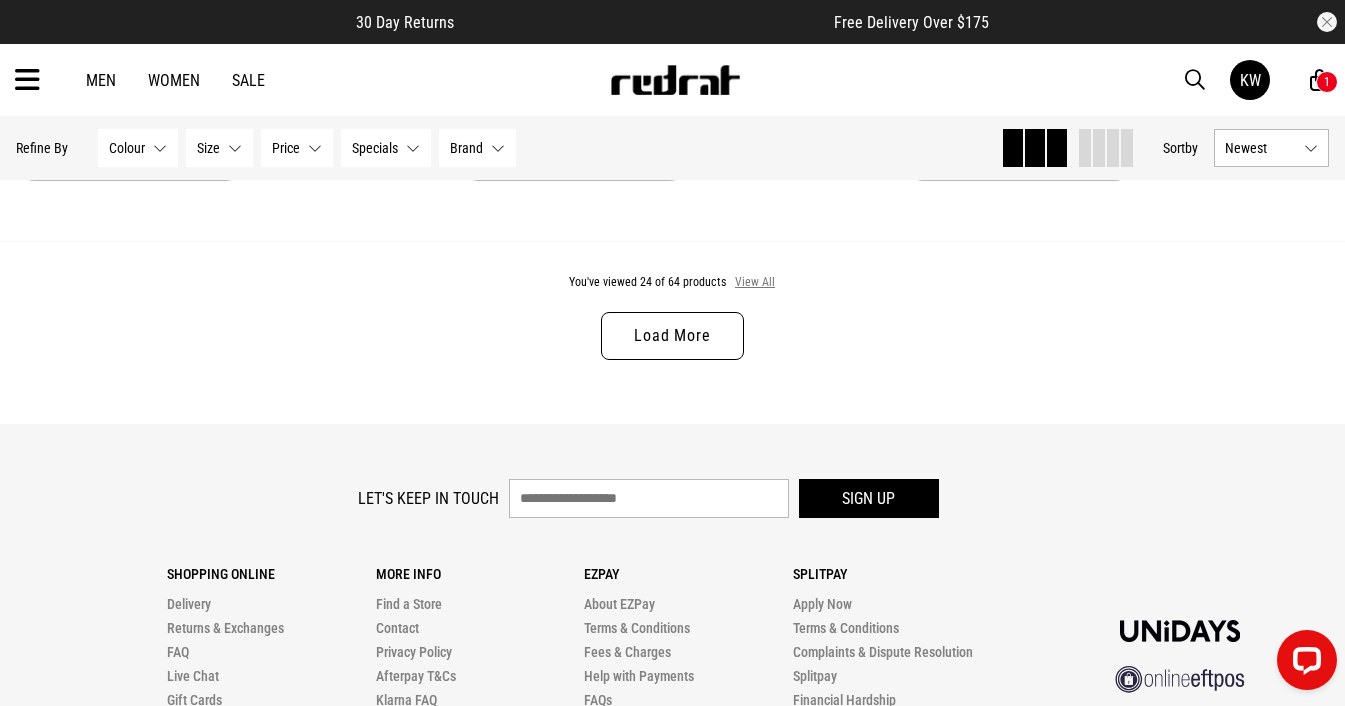 click on "View All" at bounding box center [755, 283] 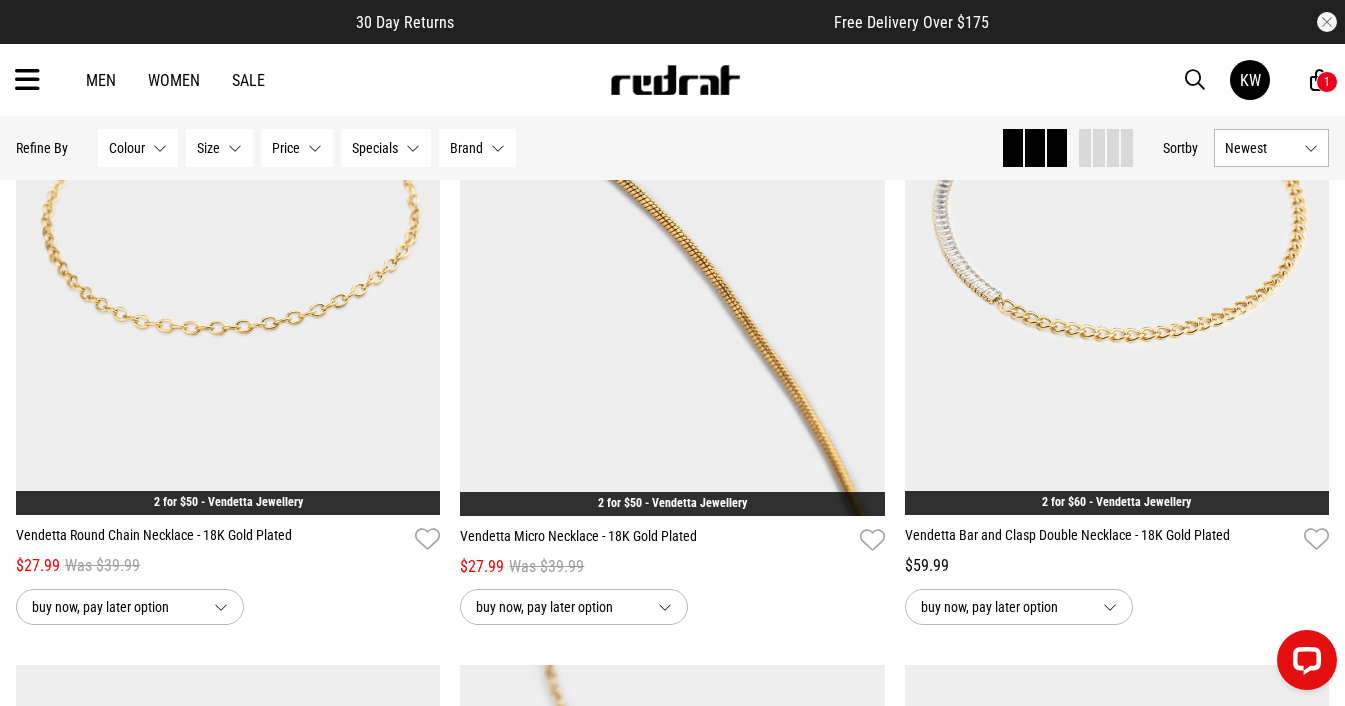 scroll, scrollTop: 9360, scrollLeft: 0, axis: vertical 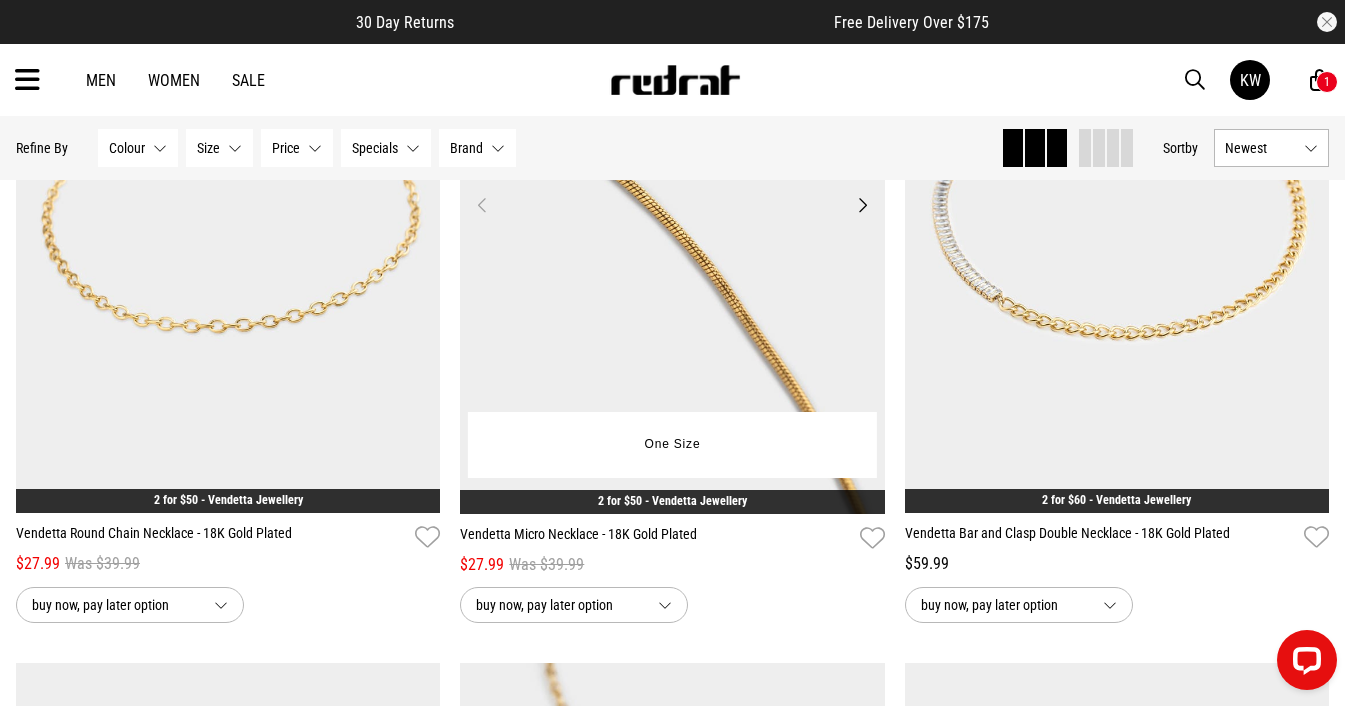 click at bounding box center (672, 216) 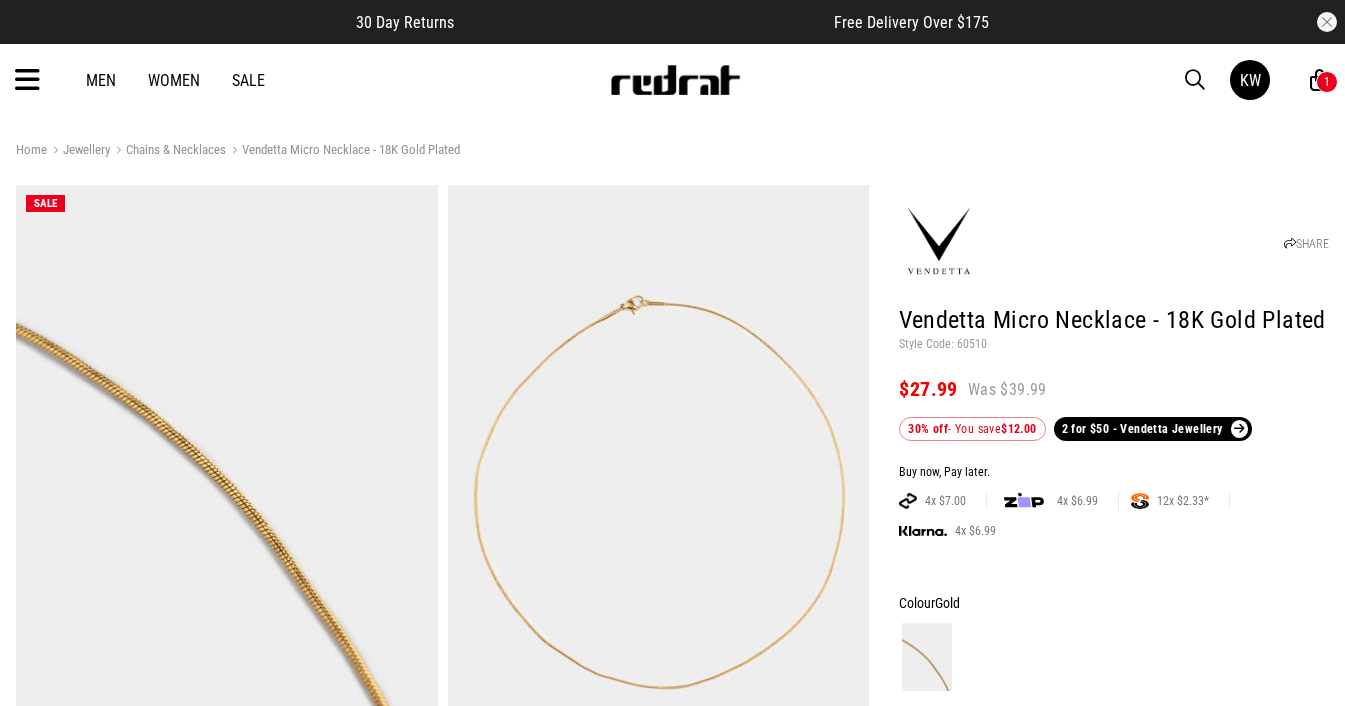scroll, scrollTop: 0, scrollLeft: 0, axis: both 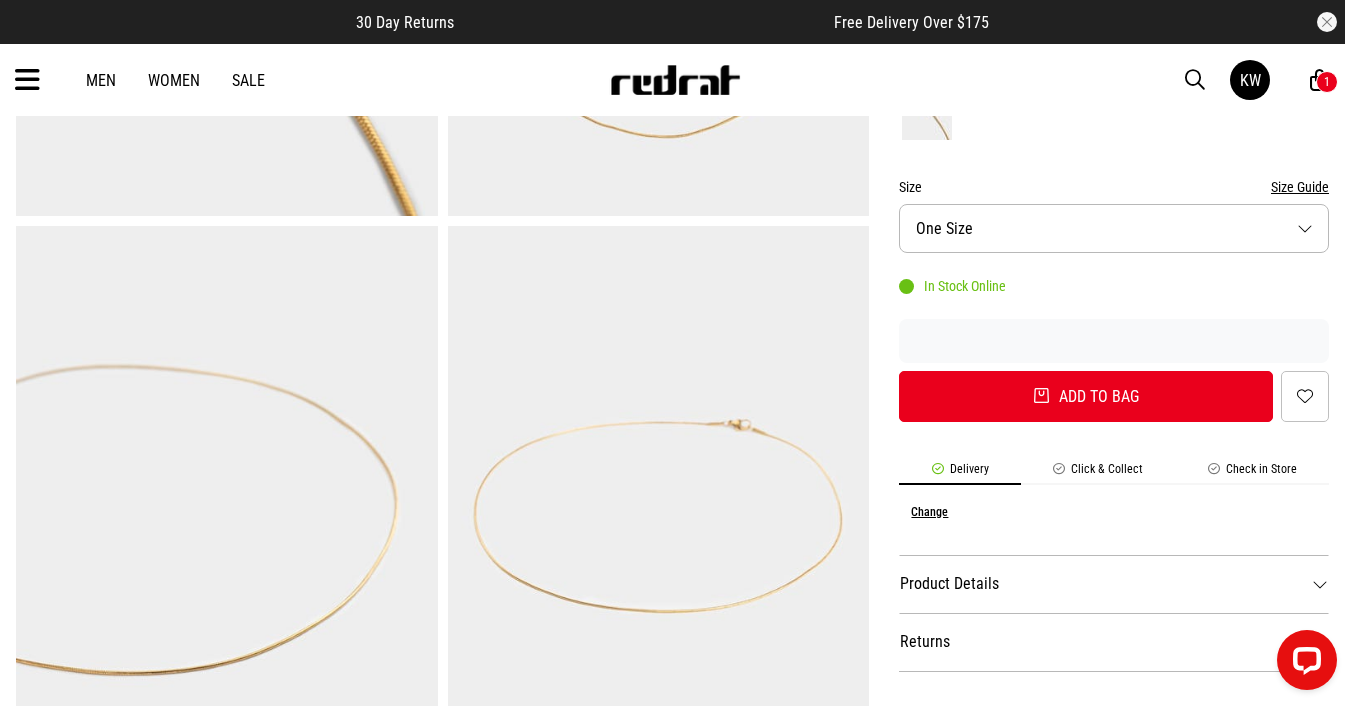 click on "Check in Store" at bounding box center (1252, 473) 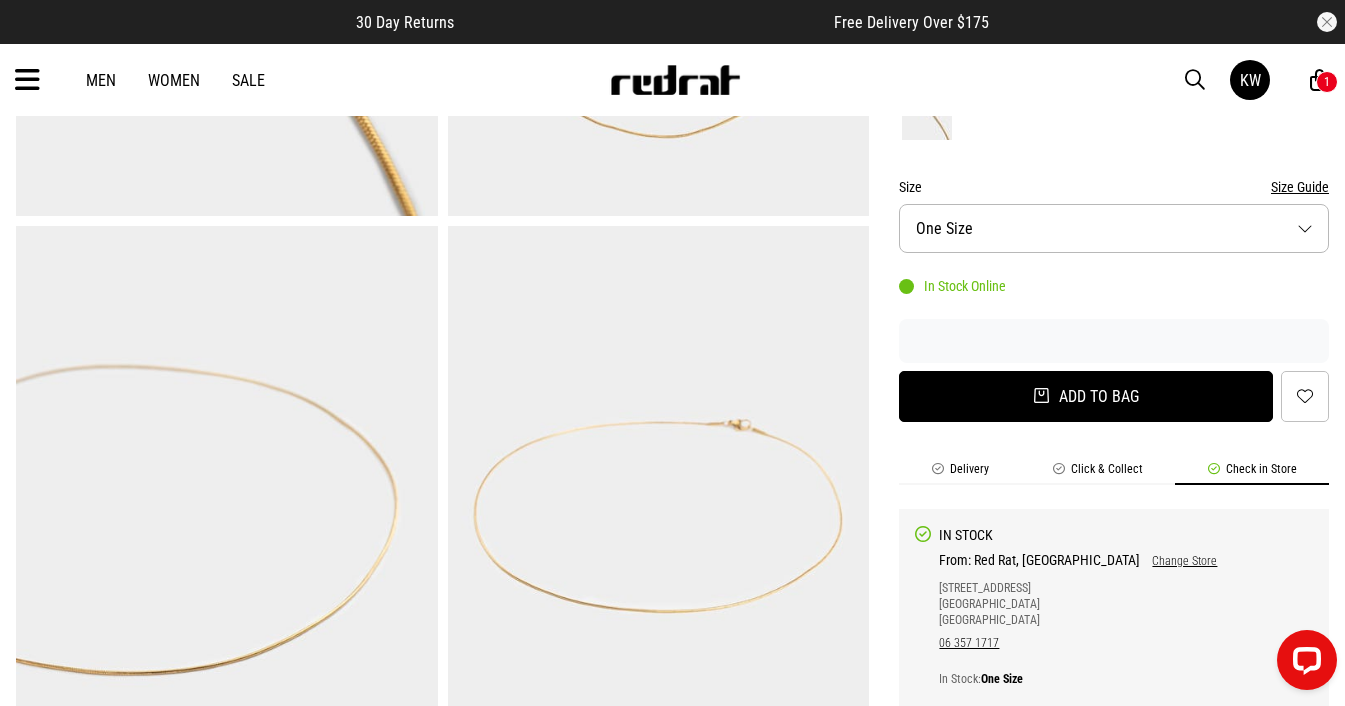 click on "Add to bag" at bounding box center (1086, 396) 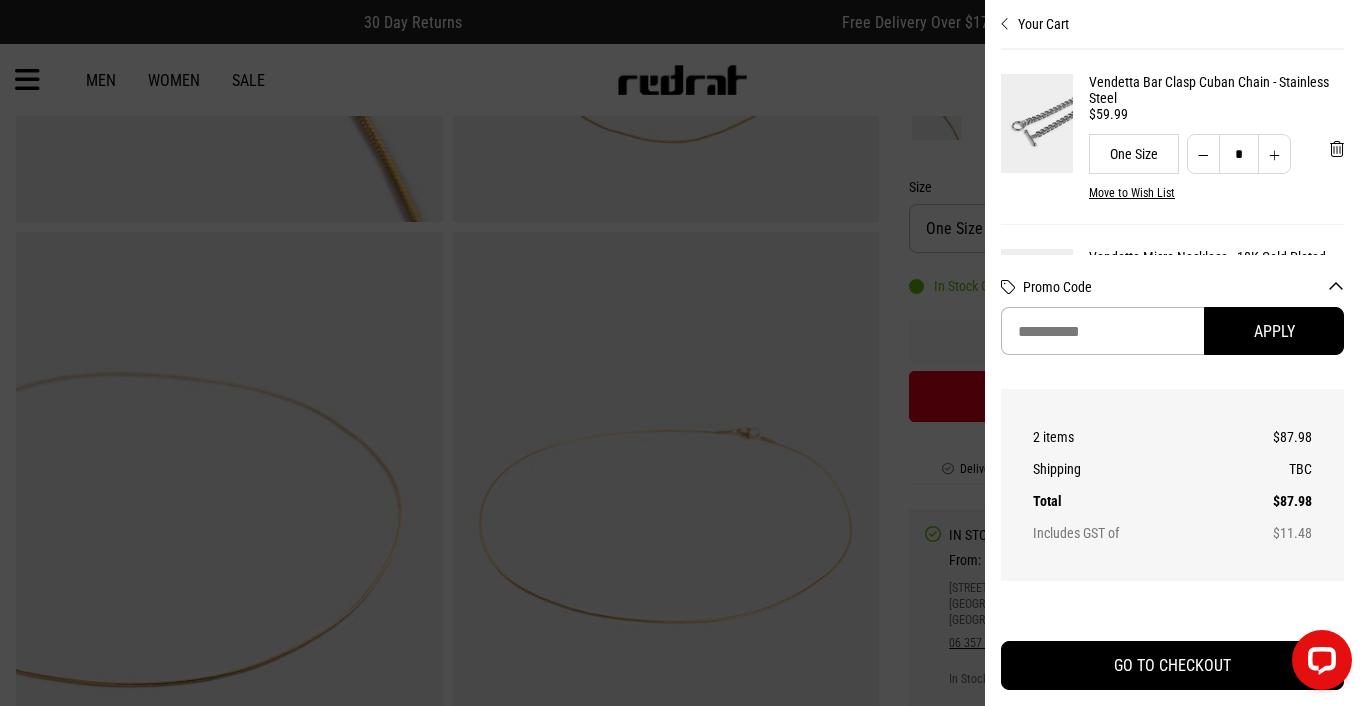 click at bounding box center [680, 353] 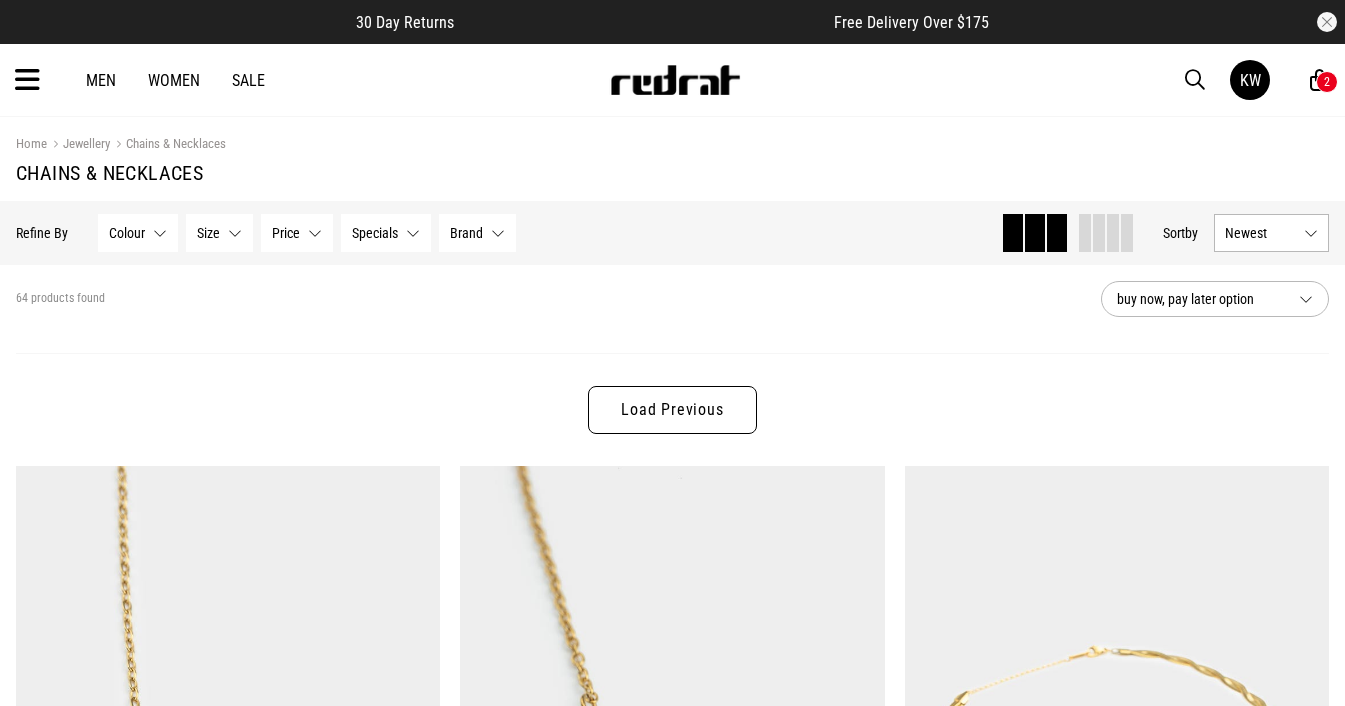 scroll, scrollTop: 3736, scrollLeft: 0, axis: vertical 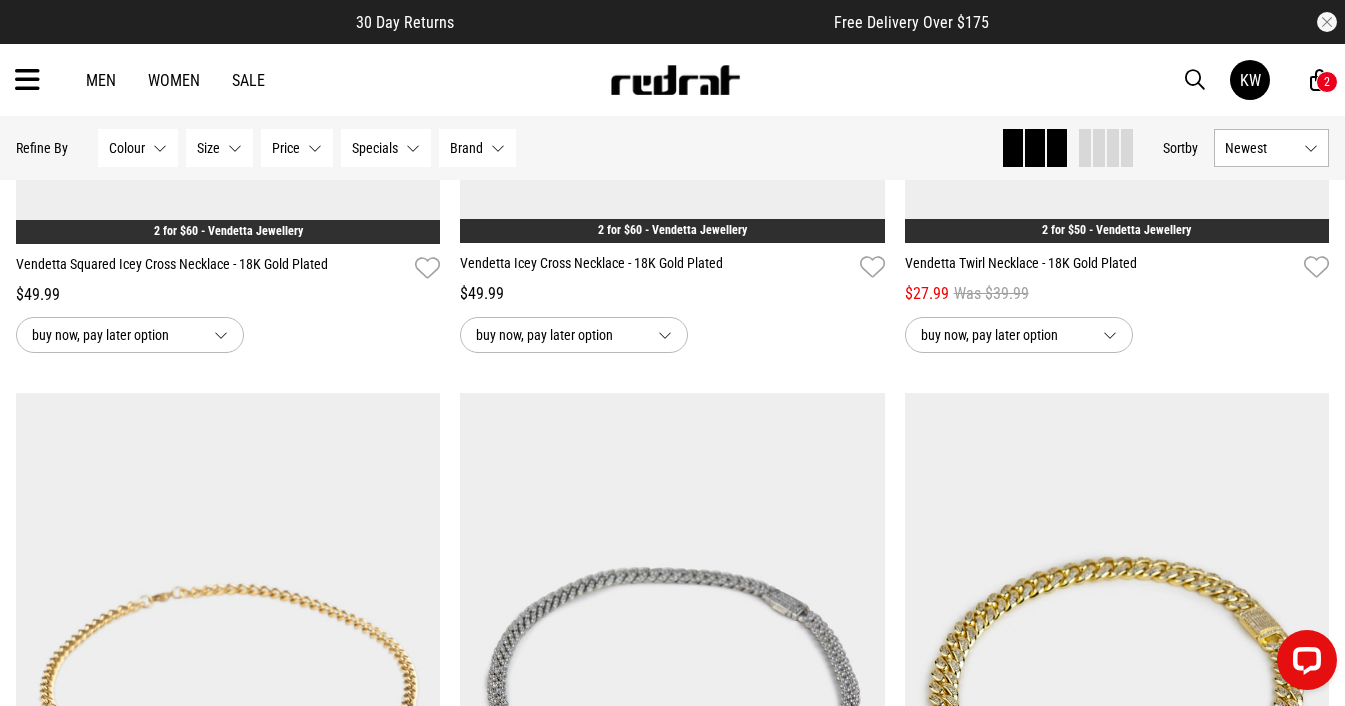 click at bounding box center (27, 80) 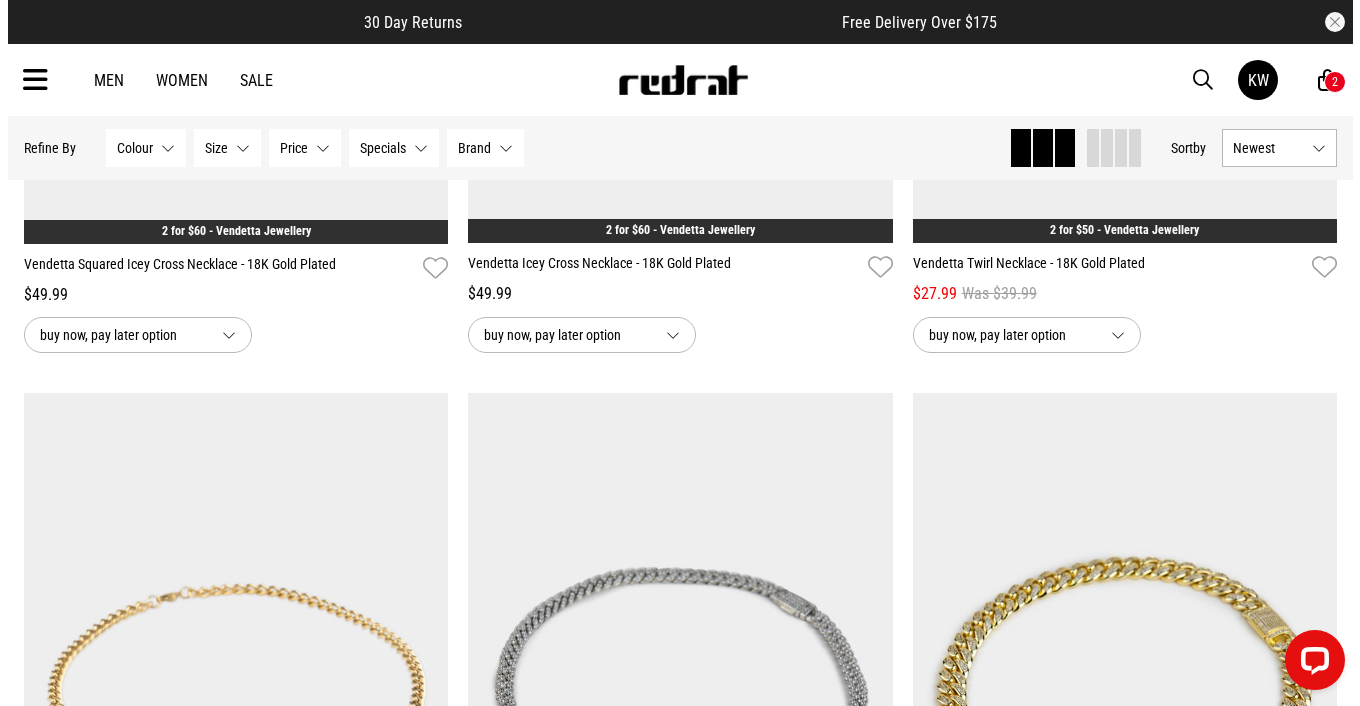 scroll, scrollTop: 4567, scrollLeft: 0, axis: vertical 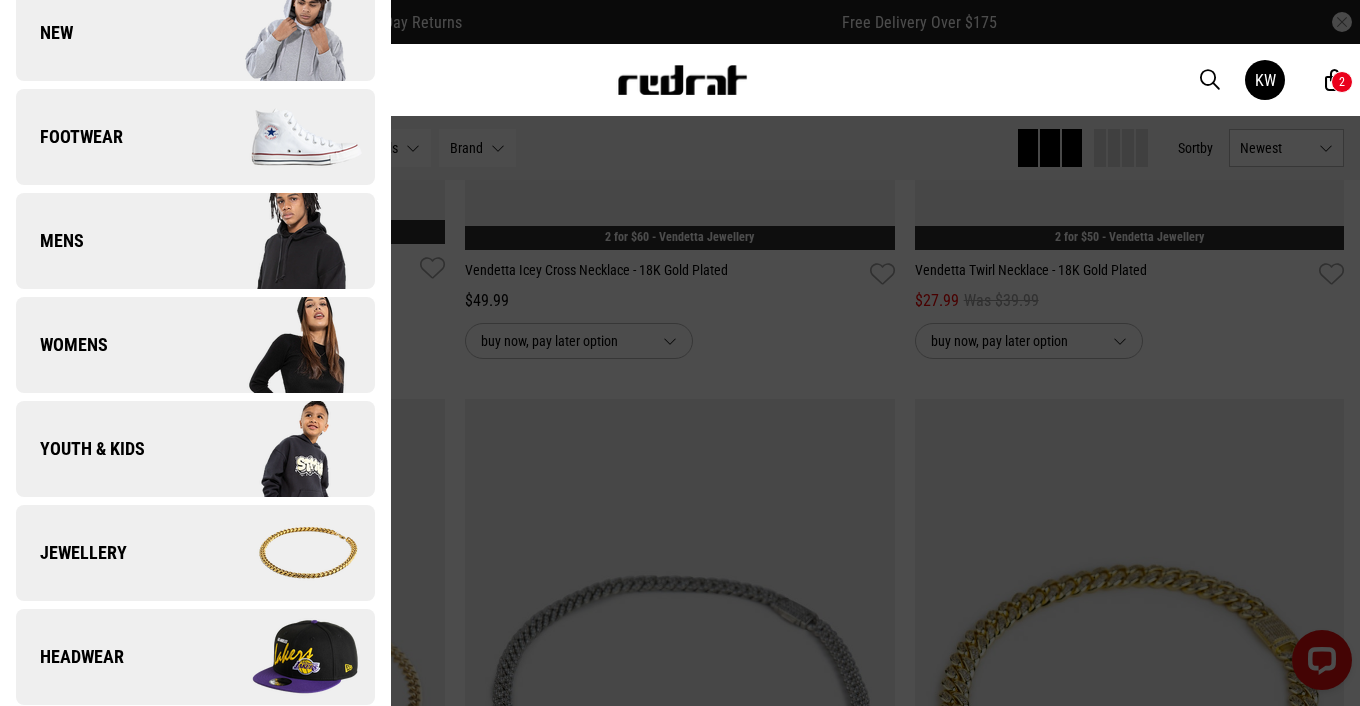 click on "Jewellery" at bounding box center [195, 553] 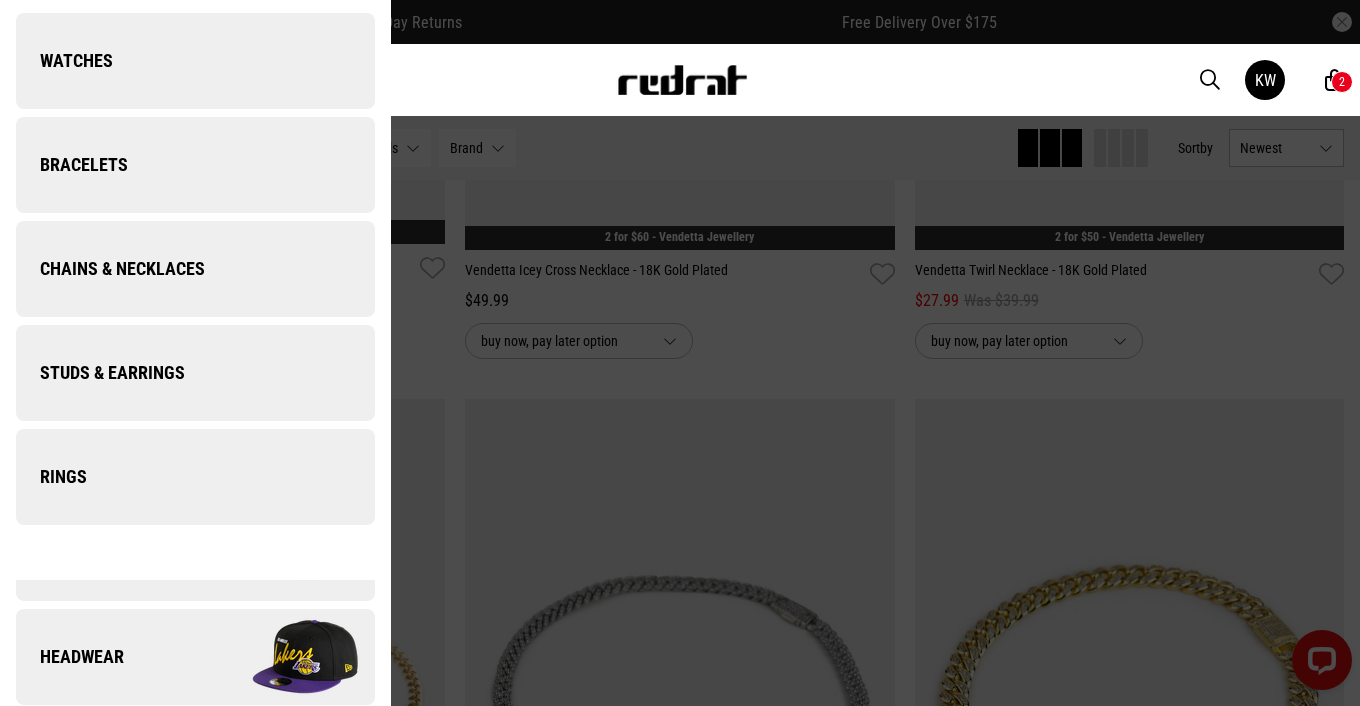 scroll, scrollTop: 0, scrollLeft: 0, axis: both 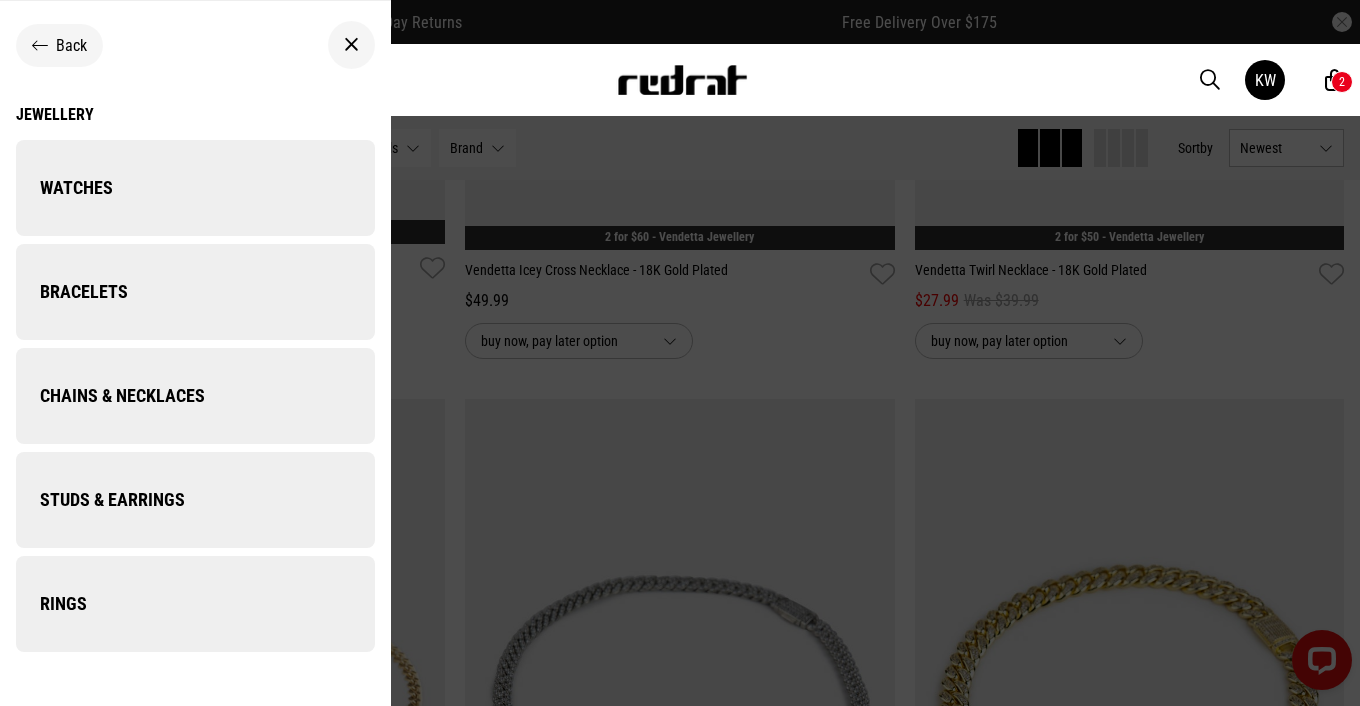 click on "Bracelets" at bounding box center (195, 292) 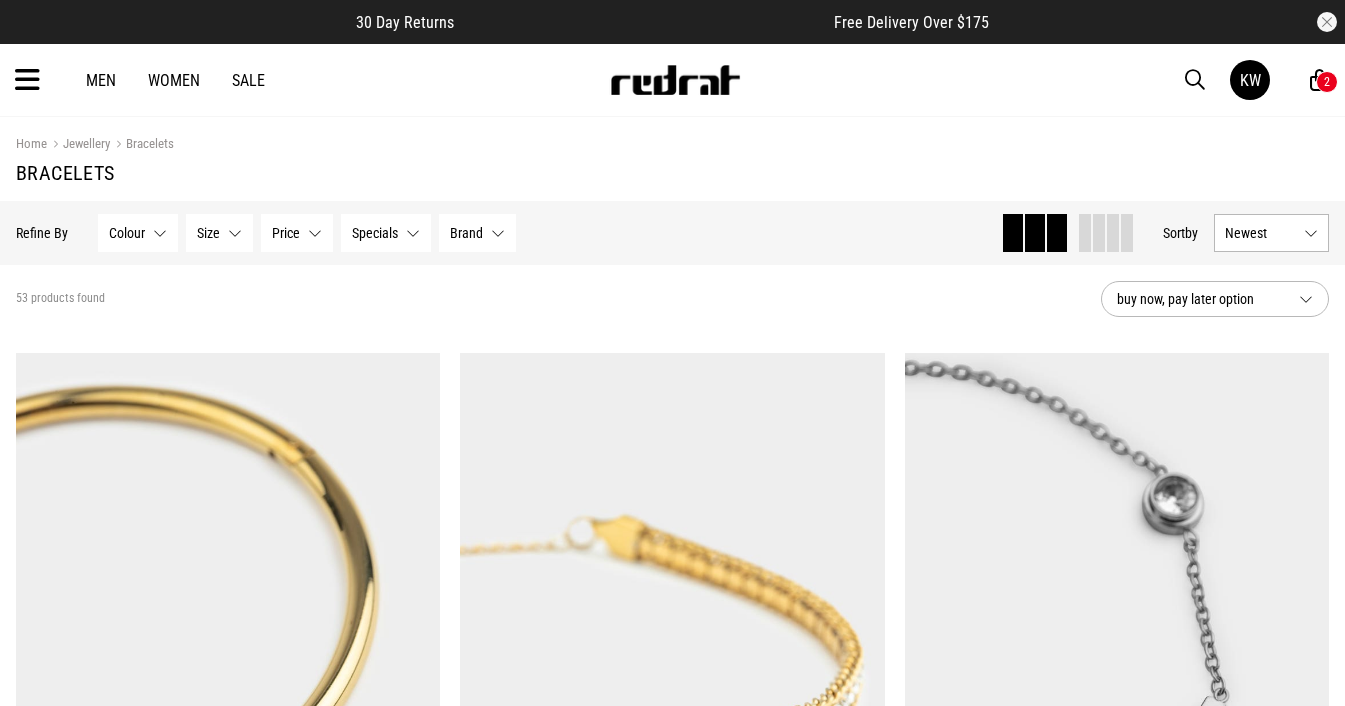scroll, scrollTop: 0, scrollLeft: 0, axis: both 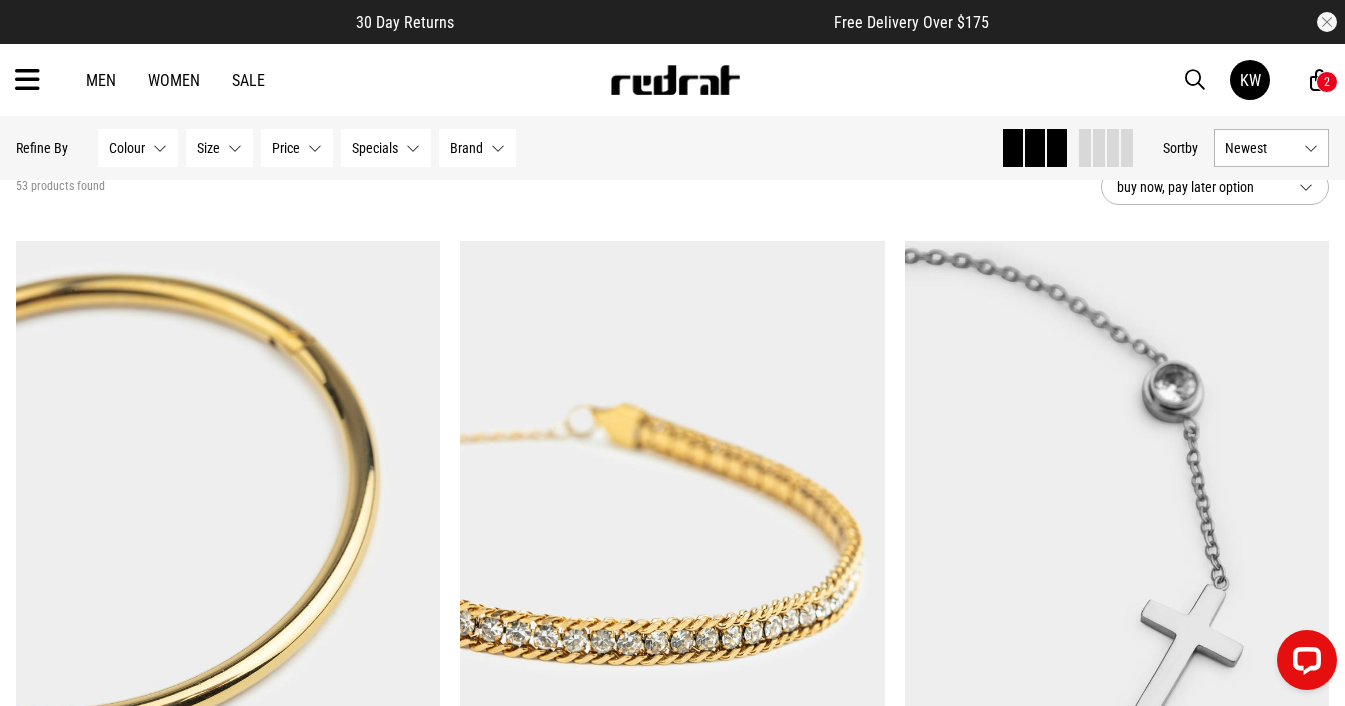 click on "Men   Women   Sale   KW
Hi, Kowhai
New       Back         Footwear       Back         Mens       Back         Womens       Back         Youth & Kids       Back         Jewellery       Back         Headwear       Back         Accessories       Back         Deals       Back         Sale   UP TO 60% OFF
Shop by Brand
adidas
Converse
New Era
See all brands     Gift Cards   Find a Store   Delivery   Returns & Exchanges   FAQ   Contact Us
Payment Options Only at Red Rat
Let's keep in touch
Back
KW         2" at bounding box center [672, 80] 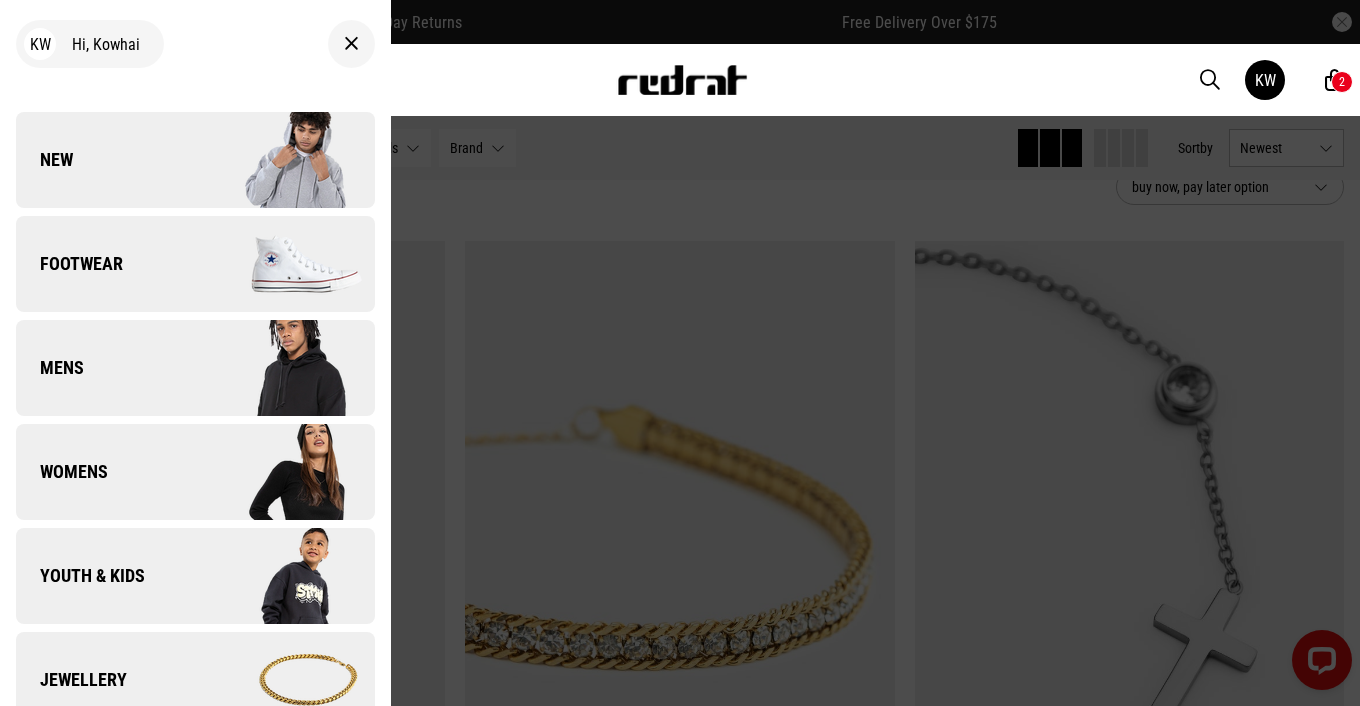 click at bounding box center [284, 680] 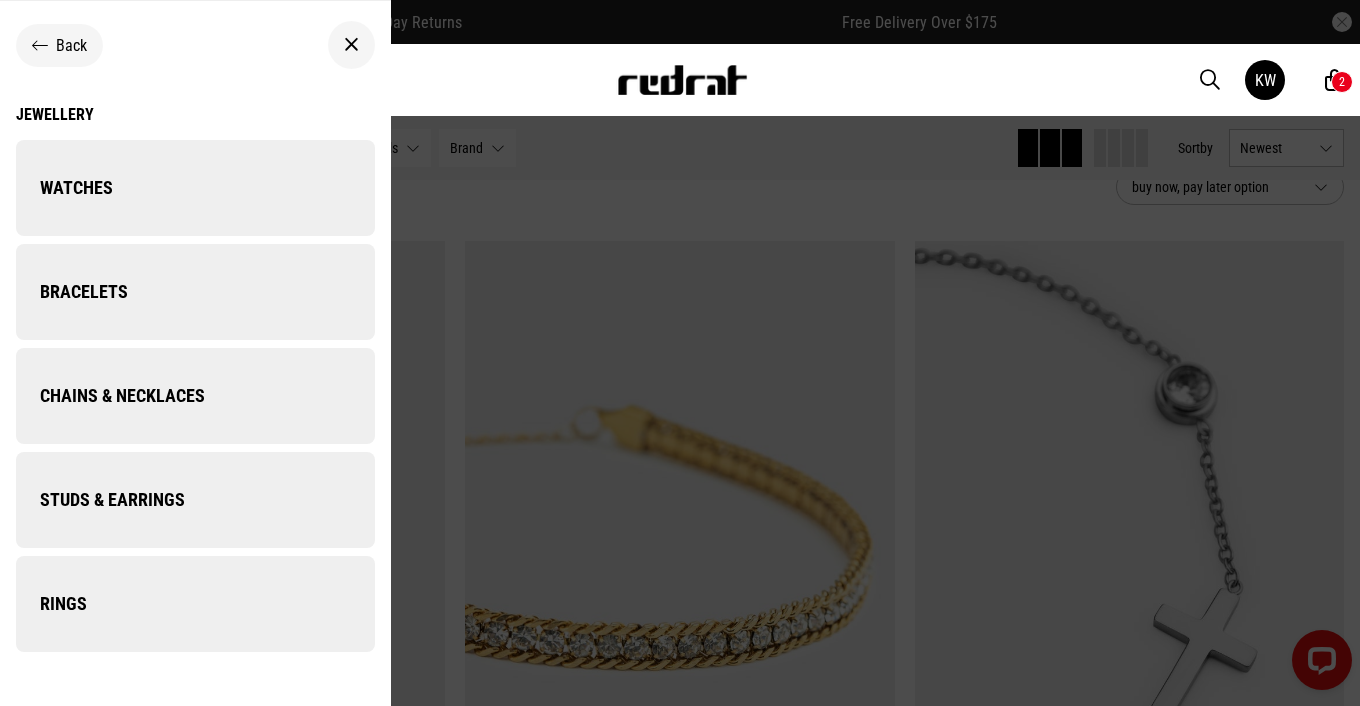 click on "Watches" at bounding box center [195, 188] 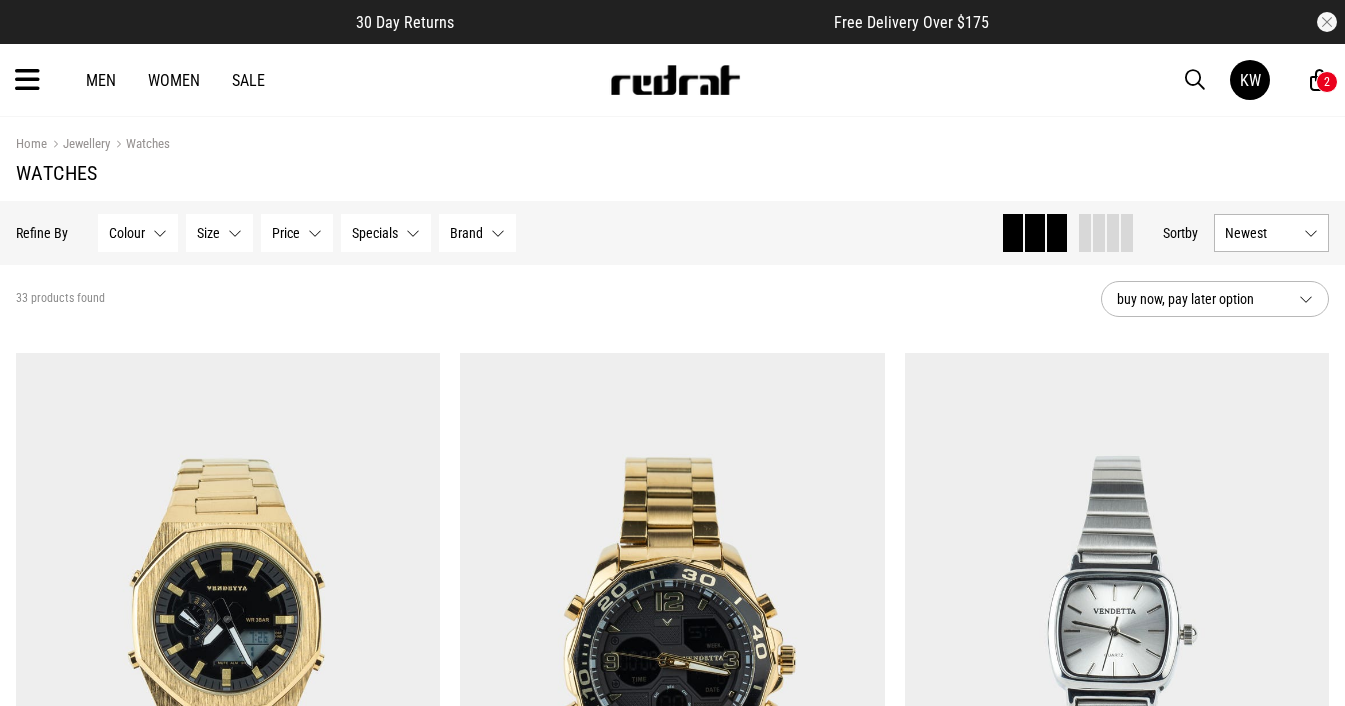 scroll, scrollTop: 0, scrollLeft: 0, axis: both 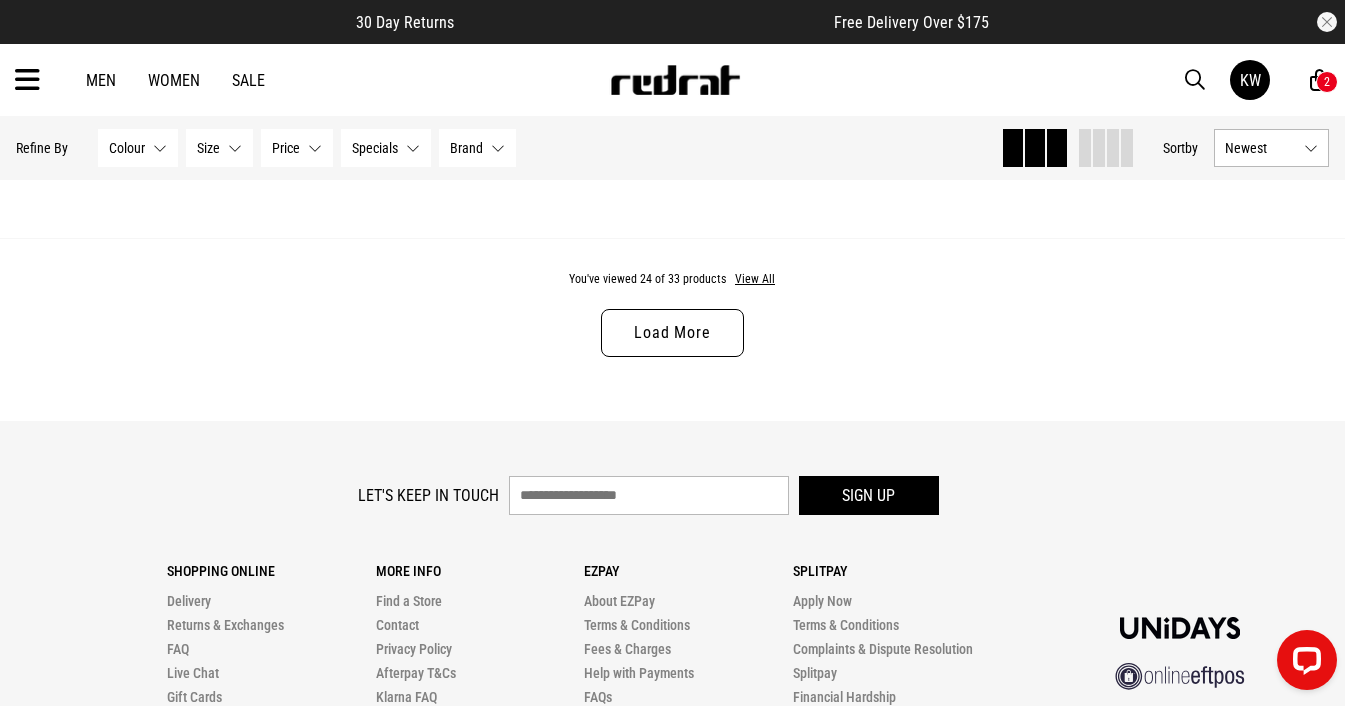 click on "Load More" at bounding box center [672, 333] 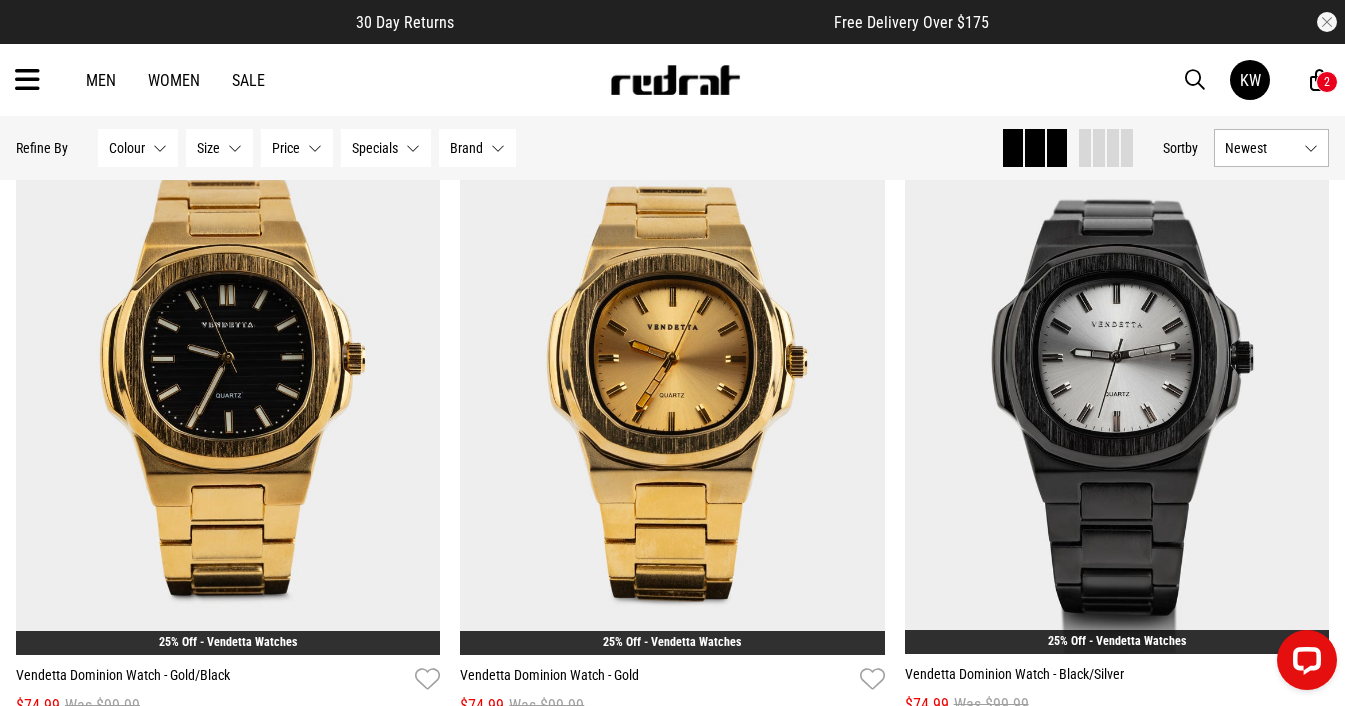 scroll, scrollTop: 2524, scrollLeft: 0, axis: vertical 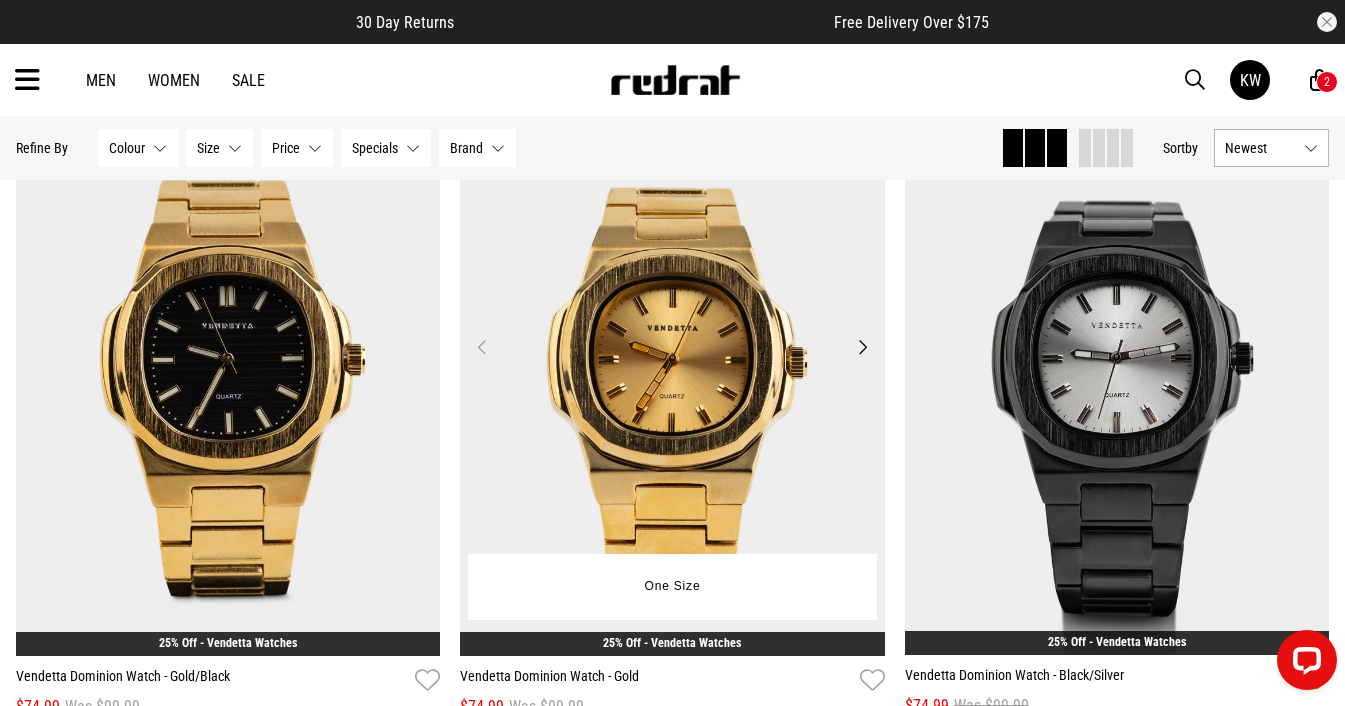 click on "Next" at bounding box center [862, 347] 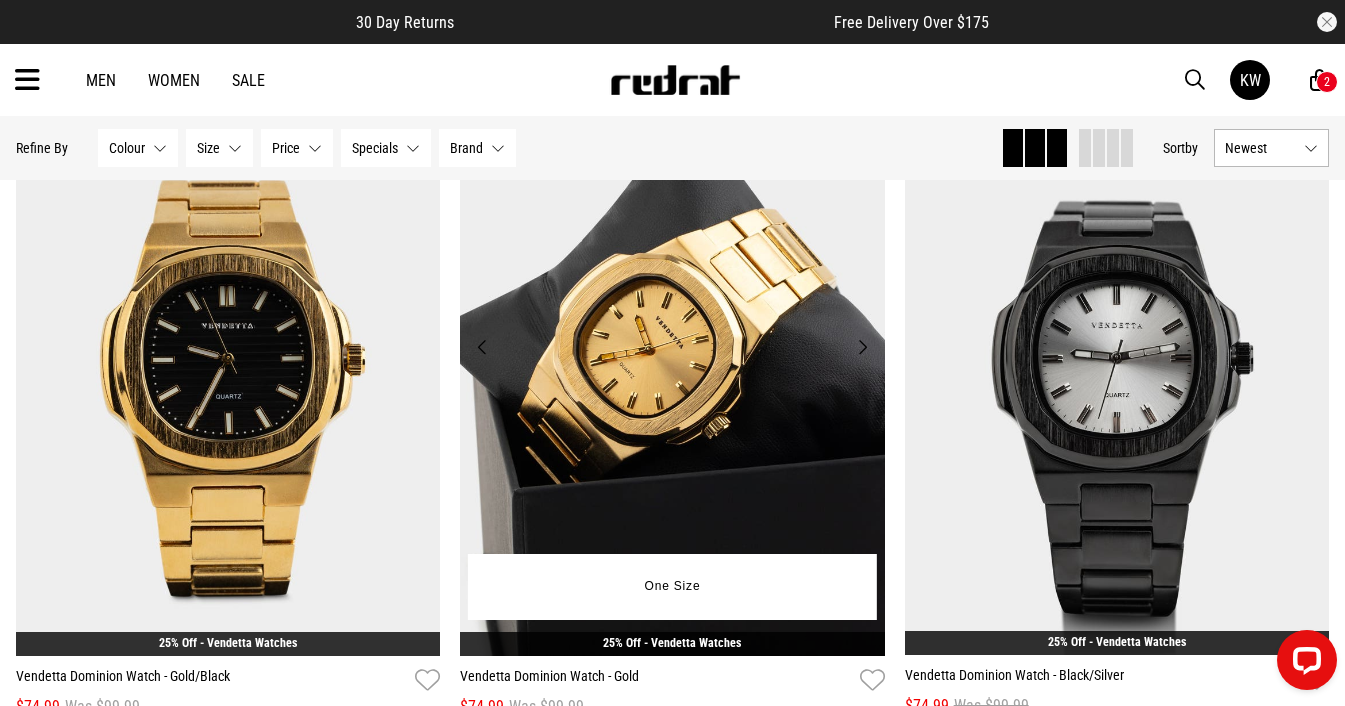 click on "Next" at bounding box center (862, 347) 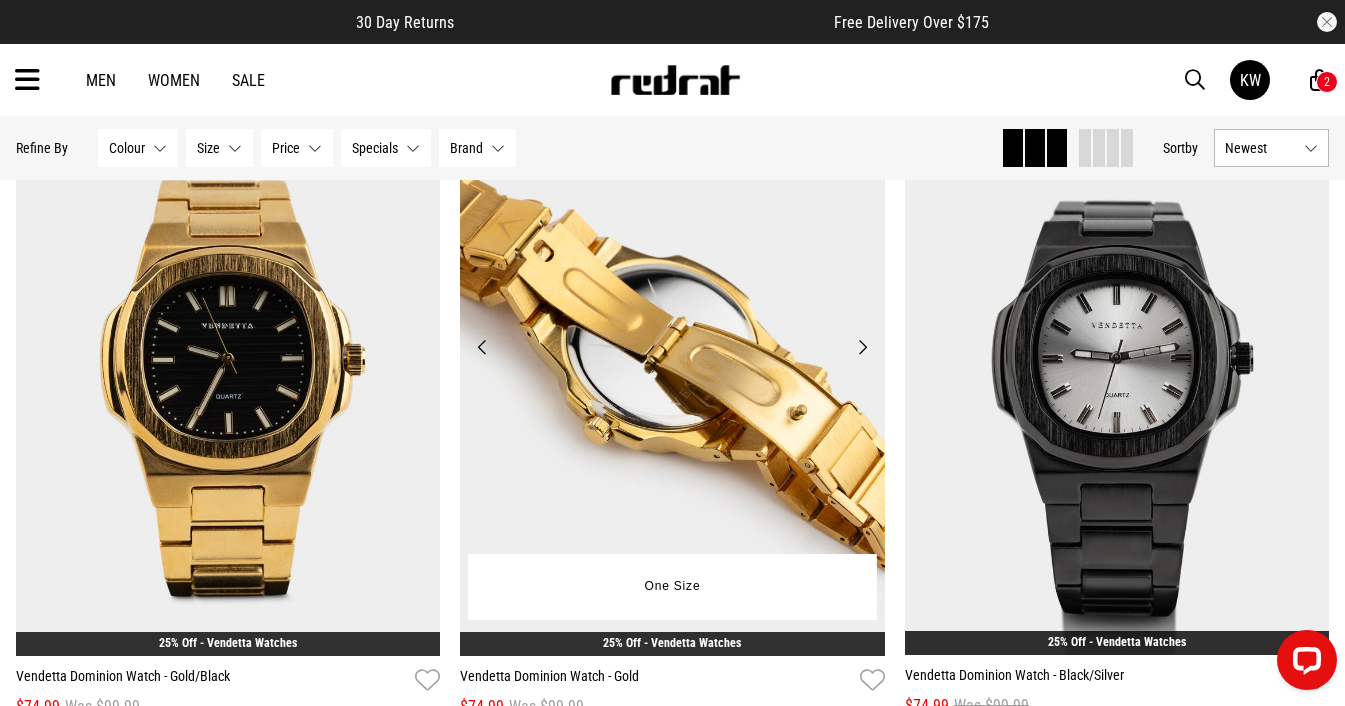 click on "Next" at bounding box center [862, 347] 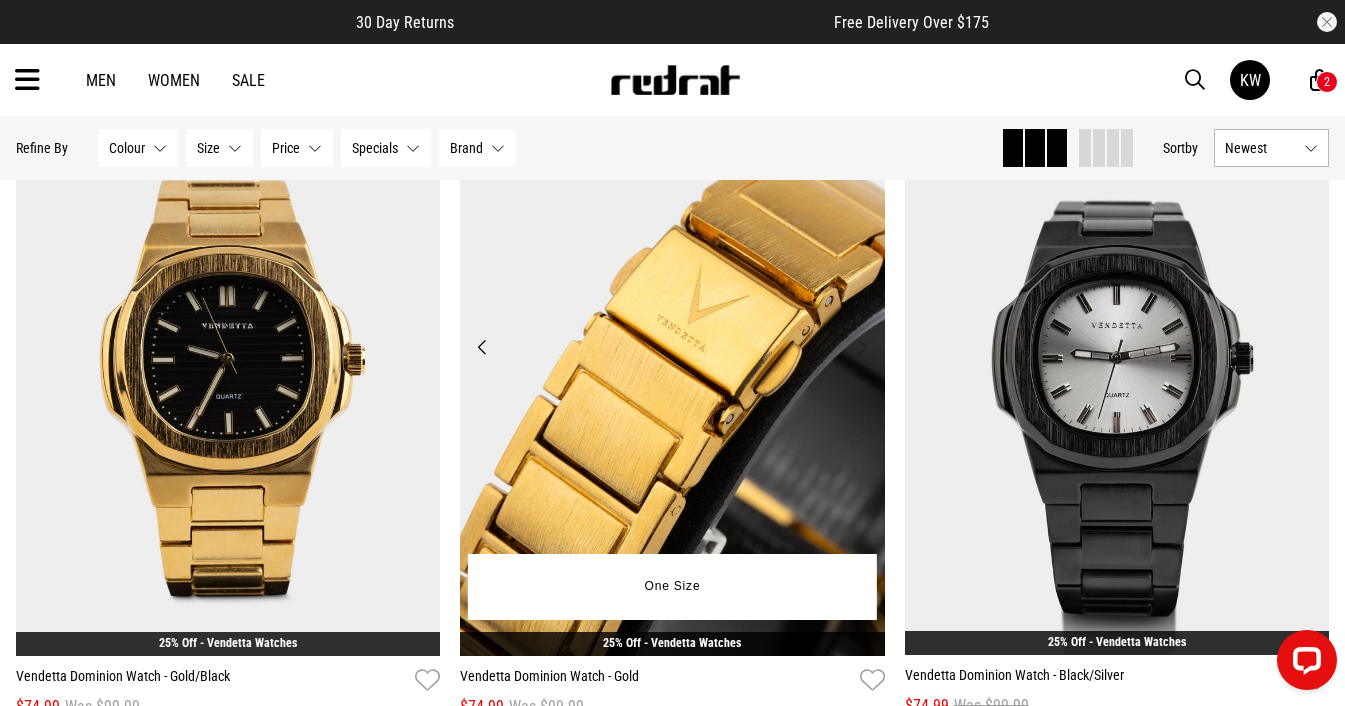 click on "Next" at bounding box center (862, 347) 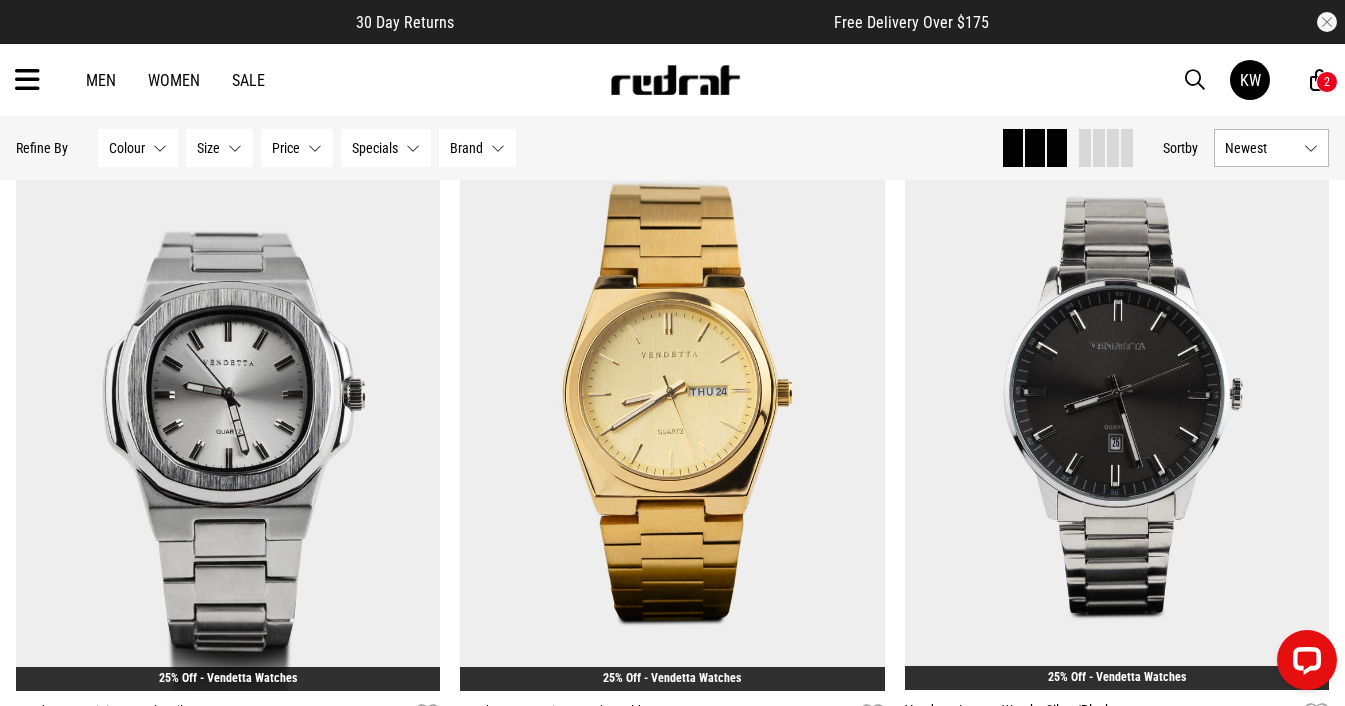 scroll, scrollTop: 3236, scrollLeft: 0, axis: vertical 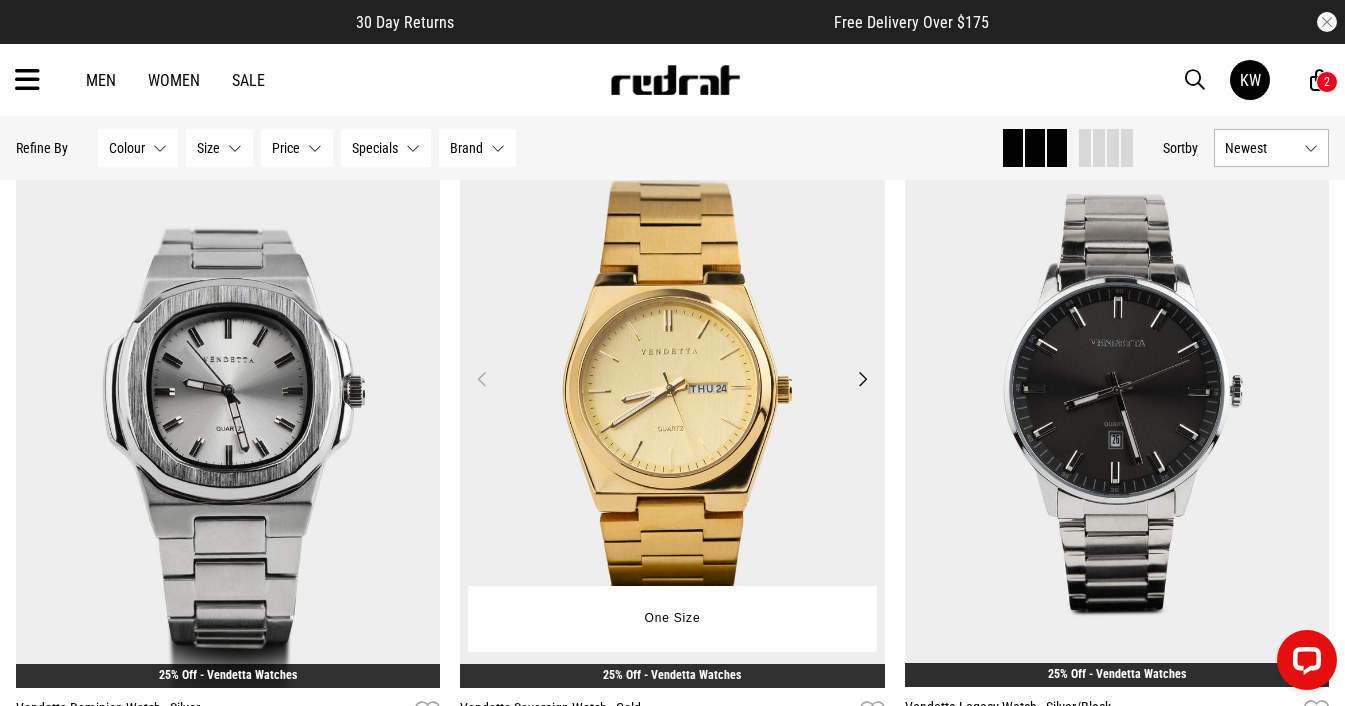 click on "Next" at bounding box center [862, 379] 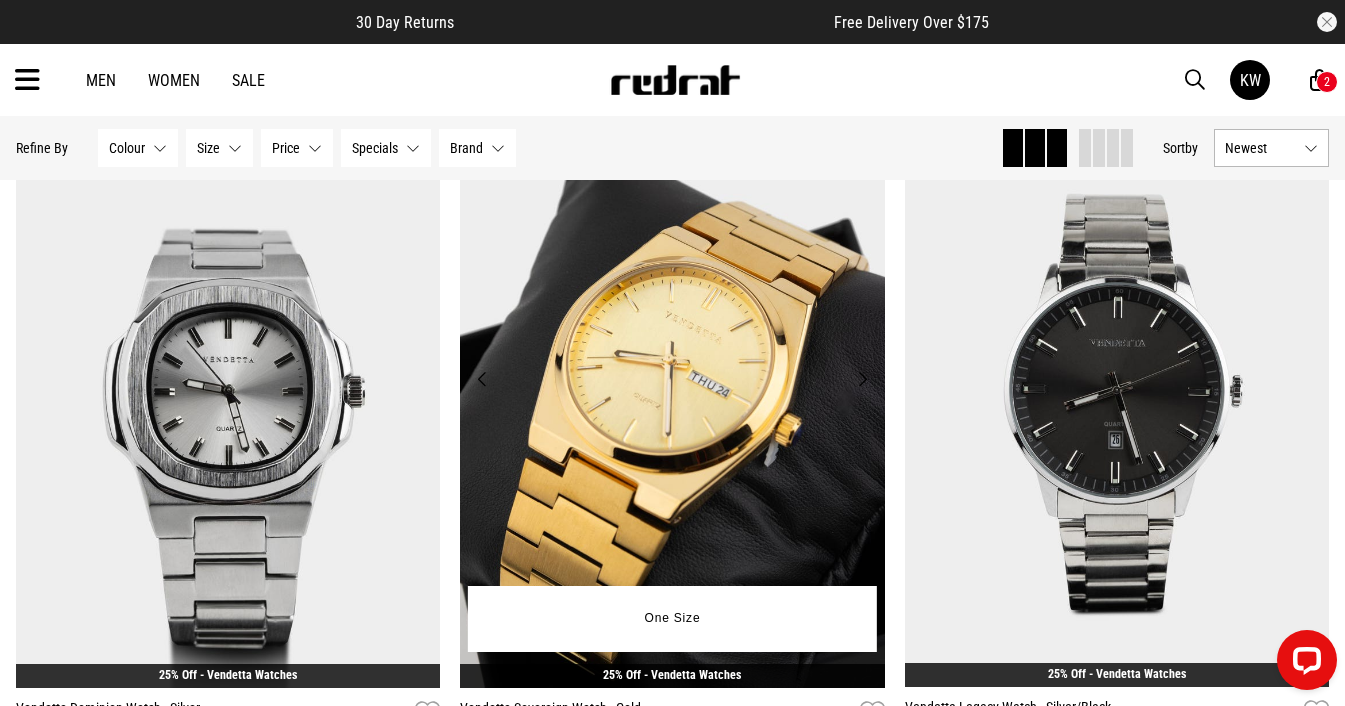 click on "Next" at bounding box center (862, 379) 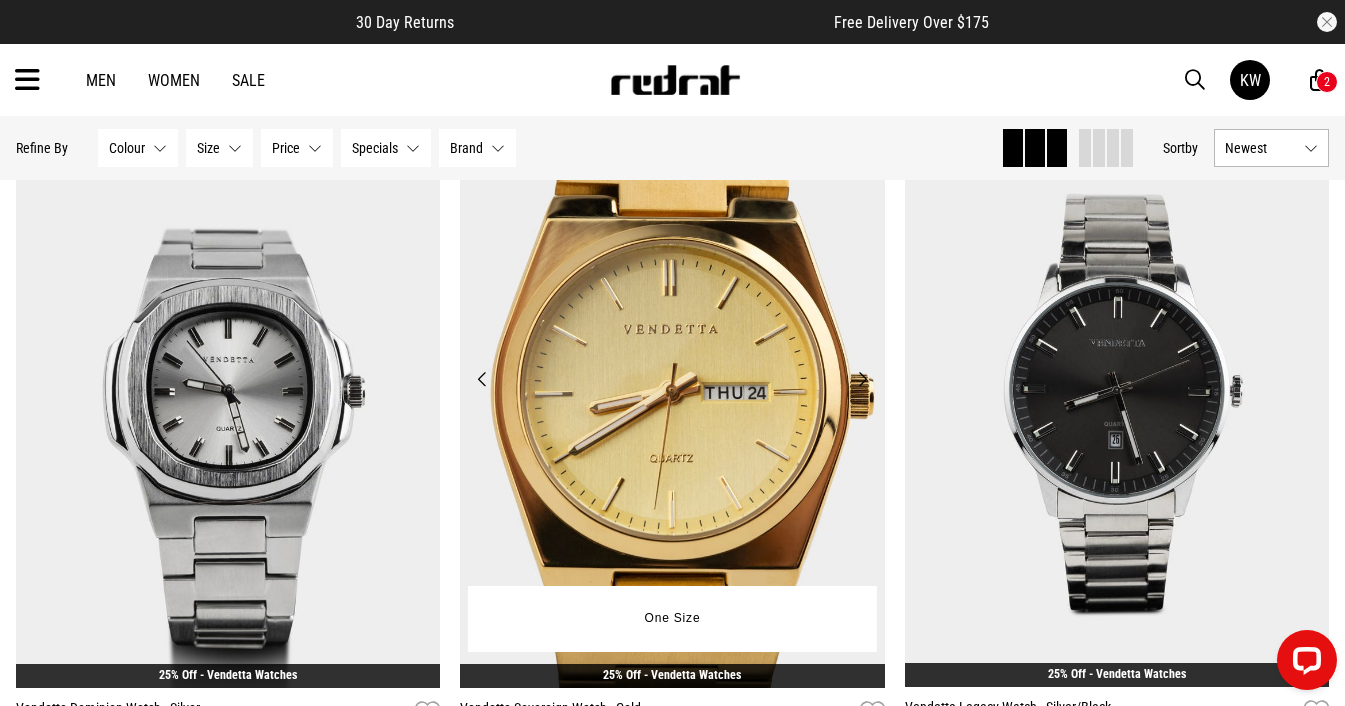 click on "Next" at bounding box center (862, 379) 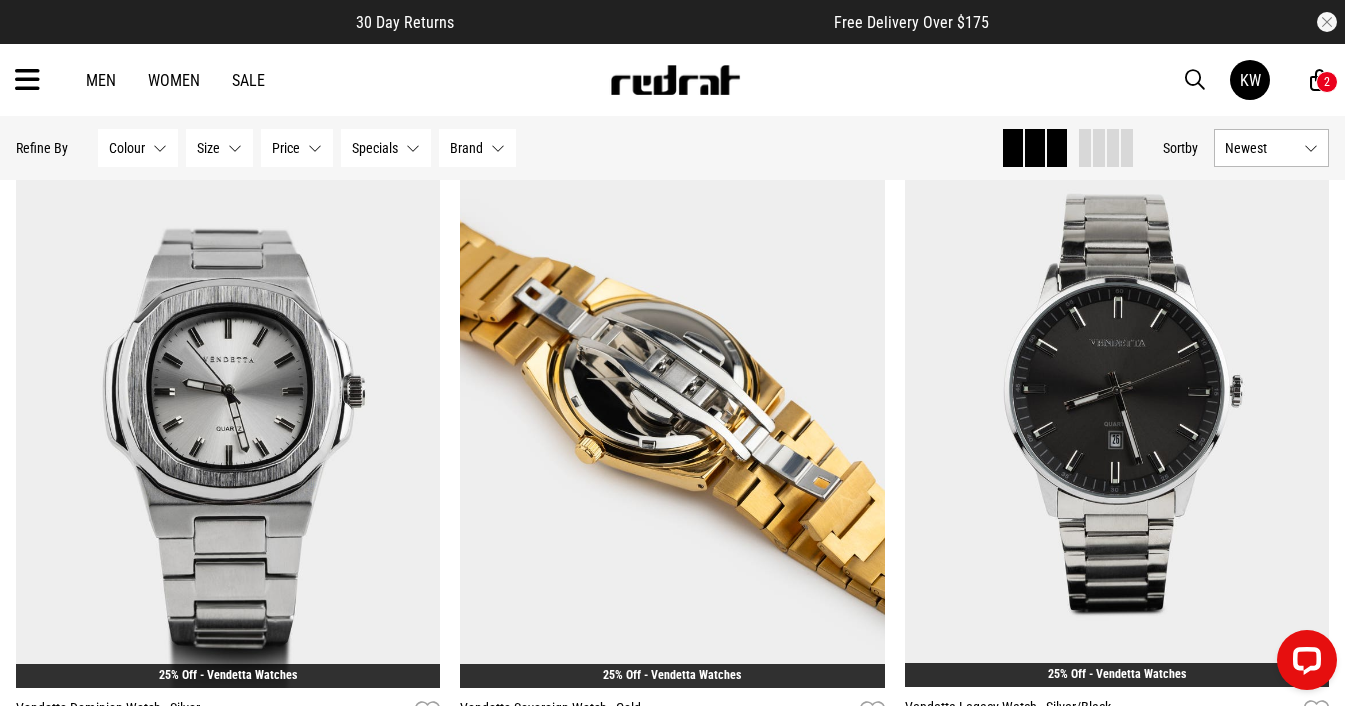 click at bounding box center [27, 80] 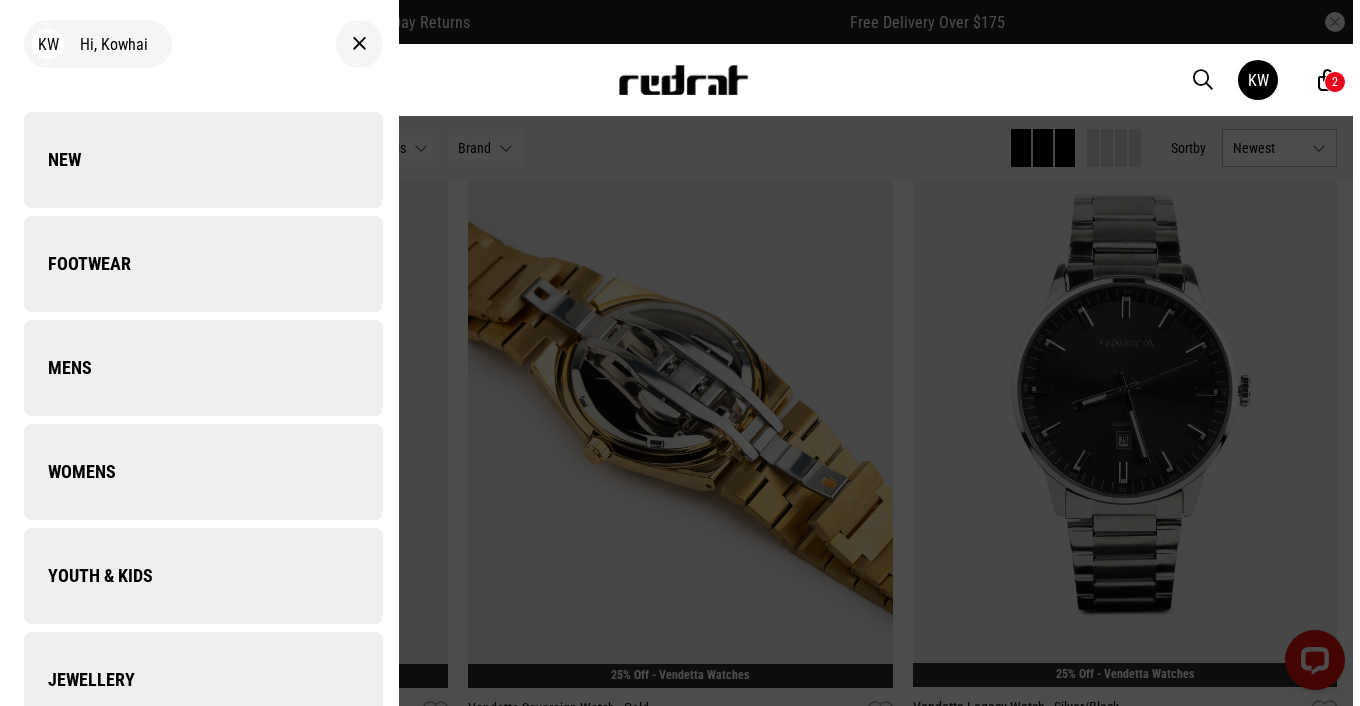 scroll, scrollTop: 3254, scrollLeft: 0, axis: vertical 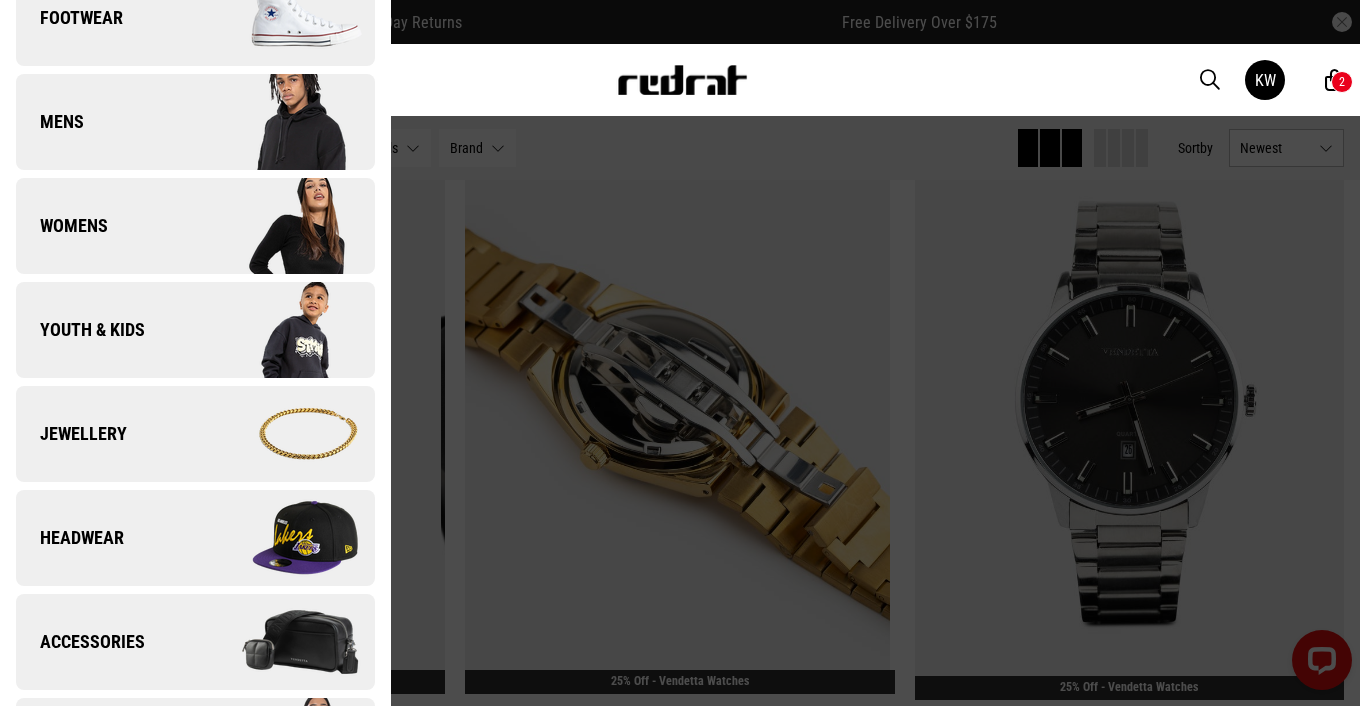 click at bounding box center [284, 538] 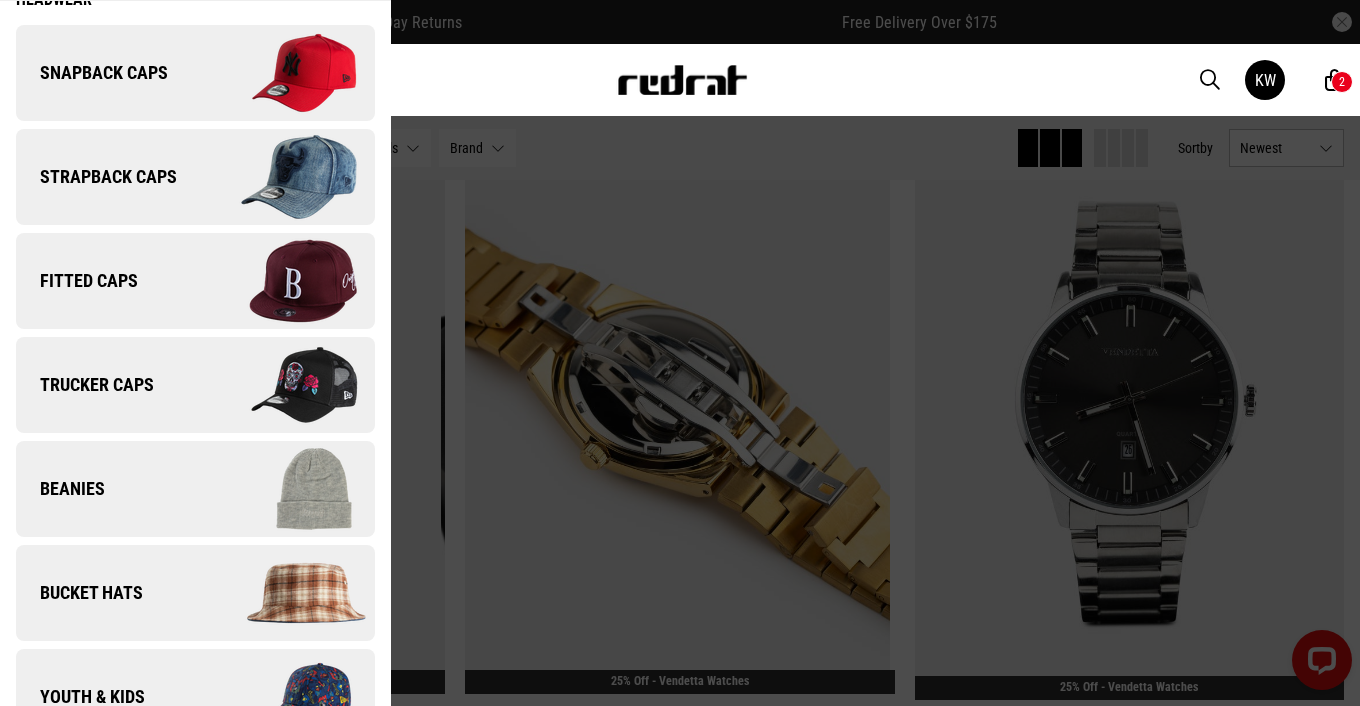 scroll, scrollTop: 123, scrollLeft: 0, axis: vertical 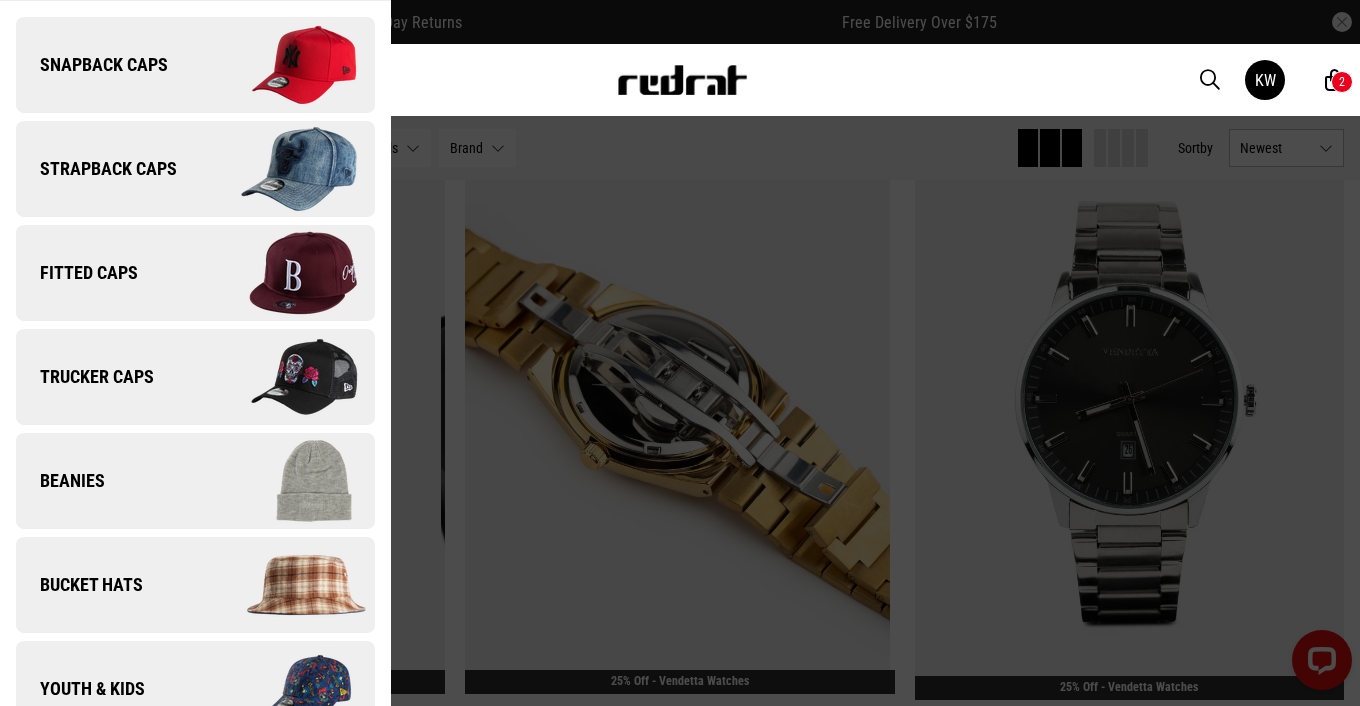 click at bounding box center [284, 273] 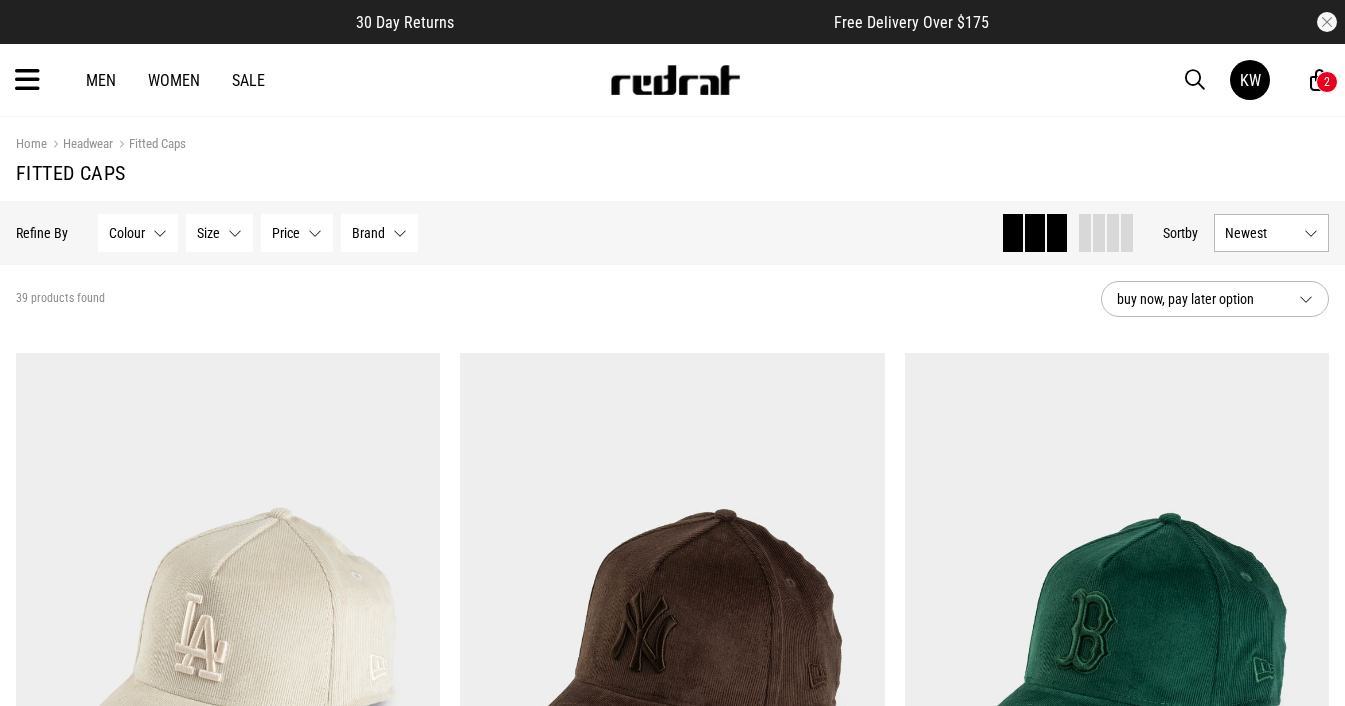 scroll, scrollTop: 0, scrollLeft: 0, axis: both 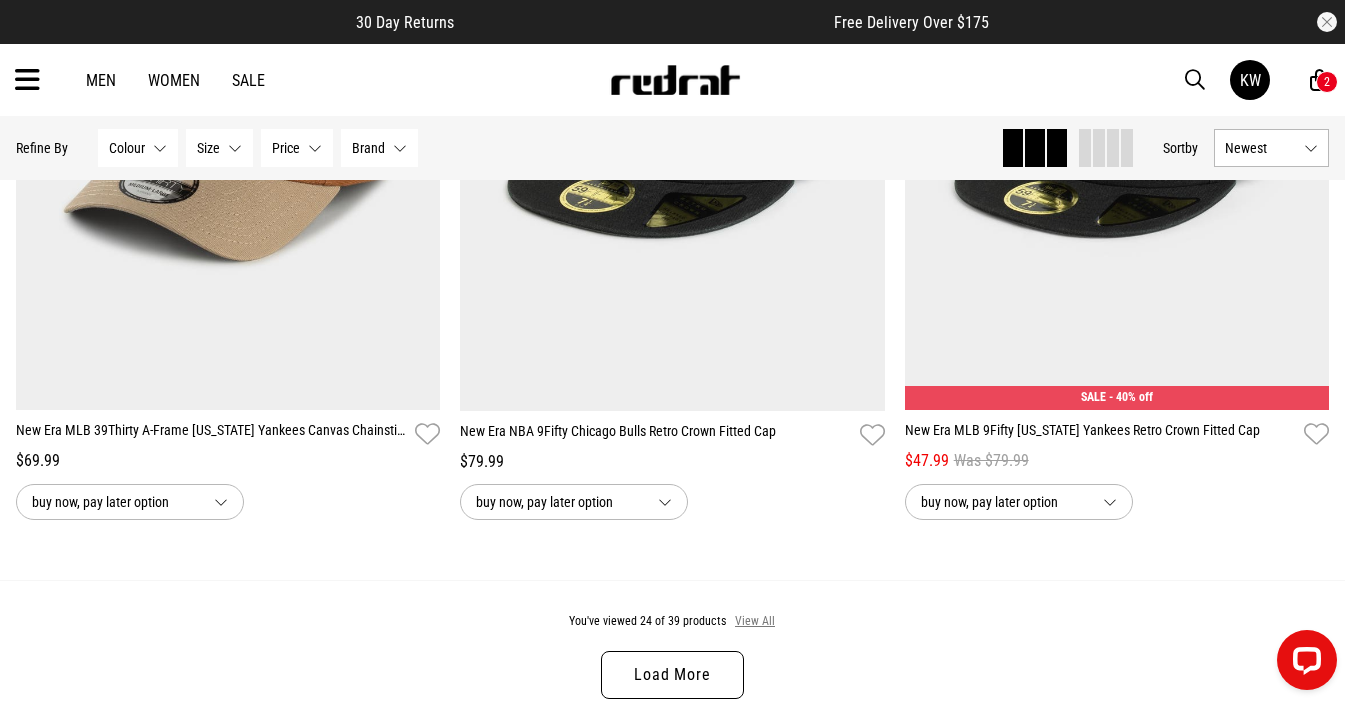 click on "View All" at bounding box center [755, 622] 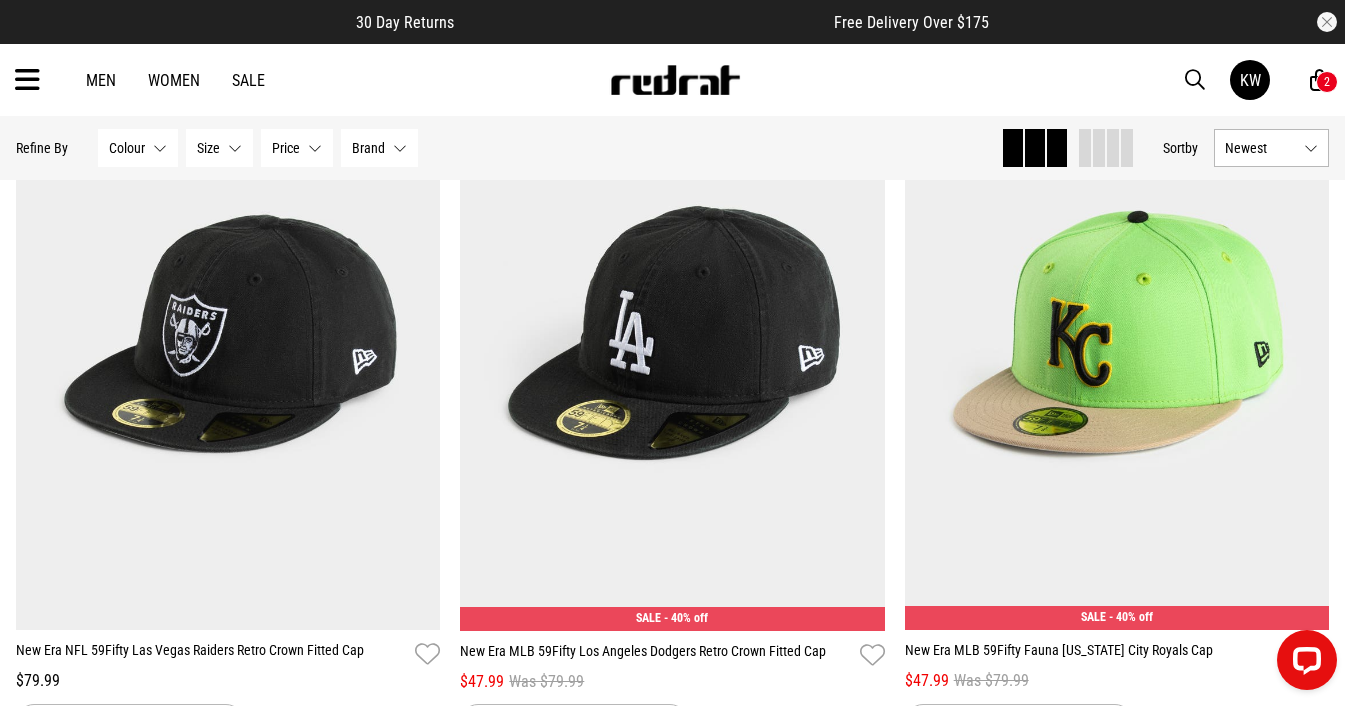 scroll, scrollTop: 6289, scrollLeft: 0, axis: vertical 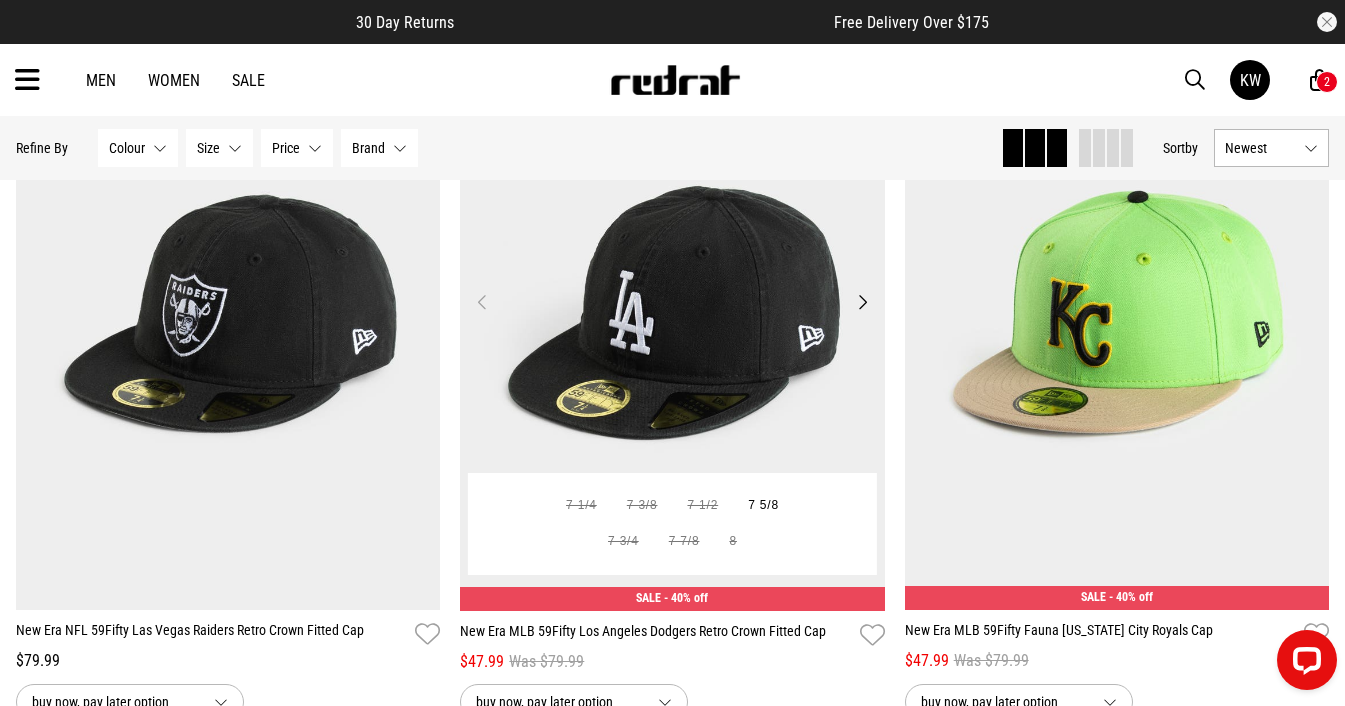click on "Next" at bounding box center (862, 302) 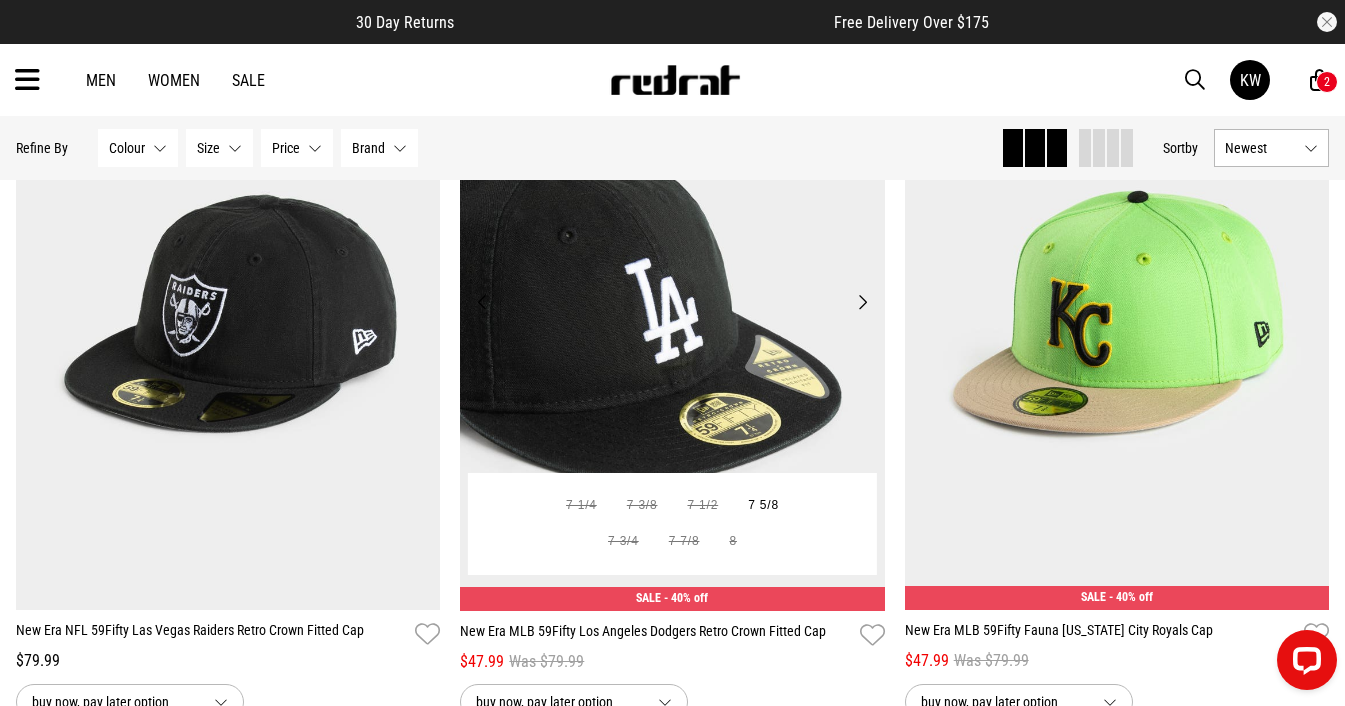 click on "Next" at bounding box center (862, 302) 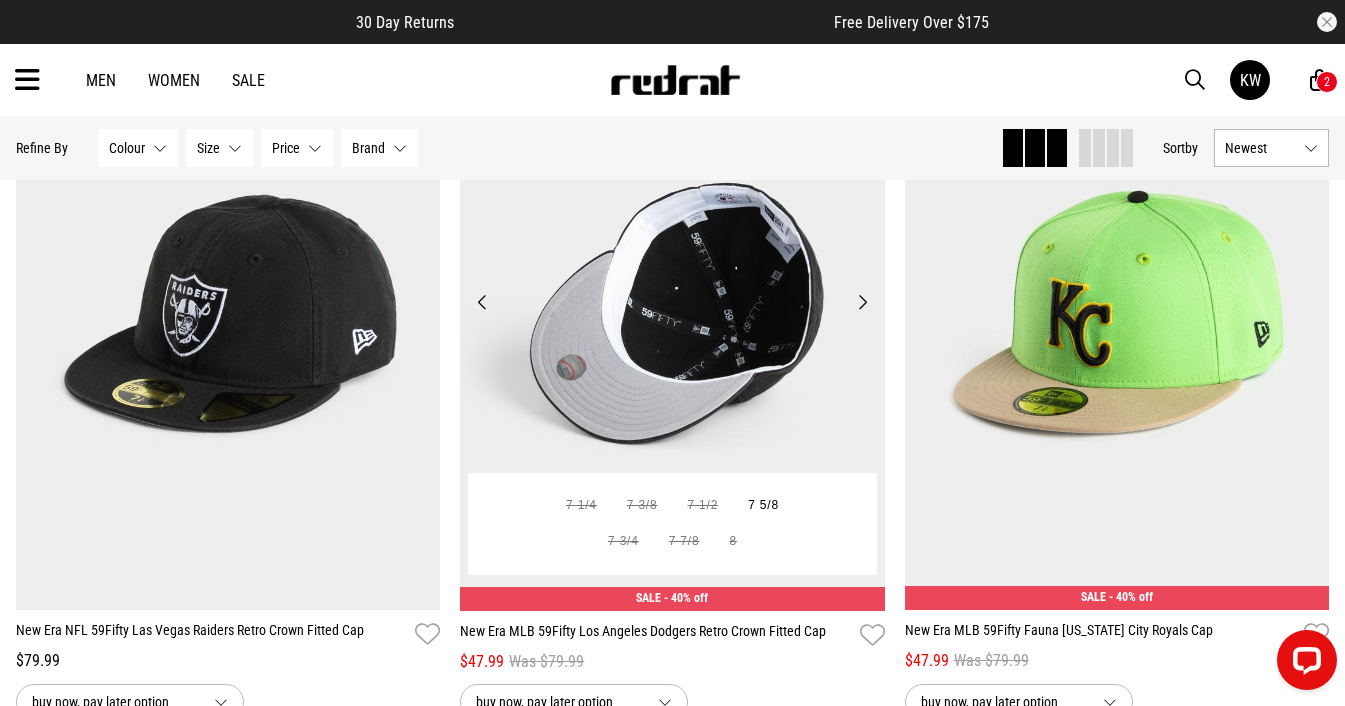 click on "Next" at bounding box center (862, 302) 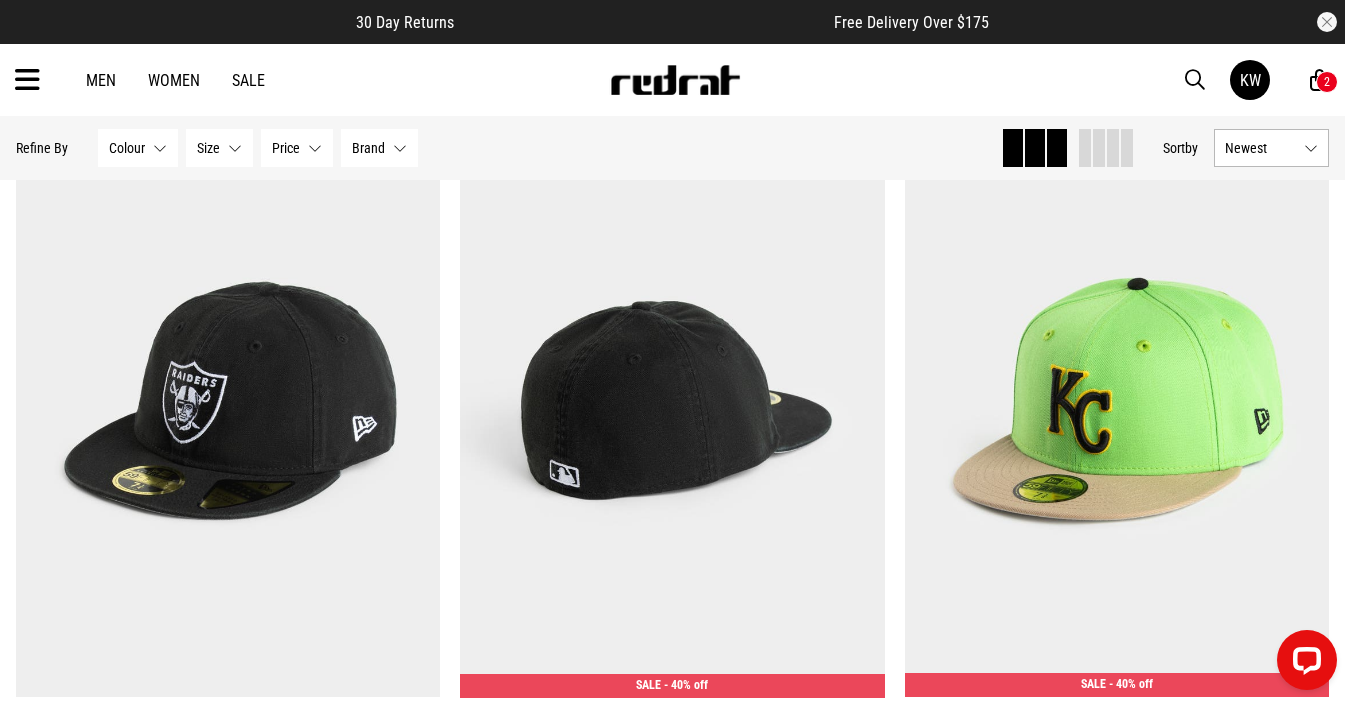 scroll, scrollTop: 6220, scrollLeft: 0, axis: vertical 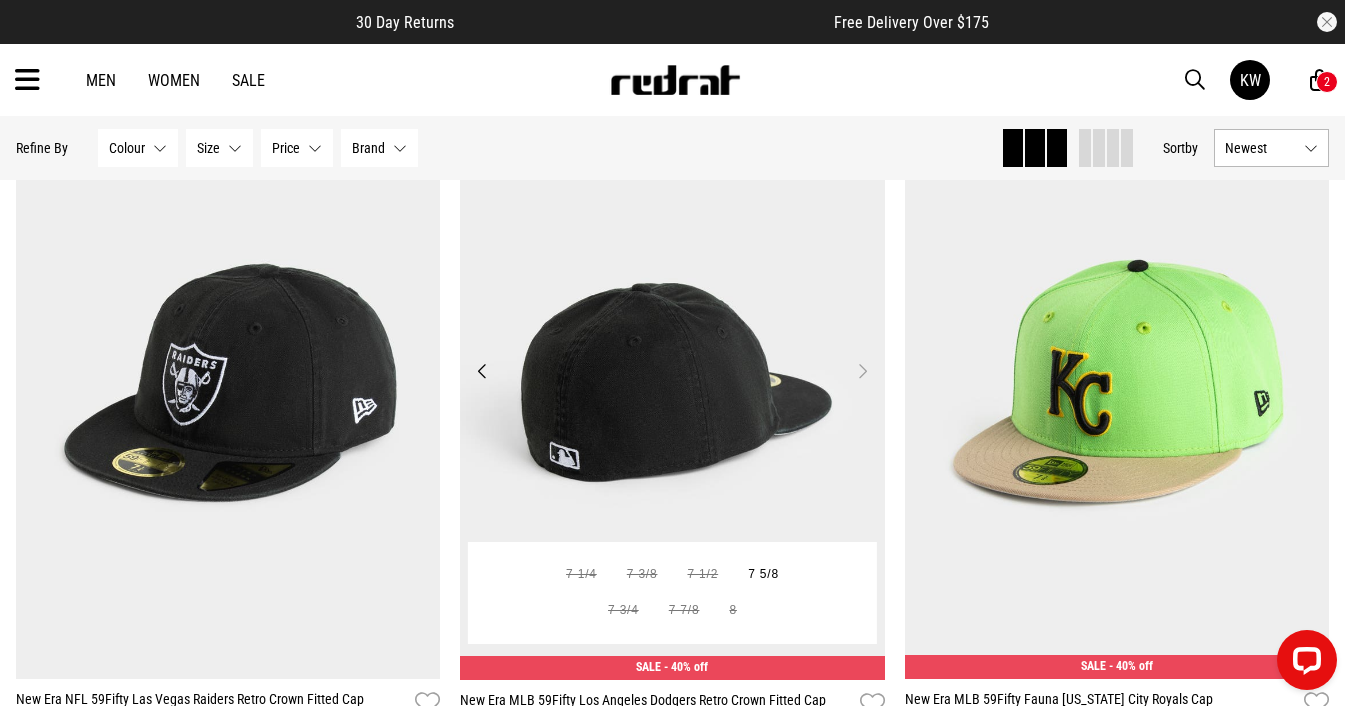 click on "Next" at bounding box center (862, 371) 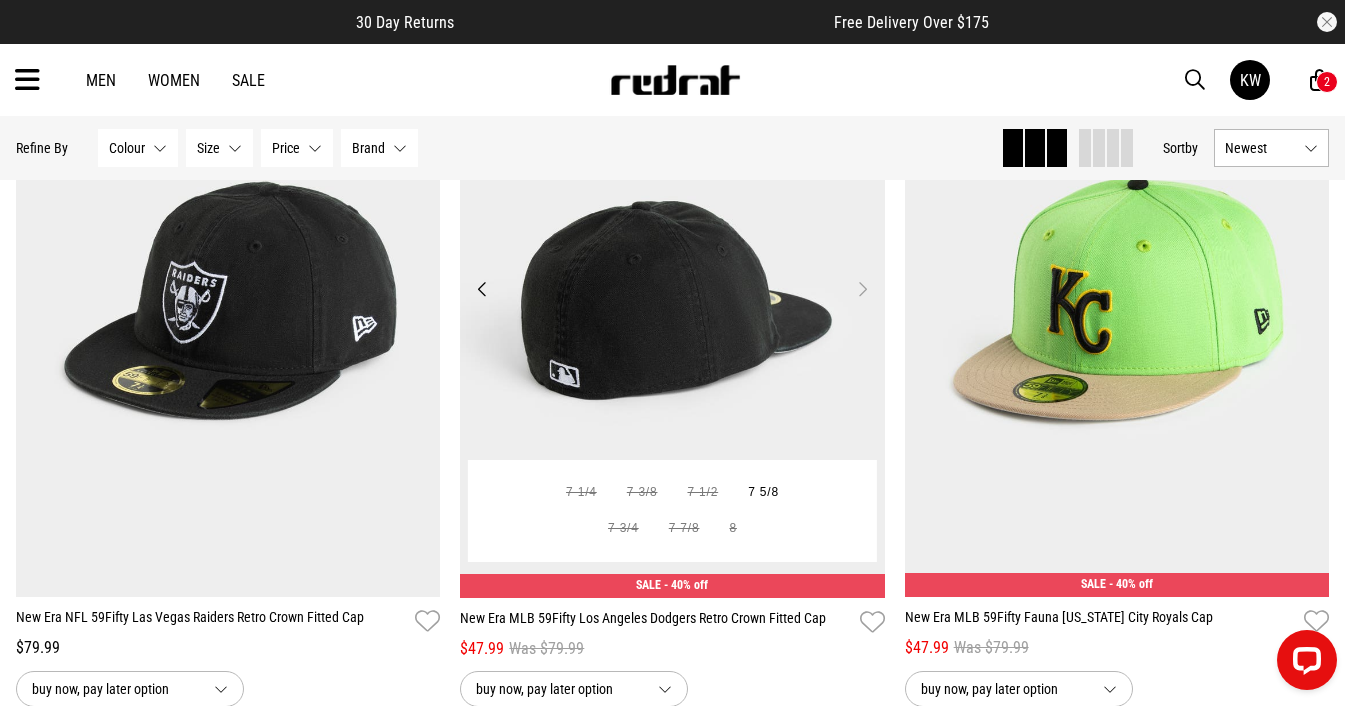 scroll, scrollTop: 6283, scrollLeft: 0, axis: vertical 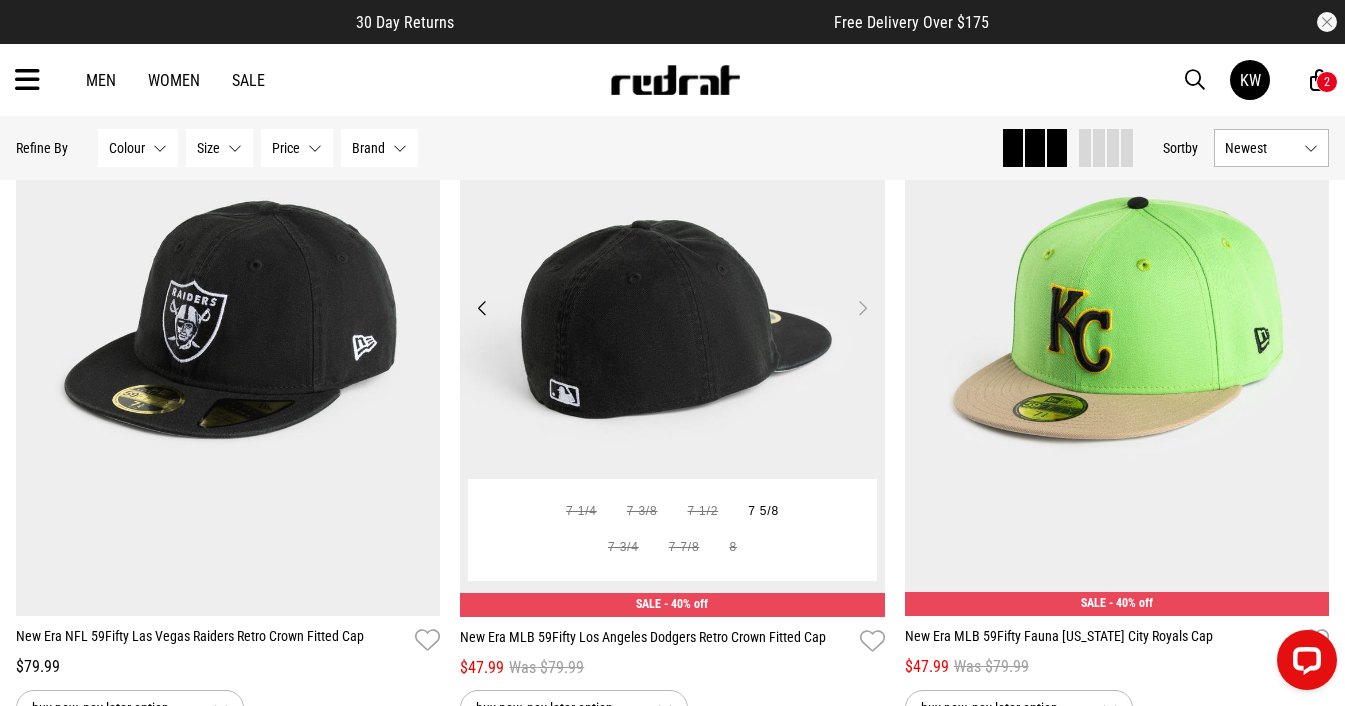 click on "Previous" at bounding box center [482, 308] 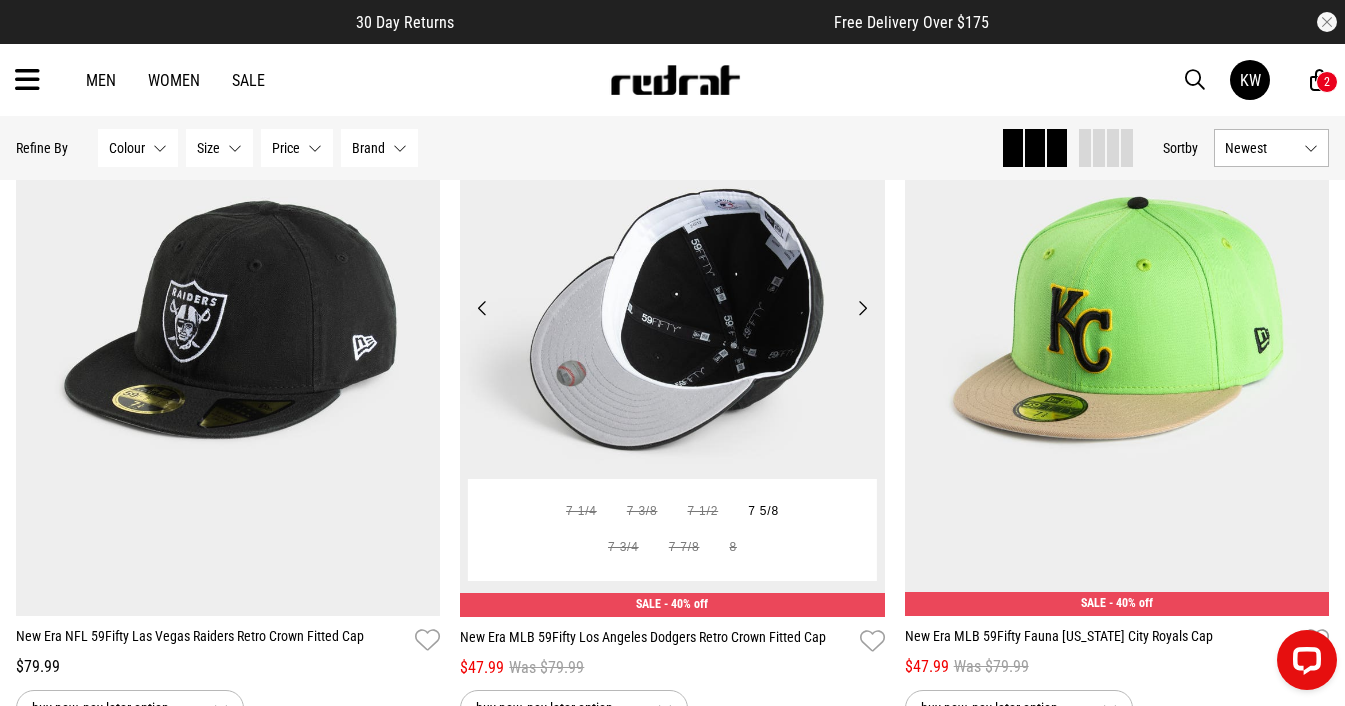 click on "Previous" at bounding box center [482, 308] 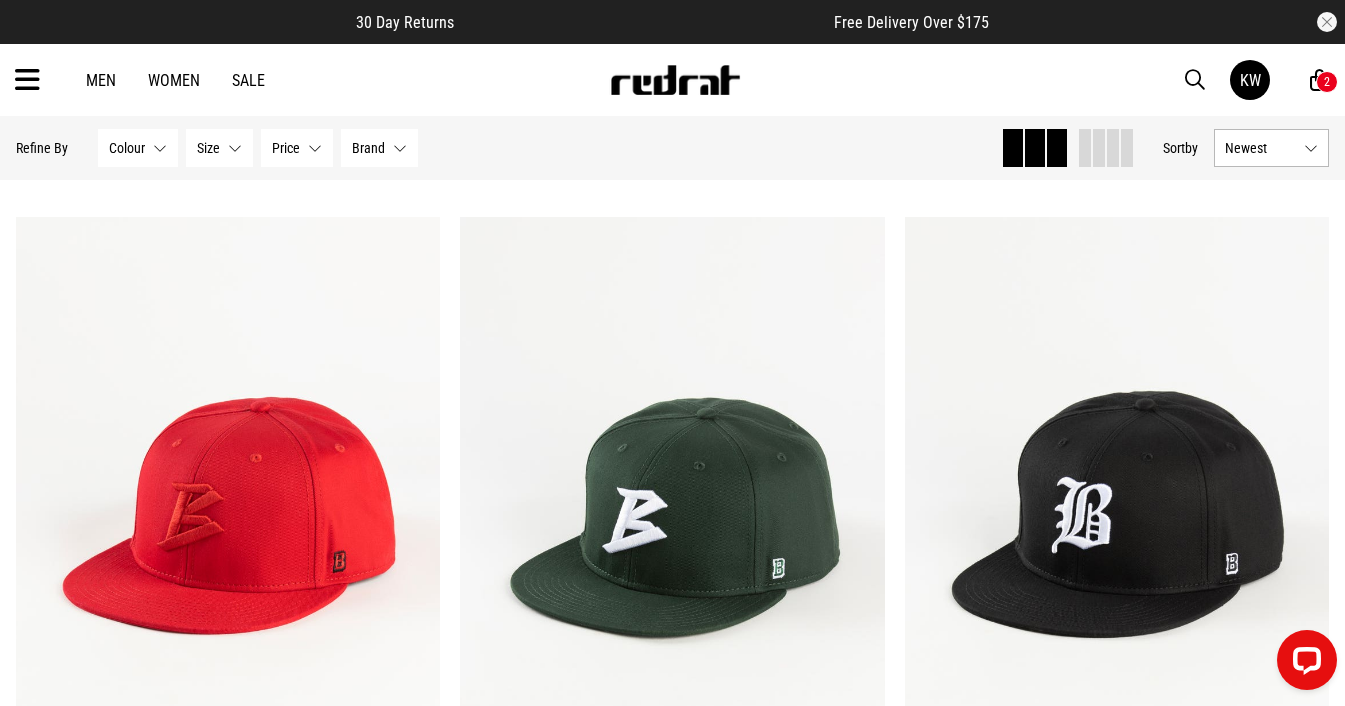 scroll, scrollTop: 8343, scrollLeft: 0, axis: vertical 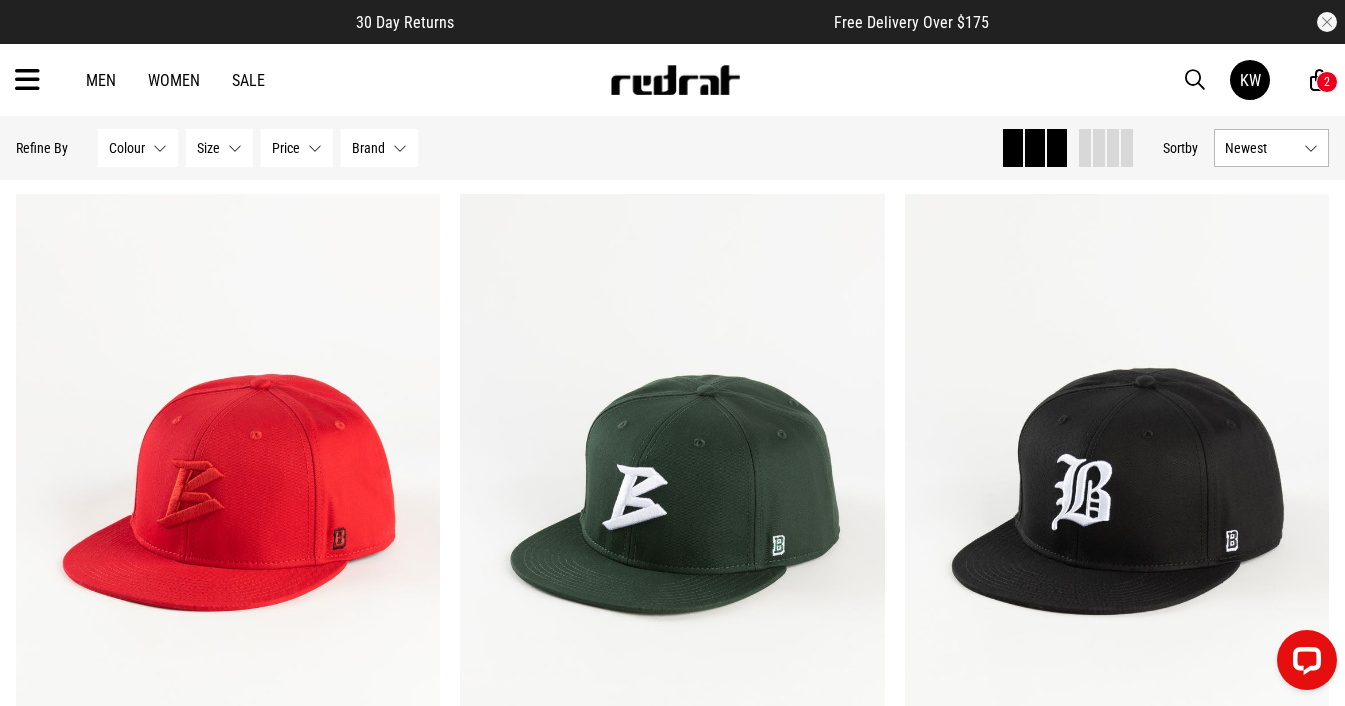 click on "Men   Women   Sale   KW
Hi, Kowhai
New       Back         Footwear       Back         Mens       Back         Womens       Back         Youth & Kids       Back         Jewellery       Back         Headwear       Back         Accessories       Back         Deals       Back         Sale   UP TO 60% OFF
Shop by Brand
adidas
Converse
New Era
See all brands     Gift Cards   Find a Store   Delivery   Returns & Exchanges   FAQ   Contact Us
Payment Options Only at Red Rat
Let's keep in touch
Back
KW         2" at bounding box center (672, 80) 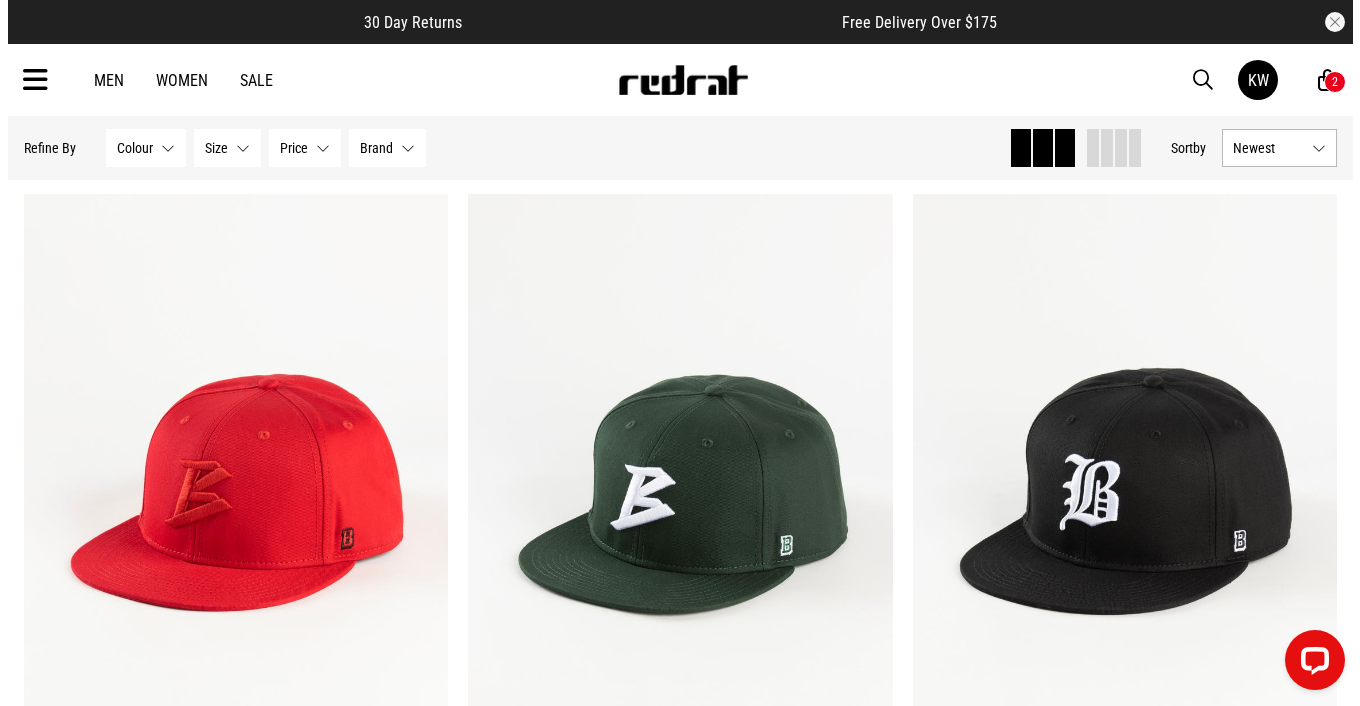 scroll, scrollTop: 8410, scrollLeft: 0, axis: vertical 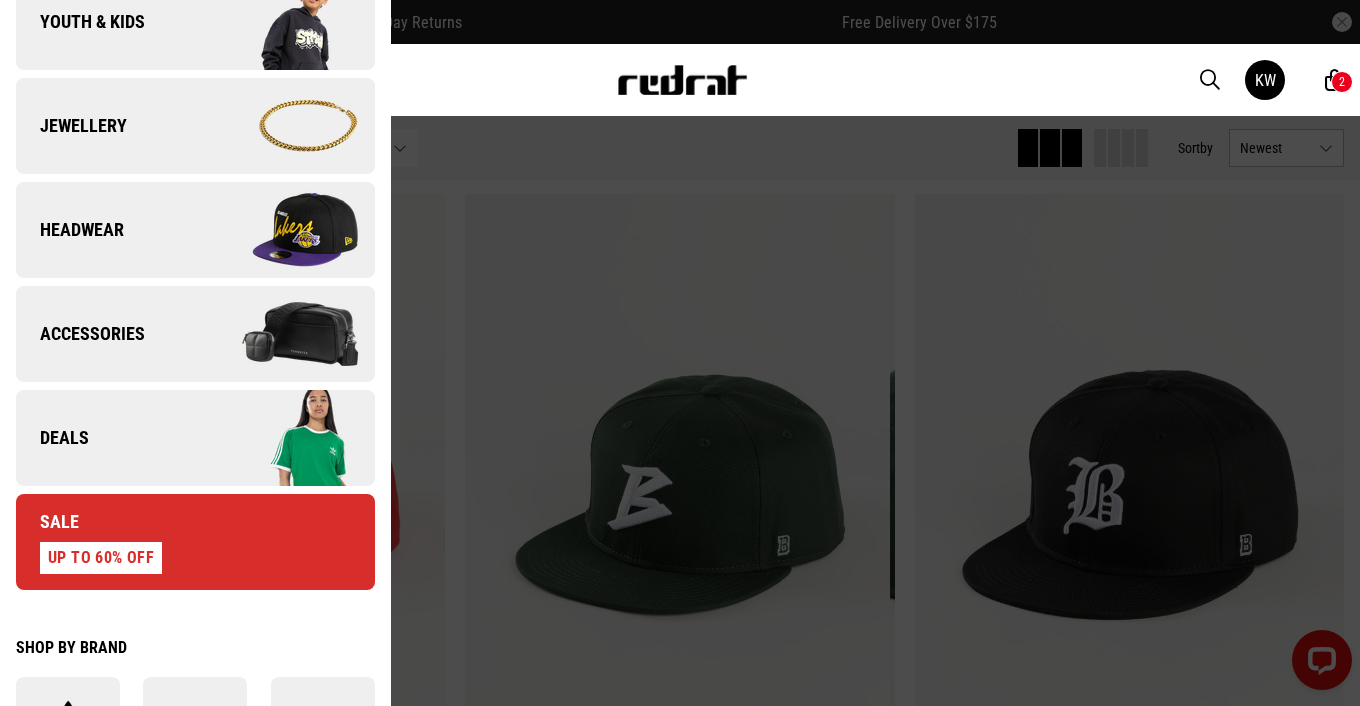 click on "Accessories" at bounding box center [195, 334] 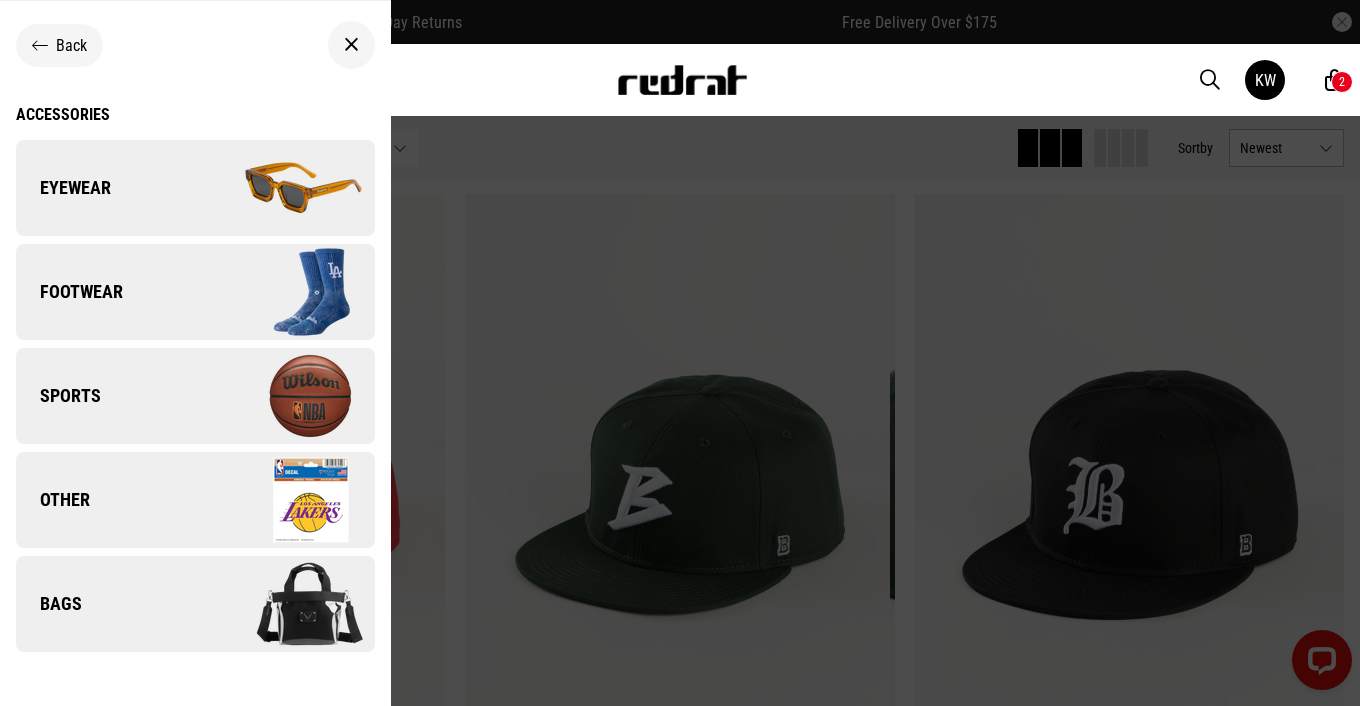 click at bounding box center [284, 604] 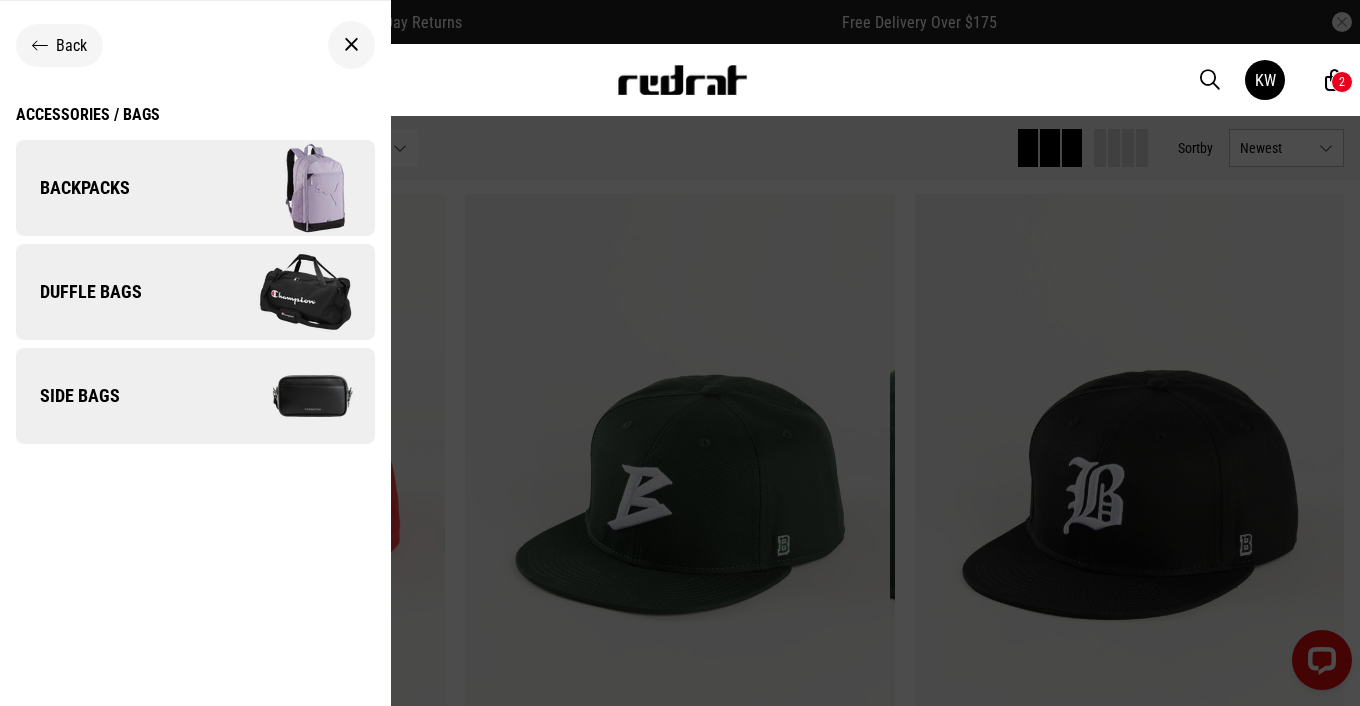 click at bounding box center (284, 396) 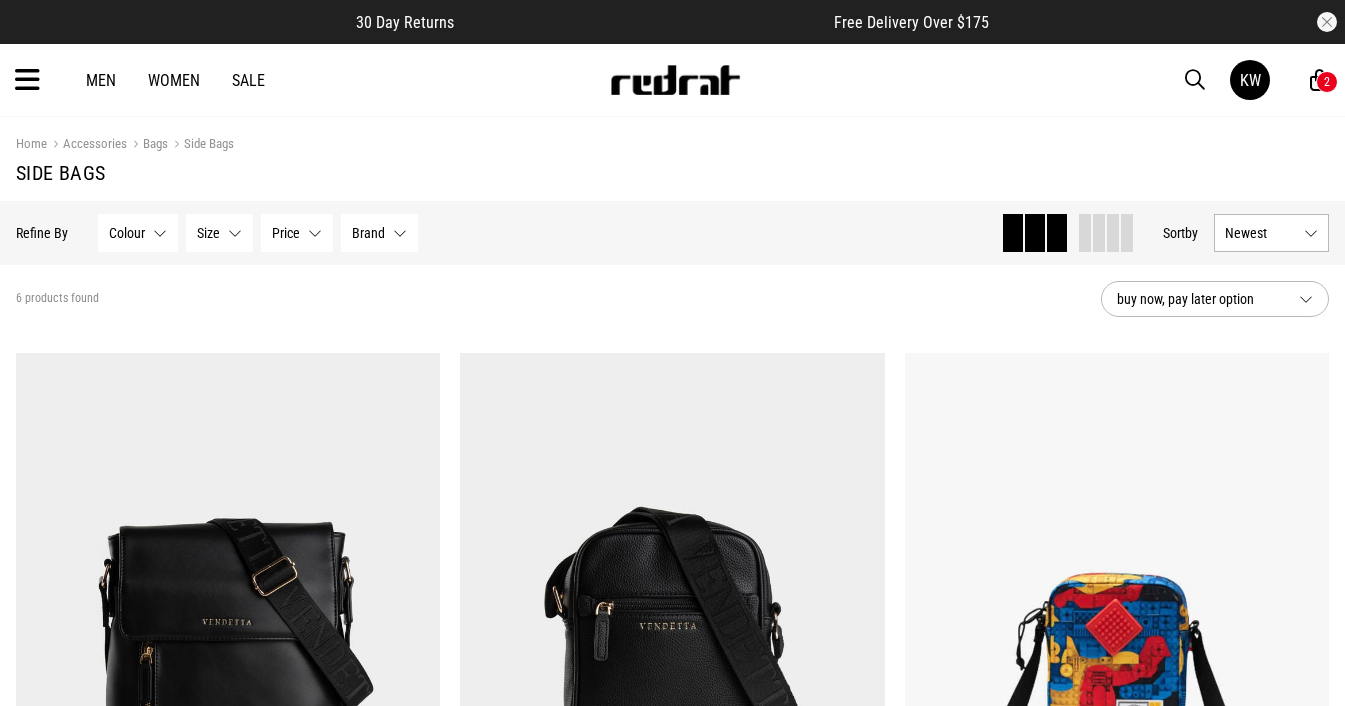 scroll, scrollTop: 0, scrollLeft: 0, axis: both 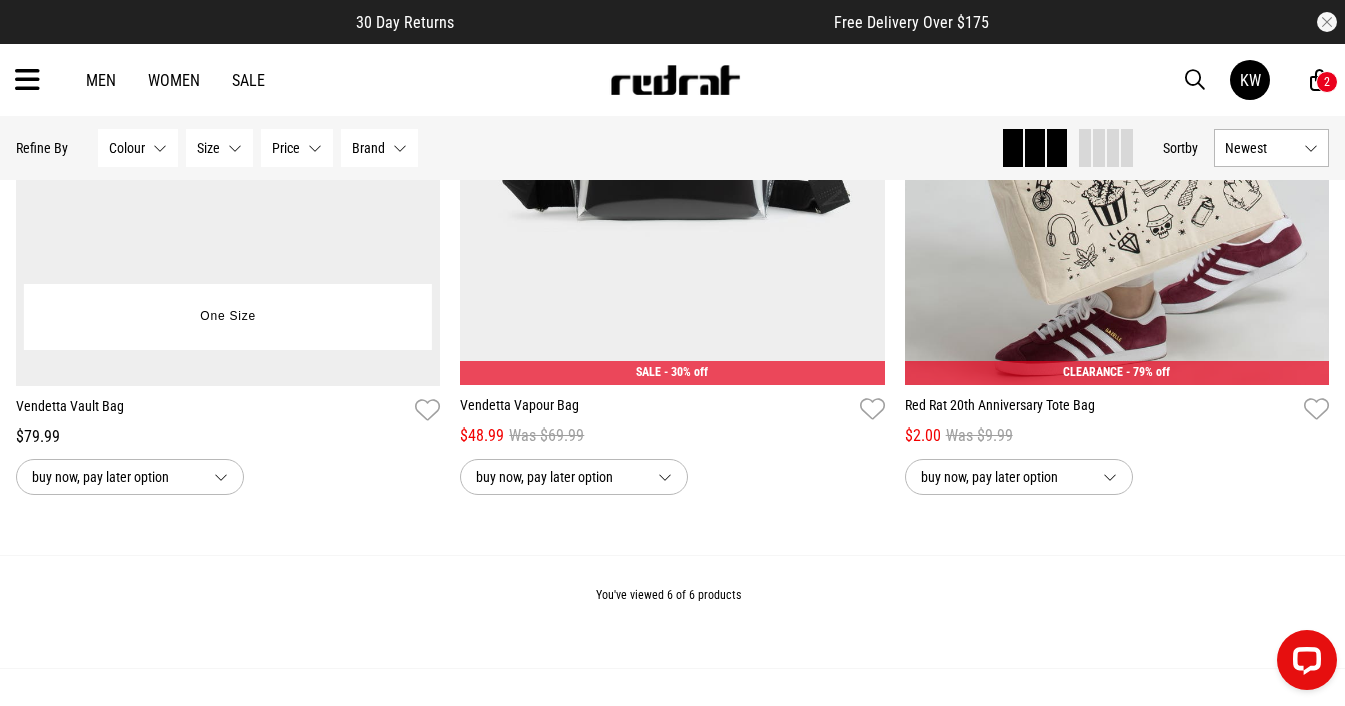 click on "One Size" at bounding box center (228, 317) 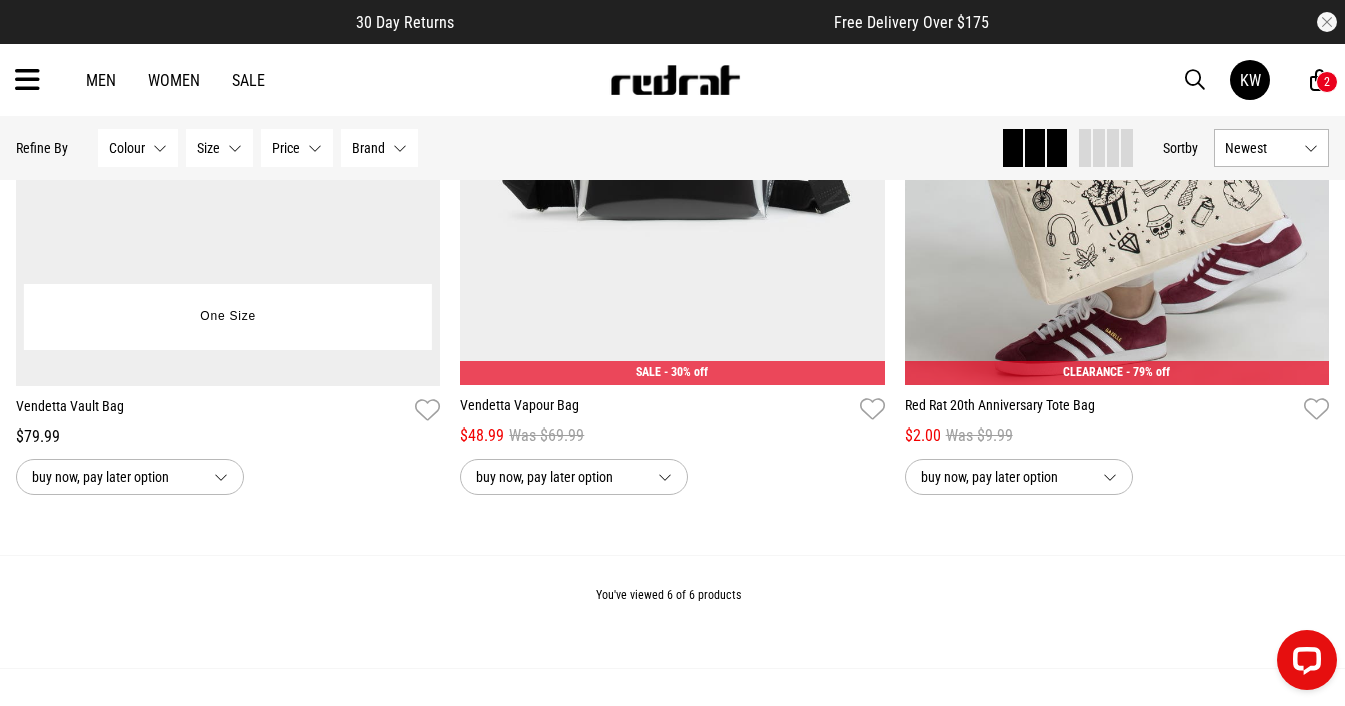 click at bounding box center (228, 88) 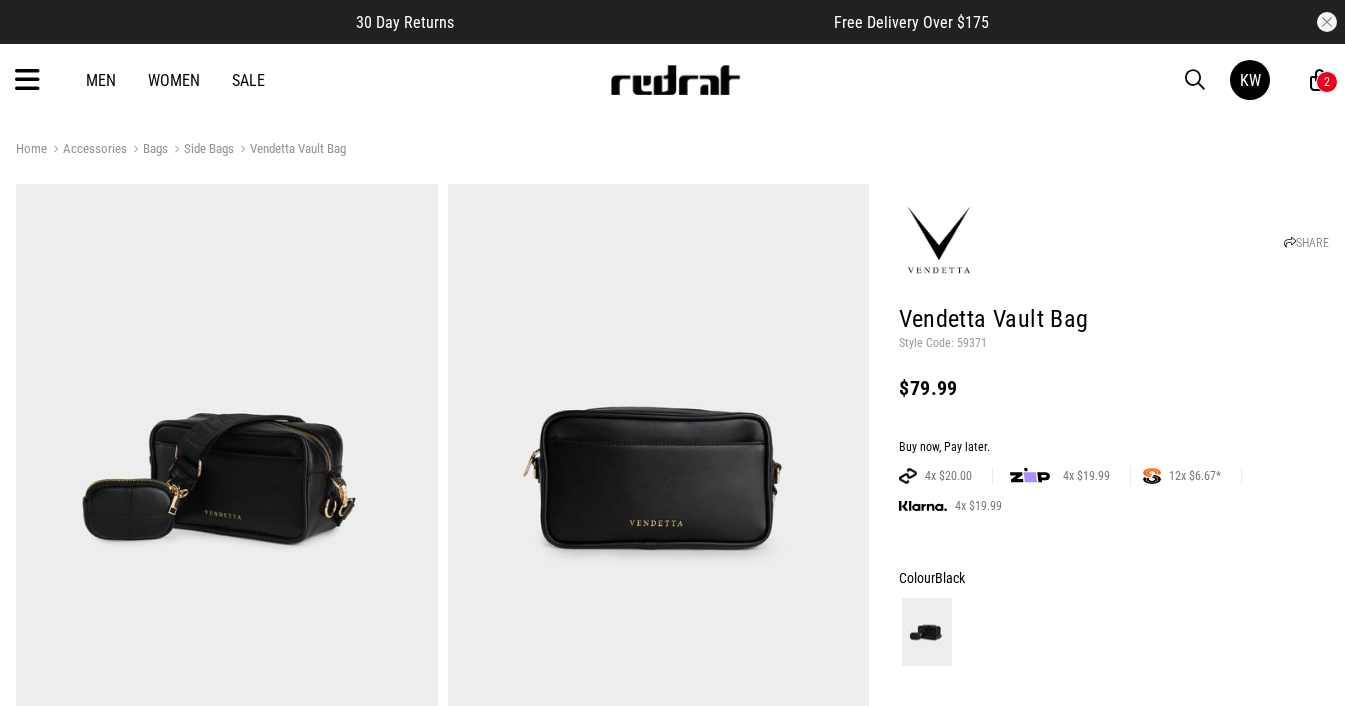 scroll, scrollTop: 0, scrollLeft: 0, axis: both 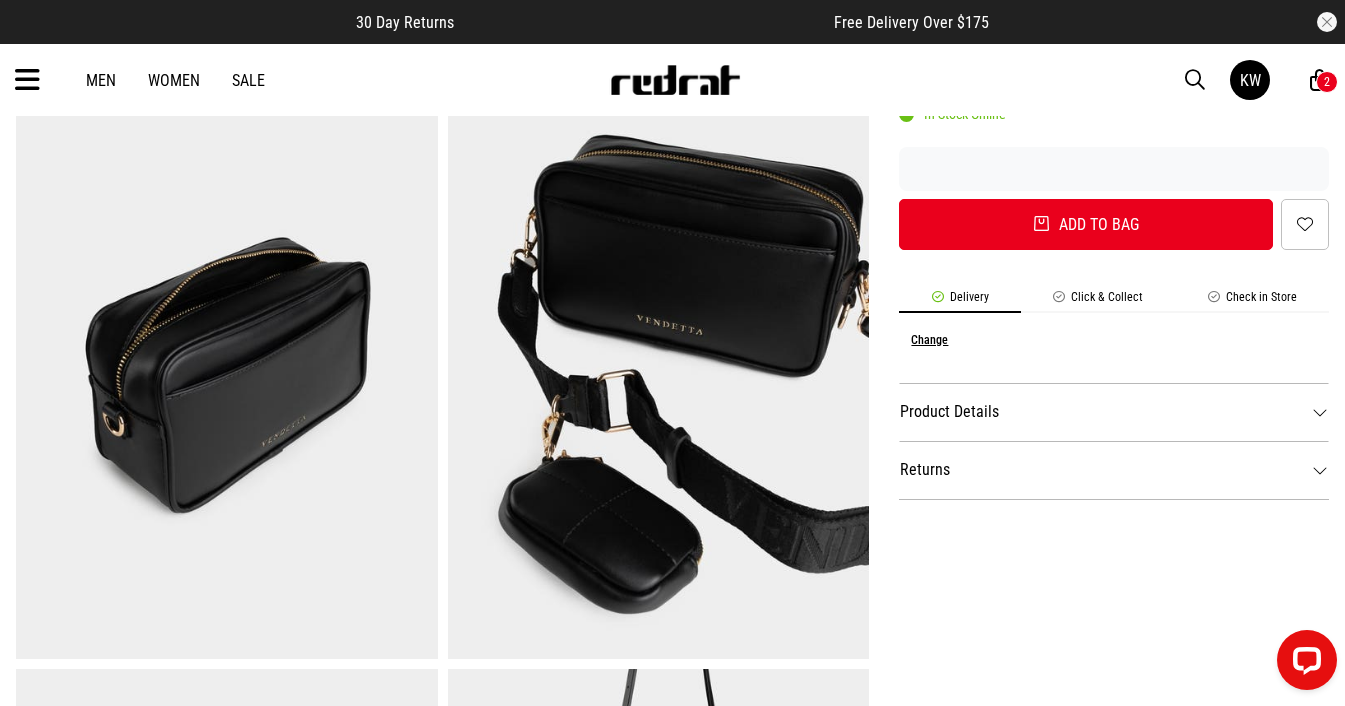 click on "SHARE    Vendetta Vault Bag   Style Code: 59371   $79.99       Buy now, Pay later.     4x $20.00
4x $19.99   12x $6.67*     Based on total order value being over $80   4x $19.99      Colour  Black    Size   Size Guide   Size One Size   In Stock Online       Add to bag     Add to wishlist    Delivery     Click & Collect     Check in Store        Change         Product Details   Product Details   The Vendetta Vault Bag is designed to hold up to whatever you throw at it while keeping your essentials safe and easily accessible.
FEATURES:
- Dimensions: 24cm x 12.5cm x 6.5cm
- Body material: PU leather
- Lining: Polyester
- Gold foil embossed Vendetta logo on patch
- Gold coloured zipper and hardware
- Removable & adjustable Vendetta logo jaquard strap
- Removable & adjustable PU leather strap
- PU Leather coin pouch that attaches to jaquard strap
- Product code: : VB-16879     Returns    30 day returns available. Click  here  for more info.        View the size table" at bounding box center (1099, 373) 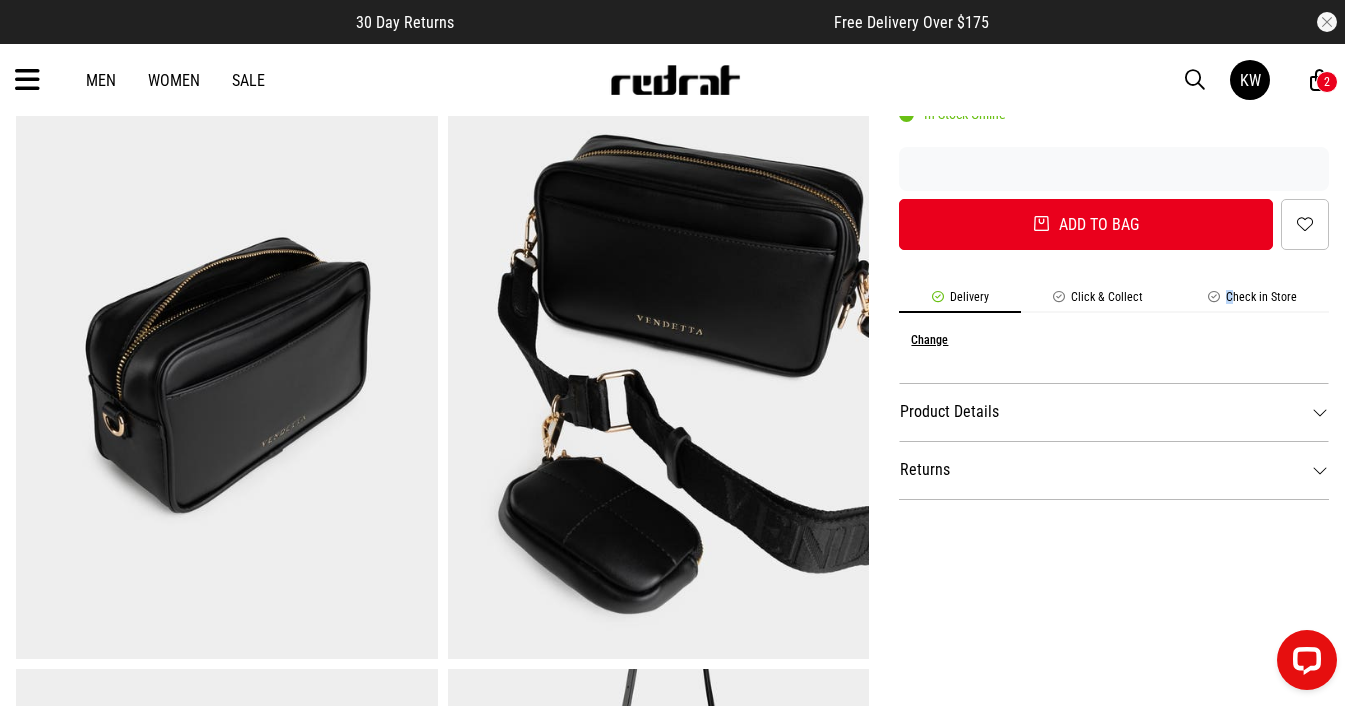 click on "SHARE    Vendetta Vault Bag   Style Code: 59371   $79.99       Buy now, Pay later.     4x $20.00
4x $19.99   12x $6.67*     Based on total order value being over $80   4x $19.99      Colour  Black    Size   Size Guide   Size One Size   In Stock Online       Add to bag     Add to wishlist    Delivery     Click & Collect     Check in Store        Change         Product Details   Product Details   The Vendetta Vault Bag is designed to hold up to whatever you throw at it while keeping your essentials safe and easily accessible.
FEATURES:
- Dimensions: 24cm x 12.5cm x 6.5cm
- Body material: PU leather
- Lining: Polyester
- Gold foil embossed Vendetta logo on patch
- Gold coloured zipper and hardware
- Removable & adjustable Vendetta logo jaquard strap
- Removable & adjustable PU leather strap
- PU Leather coin pouch that attaches to jaquard strap
- Product code: : VB-16879     Returns    30 day returns available. Click  here  for more info.        View the size table" at bounding box center [1099, 373] 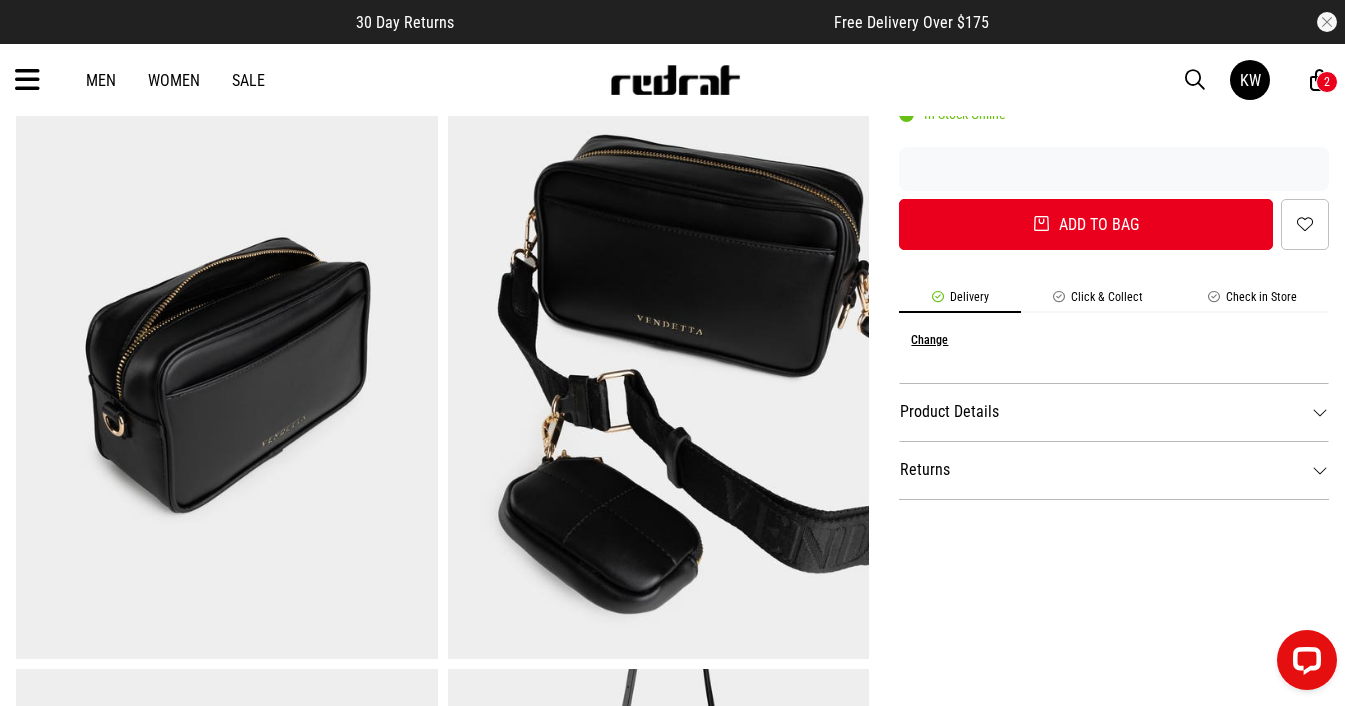 click on "Check in Store" at bounding box center (1252, 301) 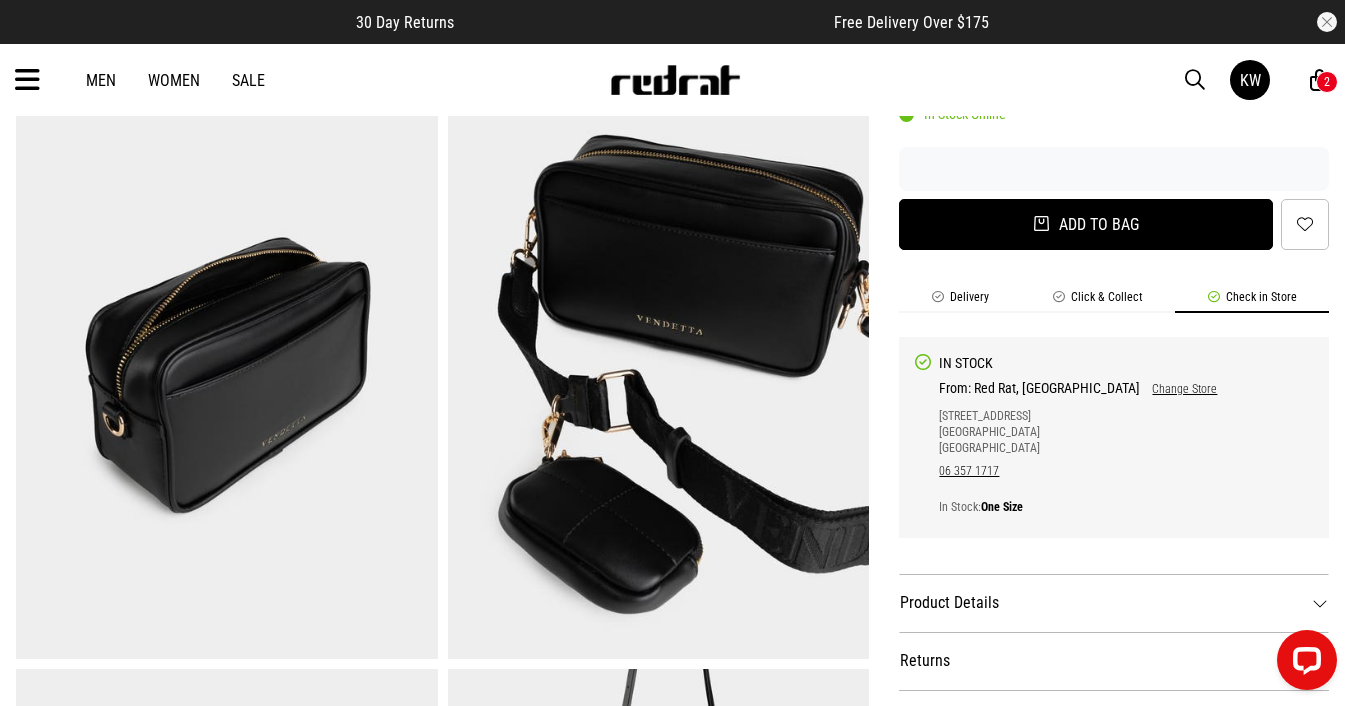 click on "Add to bag" at bounding box center (1086, 224) 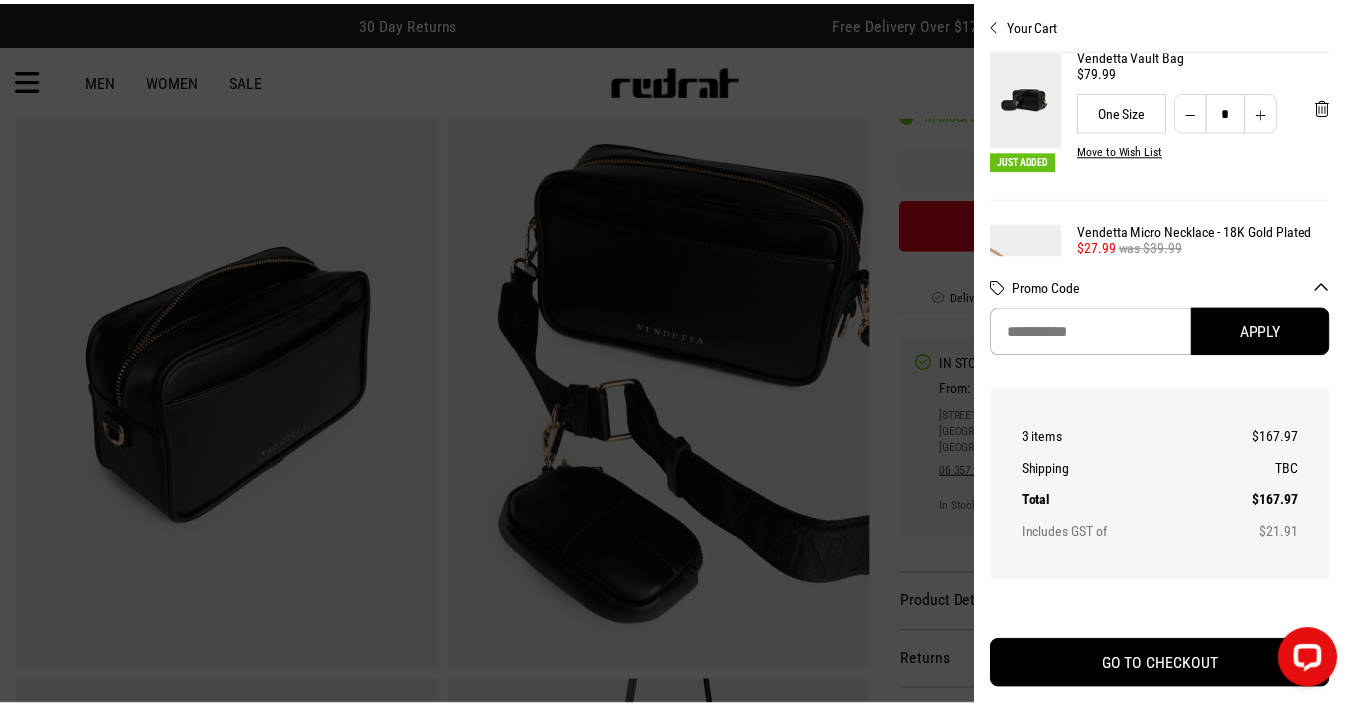 scroll, scrollTop: 0, scrollLeft: 0, axis: both 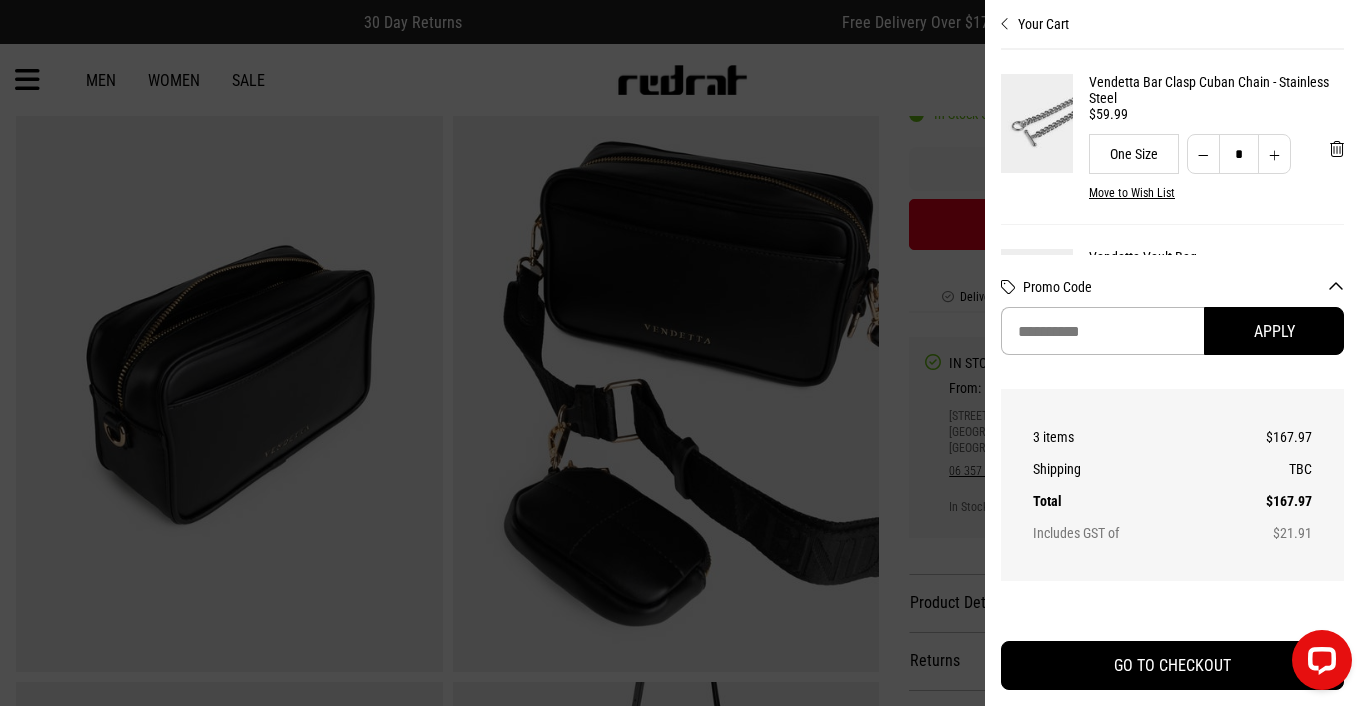click at bounding box center (680, 353) 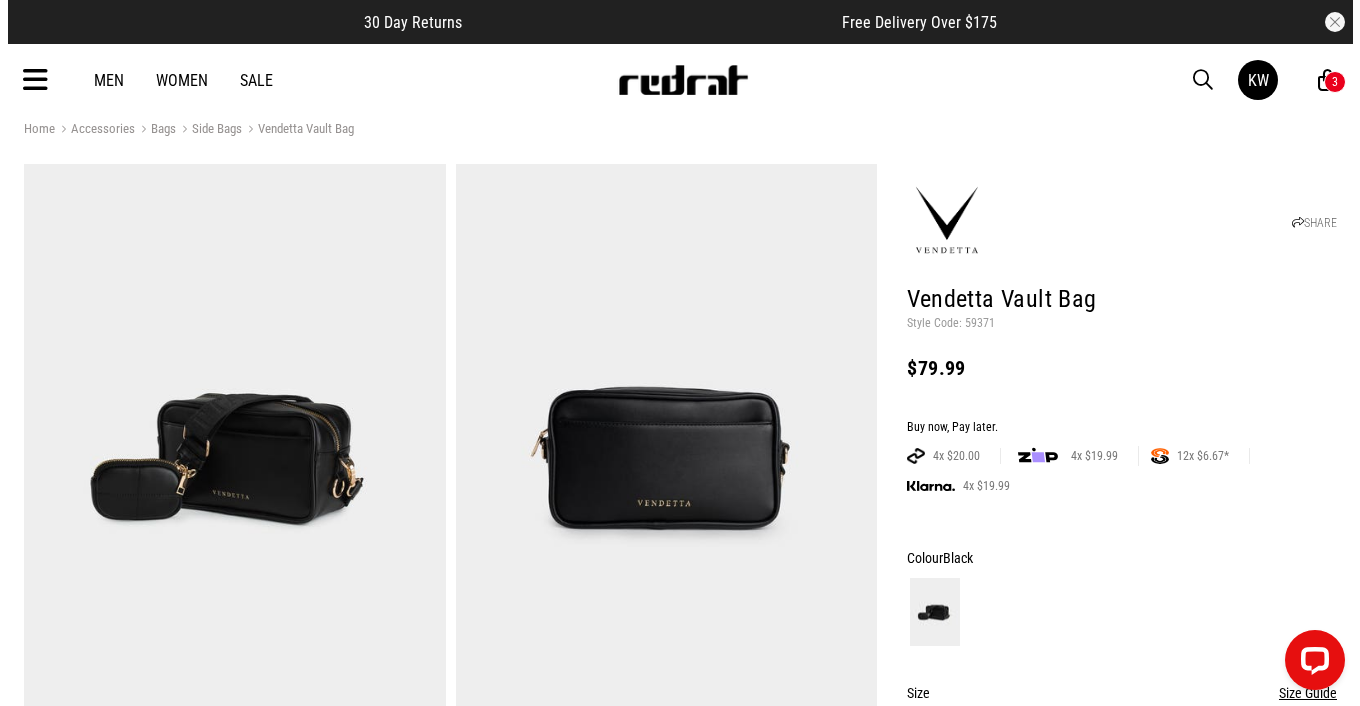 scroll, scrollTop: 0, scrollLeft: 0, axis: both 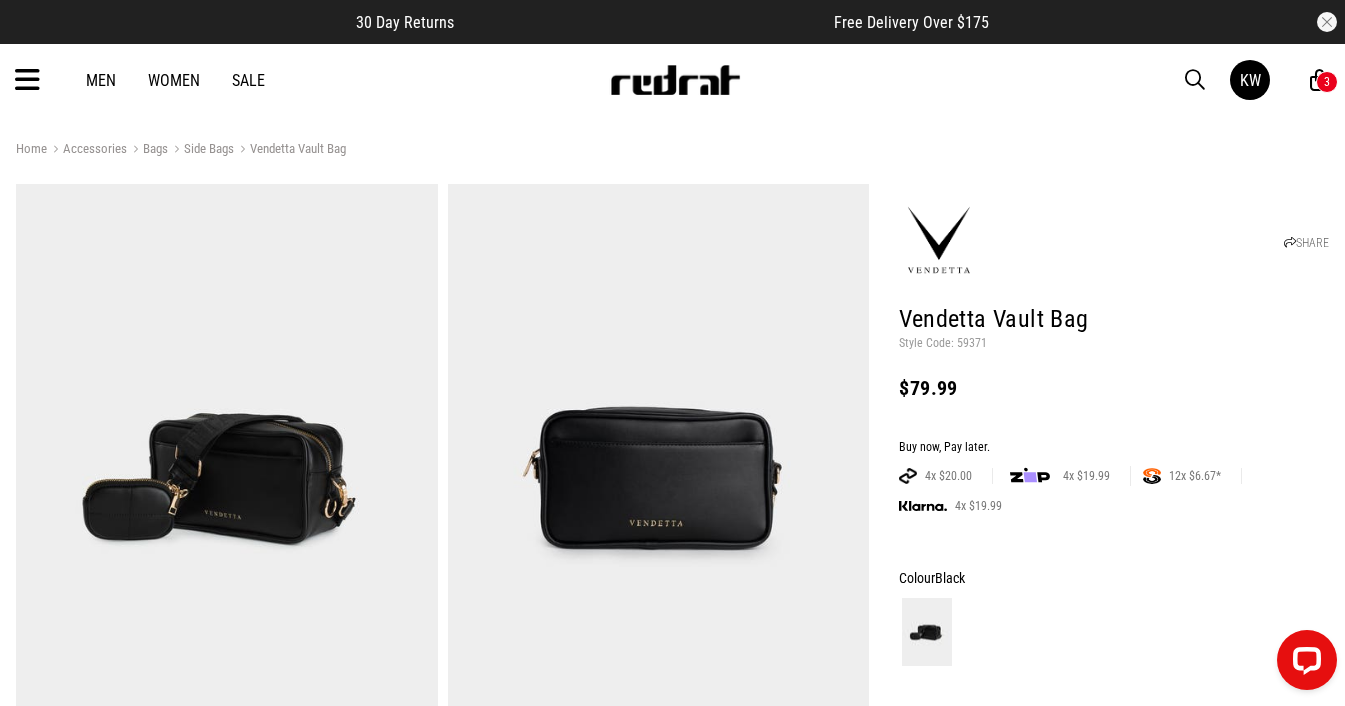 click on "Men   Women   Sale   KW
Hi, Kowhai
New       Back         Footwear       Back         Mens       Back         Womens       Back         Youth & Kids       Back         Jewellery       Back         Headwear       Back         Accessories       Back         Deals       Back         Sale   UP TO 60% OFF
Shop by Brand
adidas
Converse
New Era
See all brands     Gift Cards   Find a Store   Delivery   Returns & Exchanges   FAQ   Contact Us
Payment Options Only at Red Rat
Let's keep in touch
Back
KW         3" at bounding box center (672, 80) 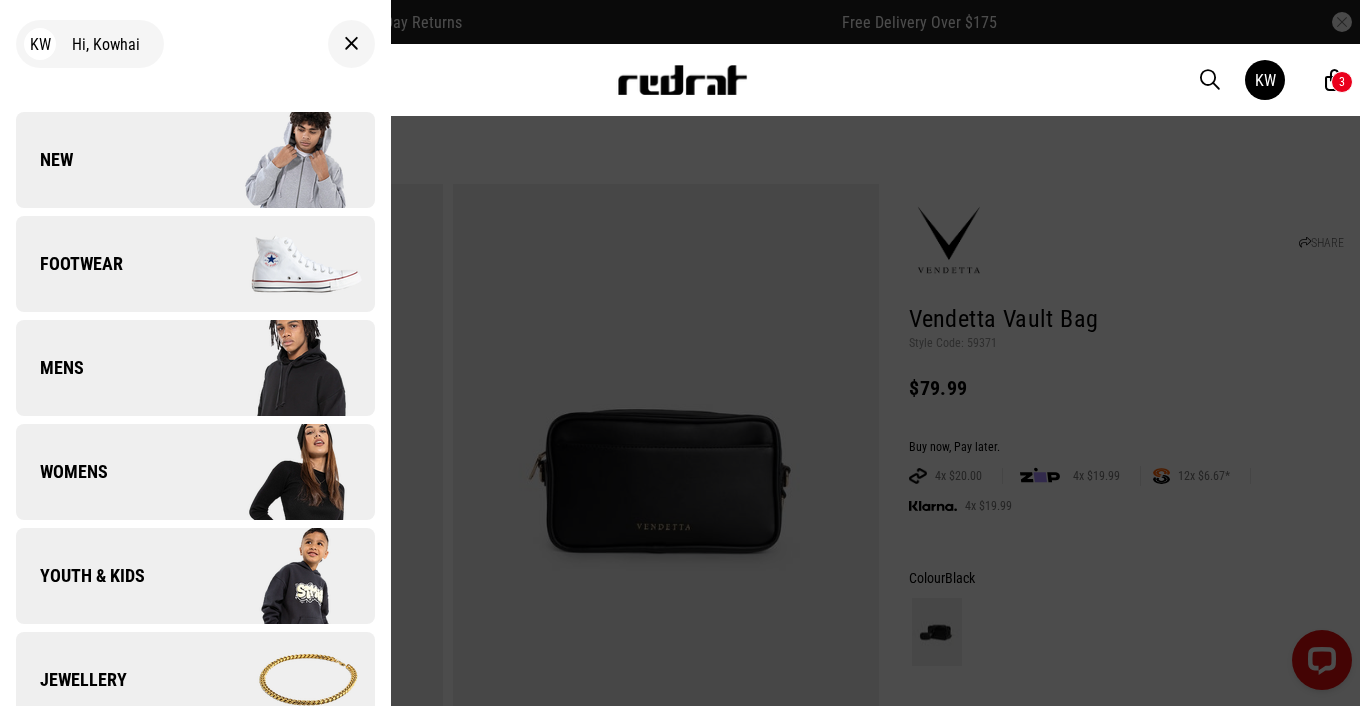 click on "Jewellery" at bounding box center [195, 680] 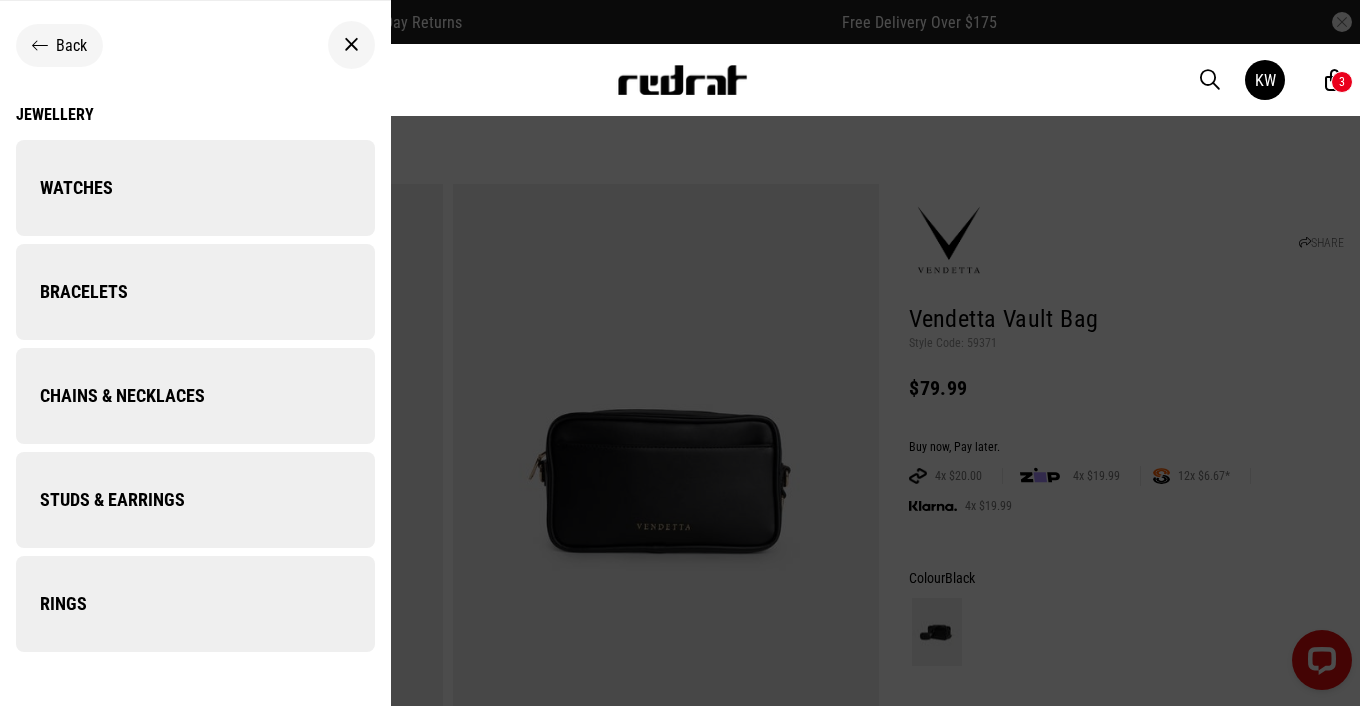 click on "Watches" at bounding box center [195, 188] 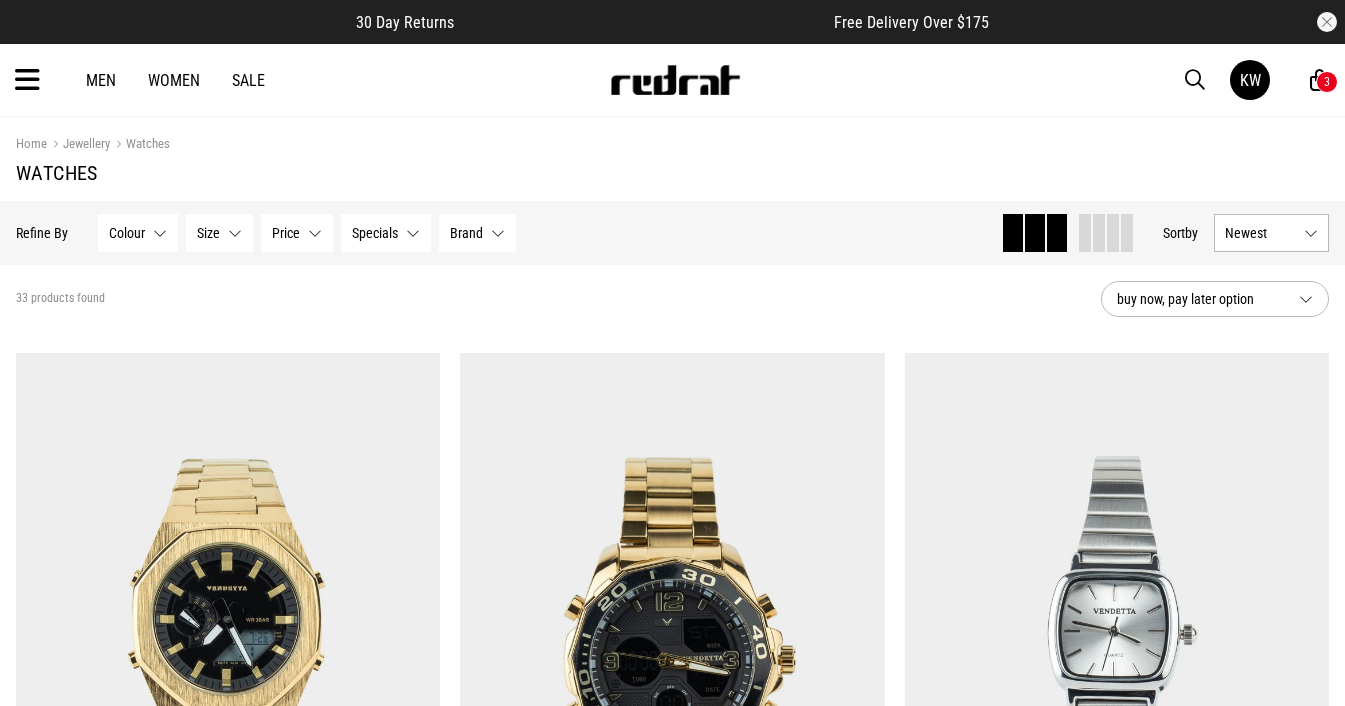 scroll, scrollTop: 135, scrollLeft: 0, axis: vertical 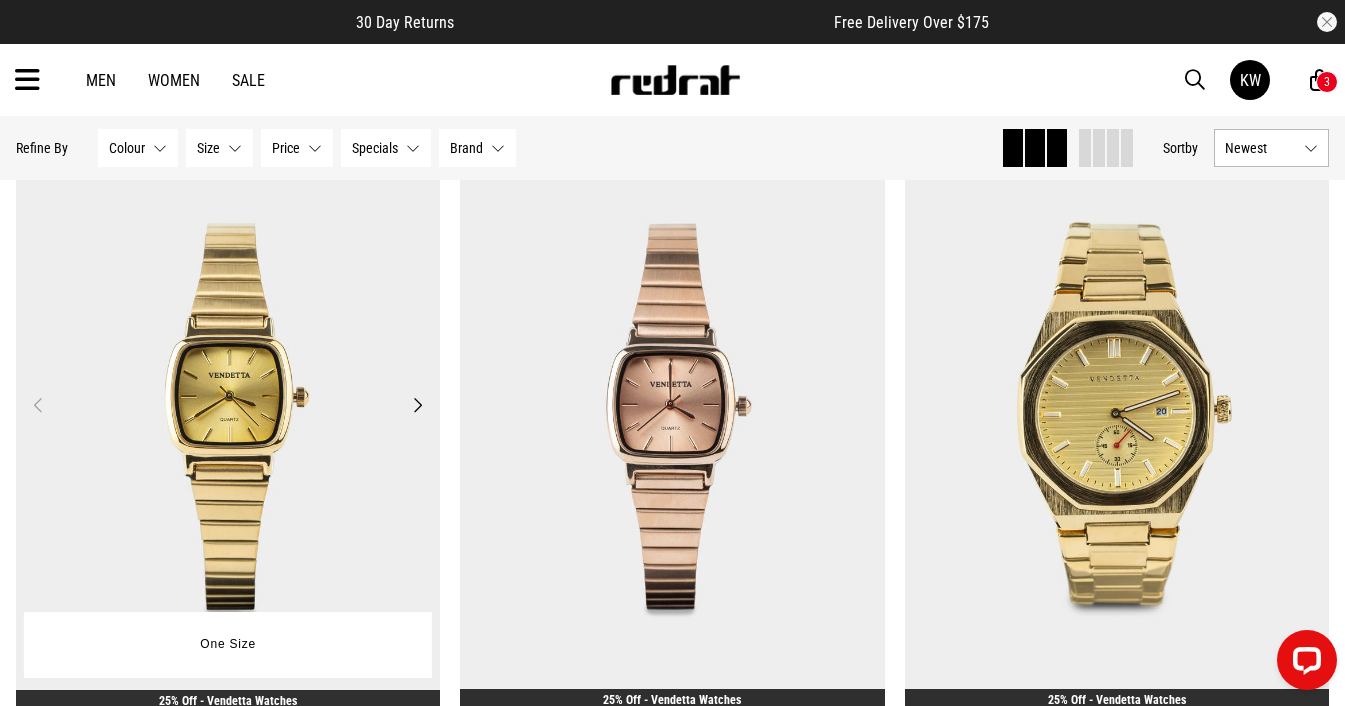 click on "Next" at bounding box center (417, 405) 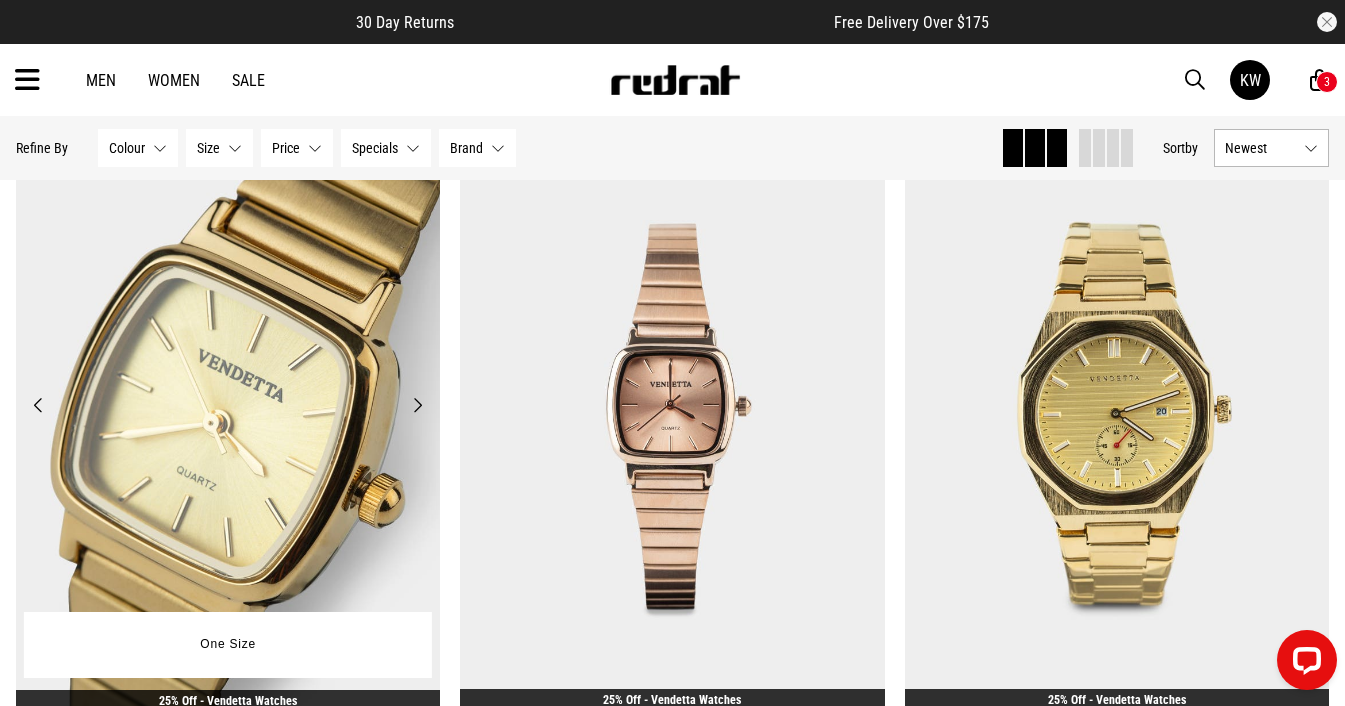 click on "Next" at bounding box center (417, 405) 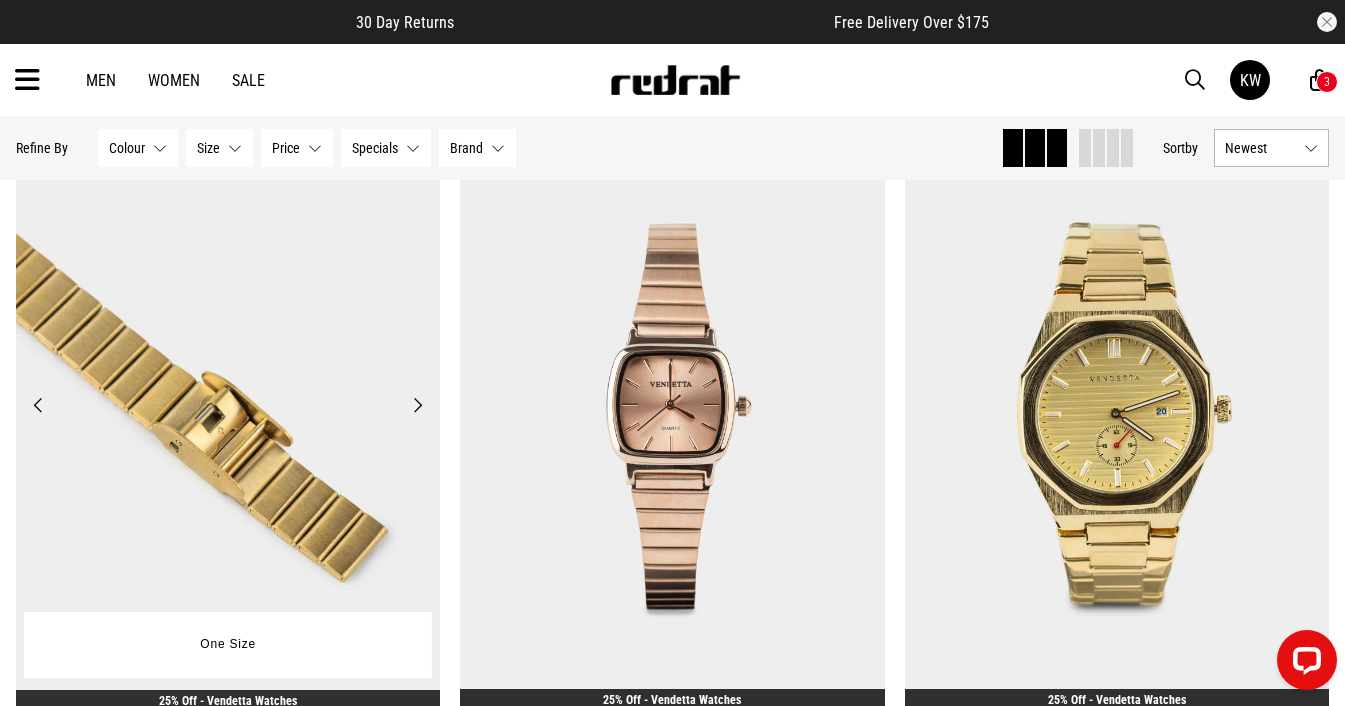 click on "Next" at bounding box center [417, 405] 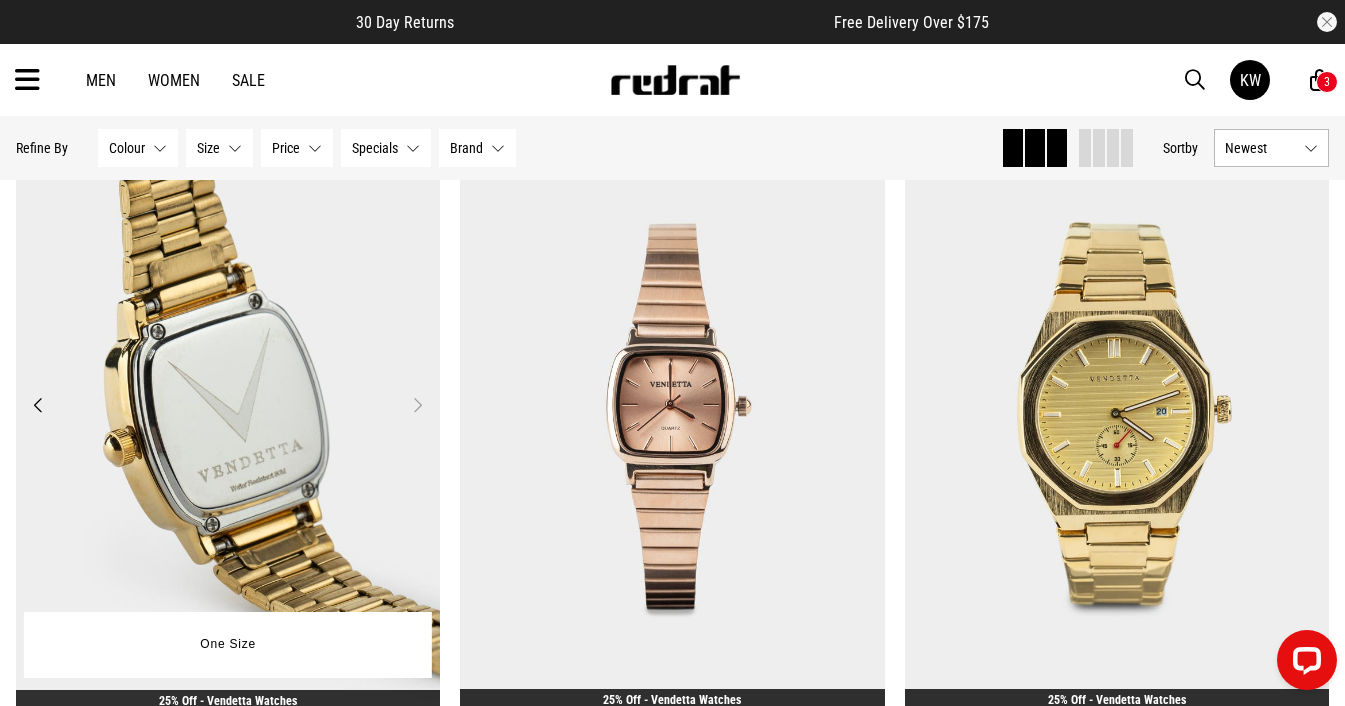 click on "Next" at bounding box center (417, 405) 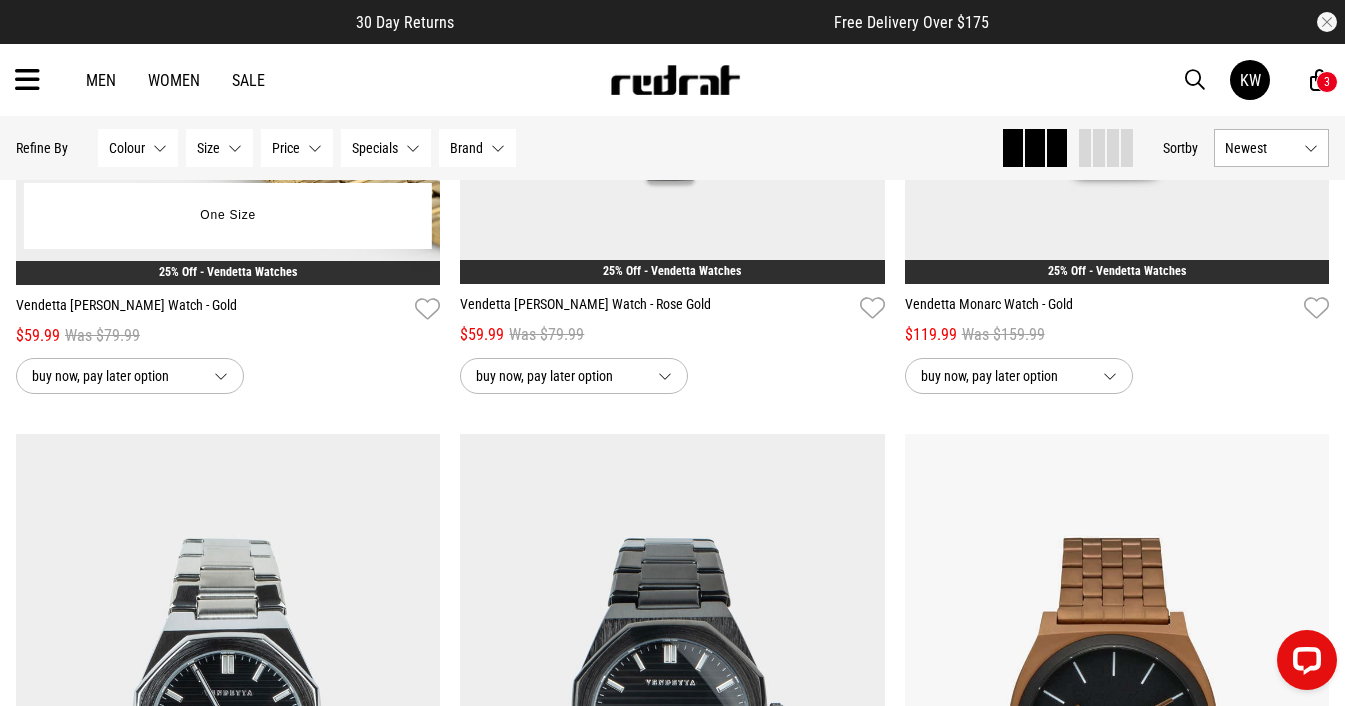scroll, scrollTop: 1516, scrollLeft: 0, axis: vertical 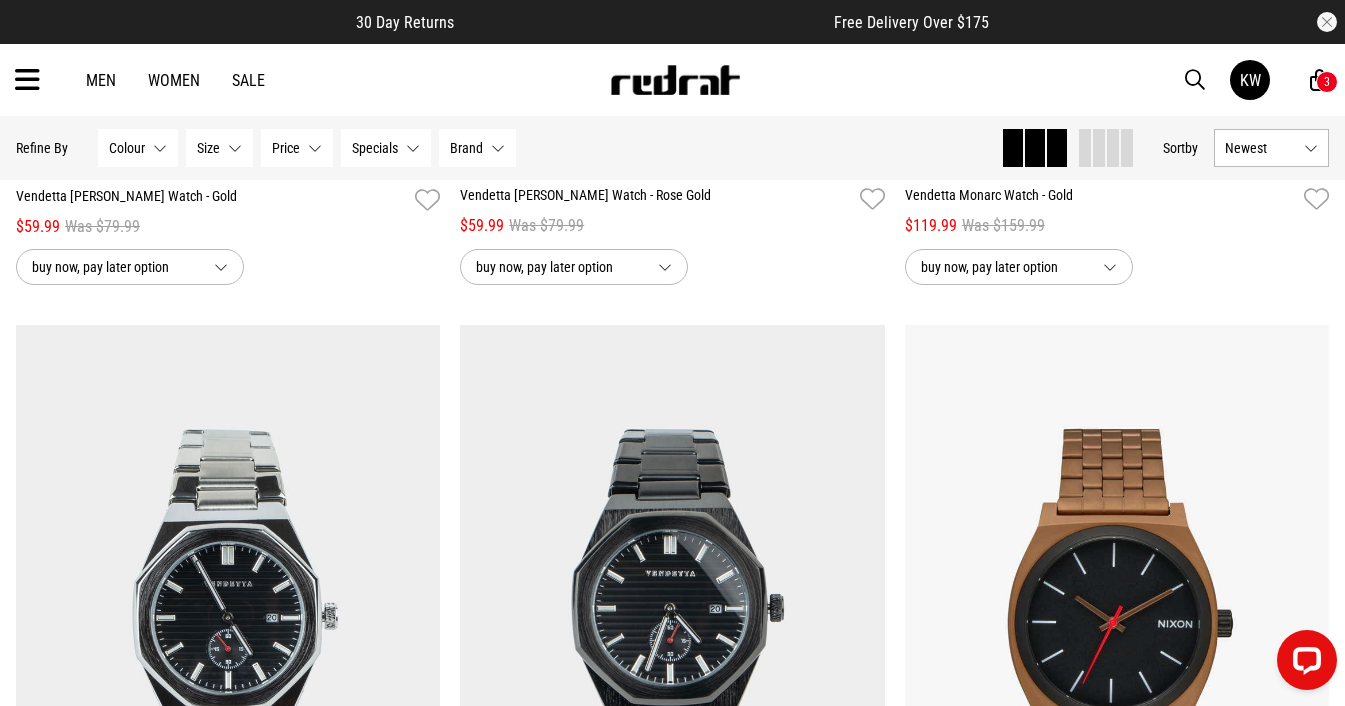 click on "buy now, pay later option" at bounding box center (130, 267) 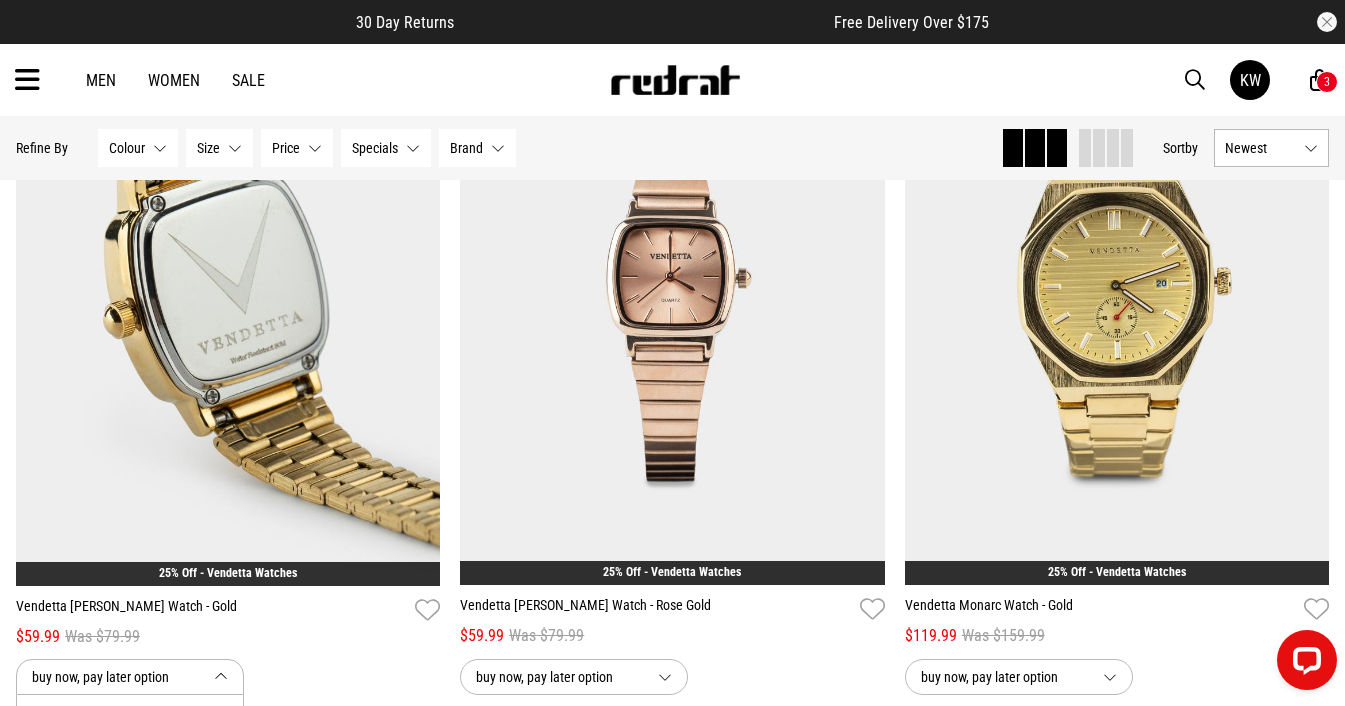 scroll, scrollTop: 1104, scrollLeft: 0, axis: vertical 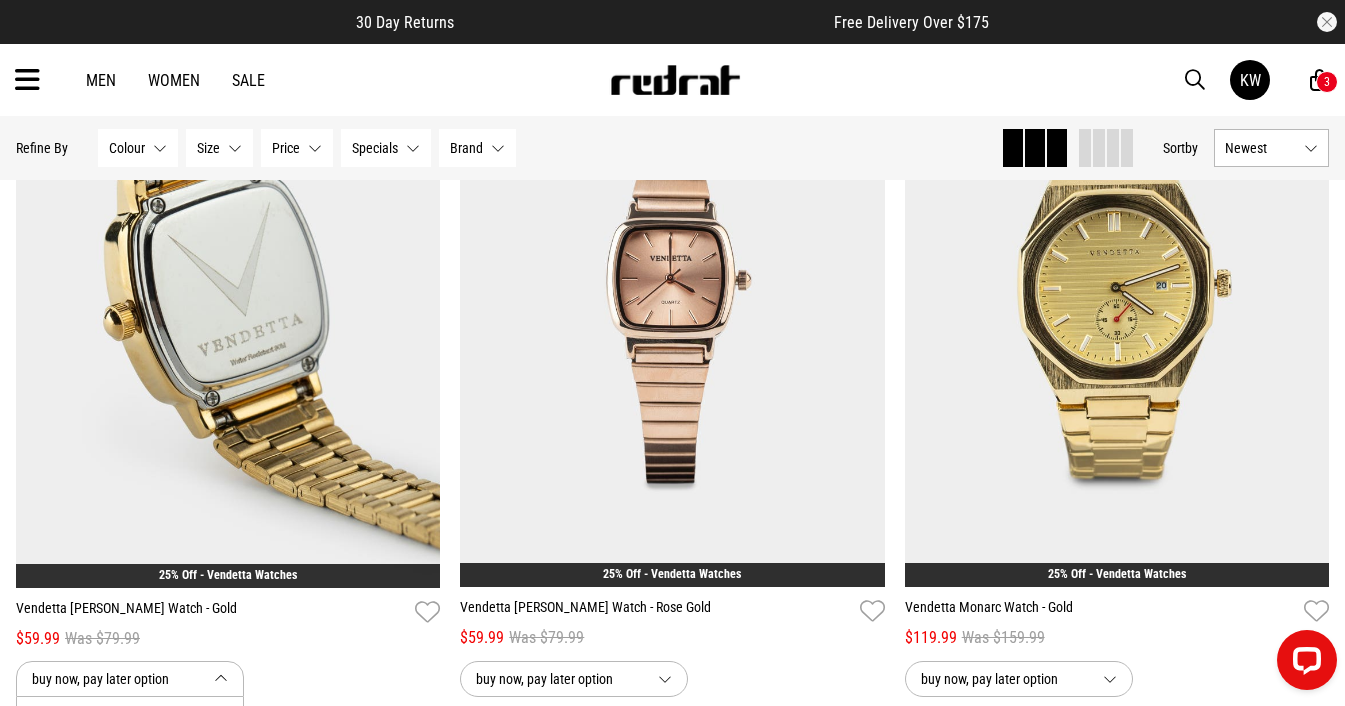 click at bounding box center (228, 290) 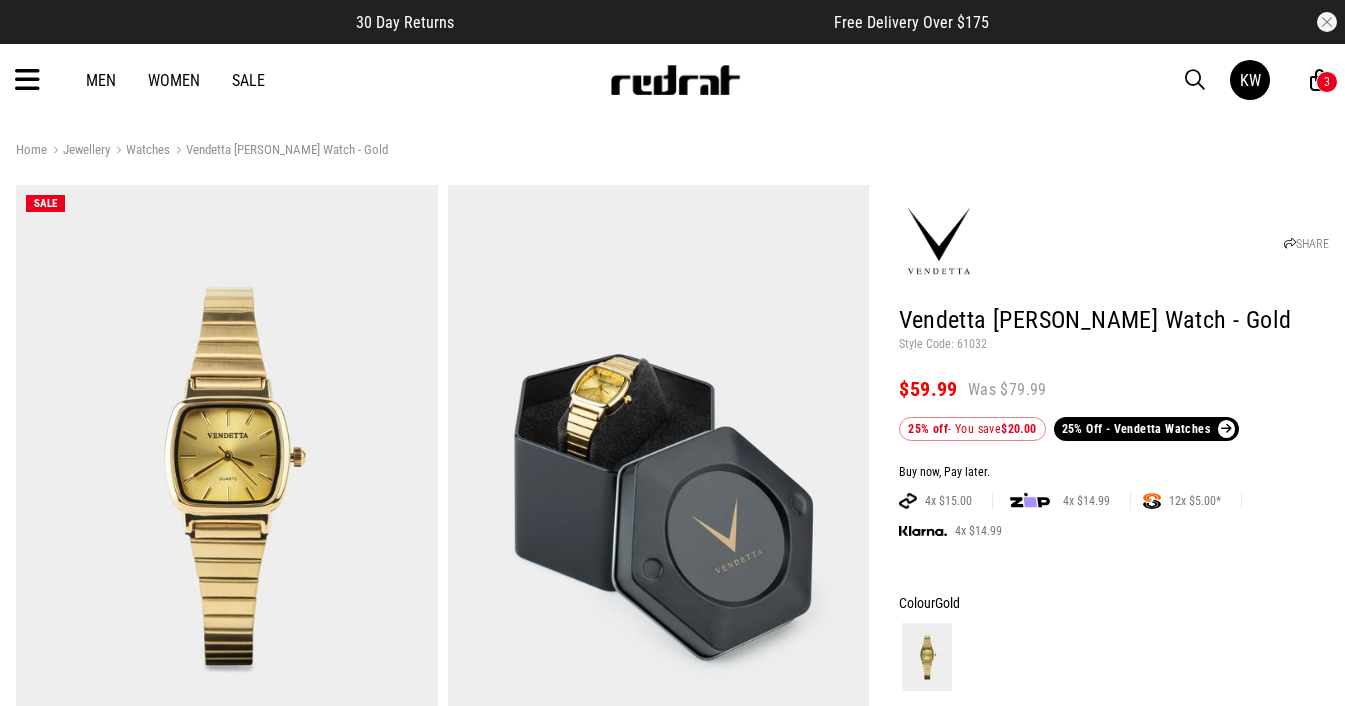 scroll, scrollTop: 0, scrollLeft: 0, axis: both 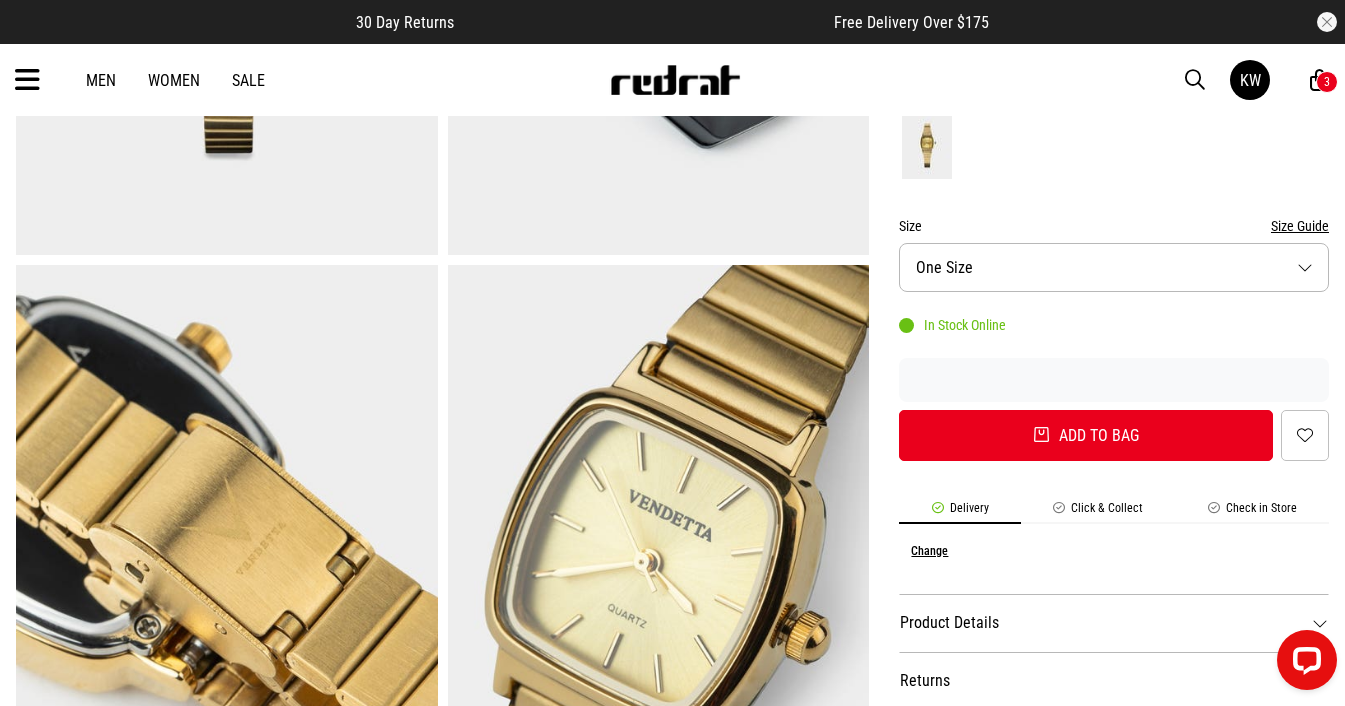 click on "Check in Store" at bounding box center (1252, 512) 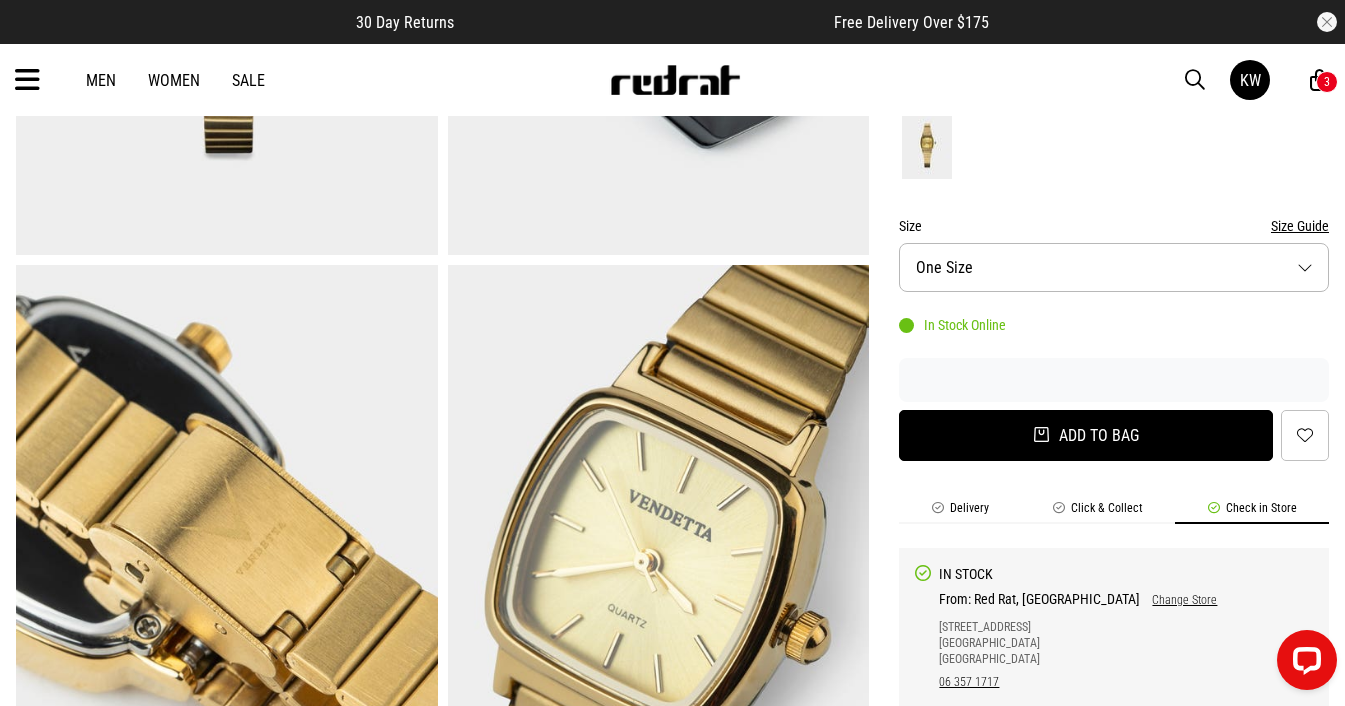 click on "Add to bag" at bounding box center [1086, 435] 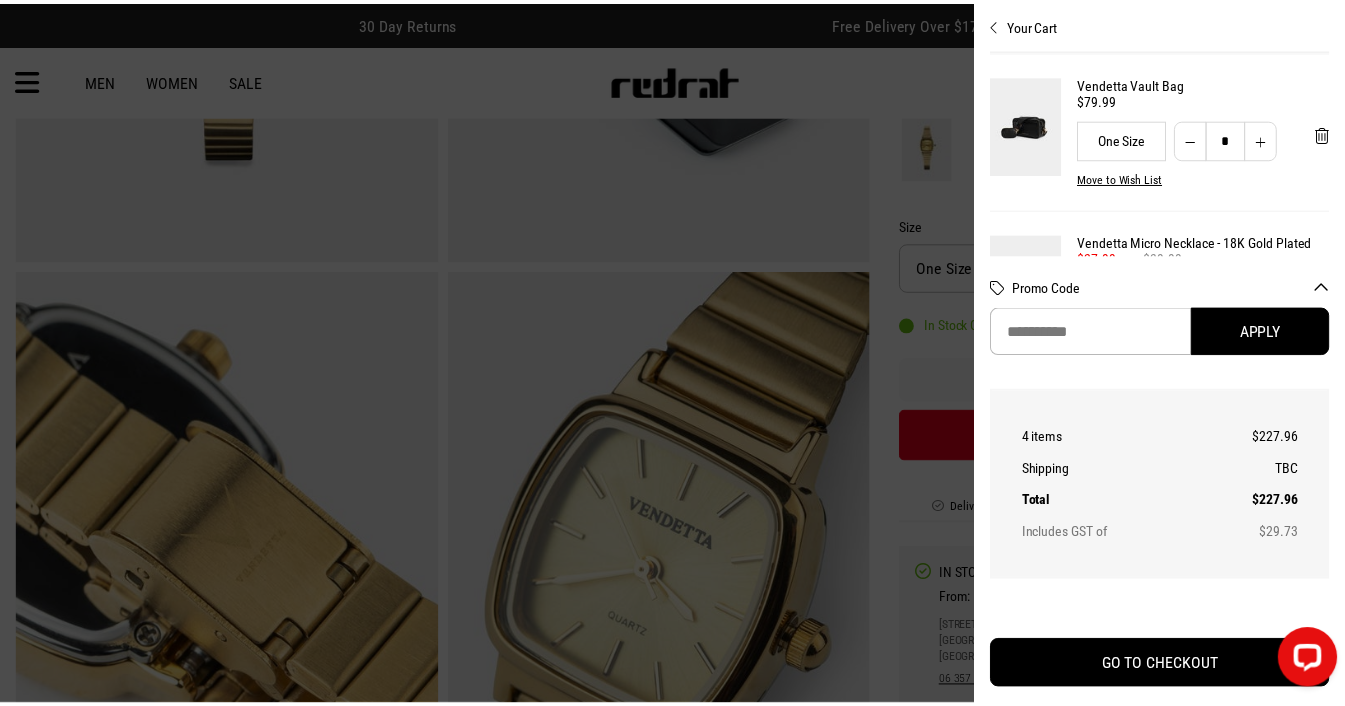 scroll, scrollTop: 264, scrollLeft: 0, axis: vertical 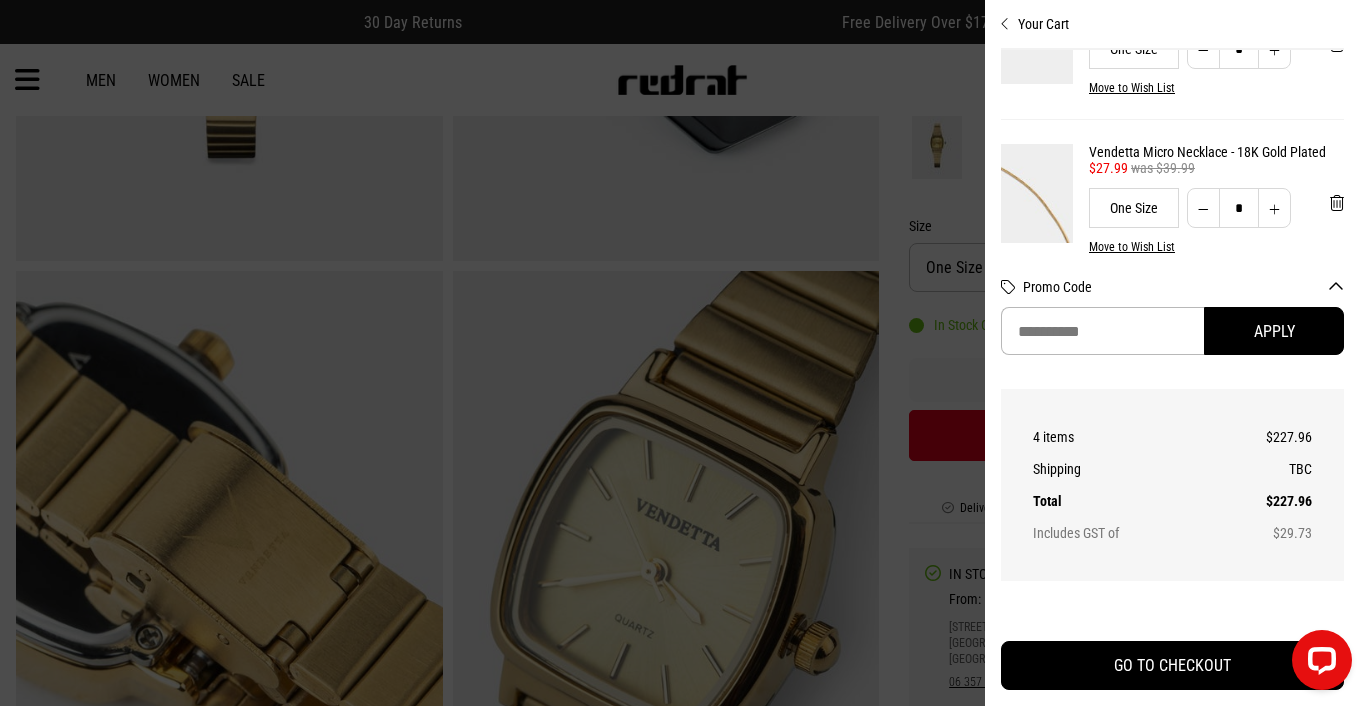 click at bounding box center [680, 353] 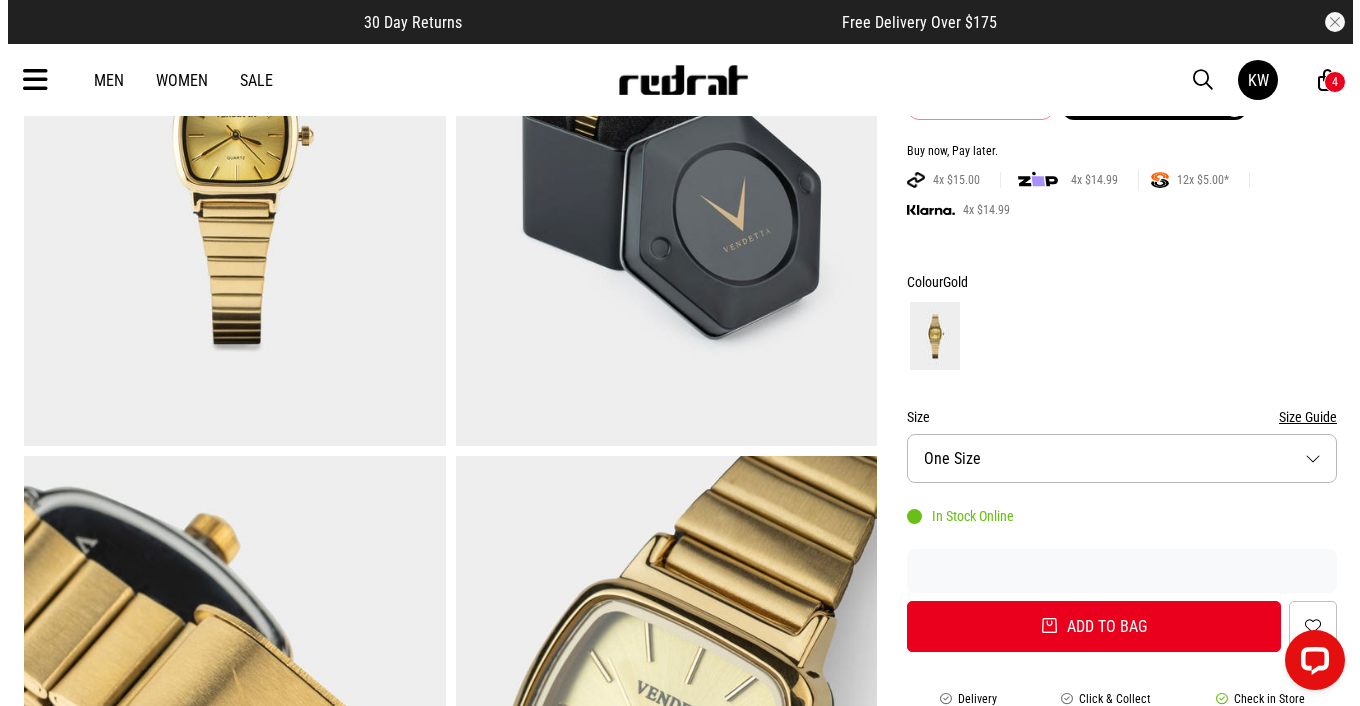 scroll, scrollTop: 23, scrollLeft: 0, axis: vertical 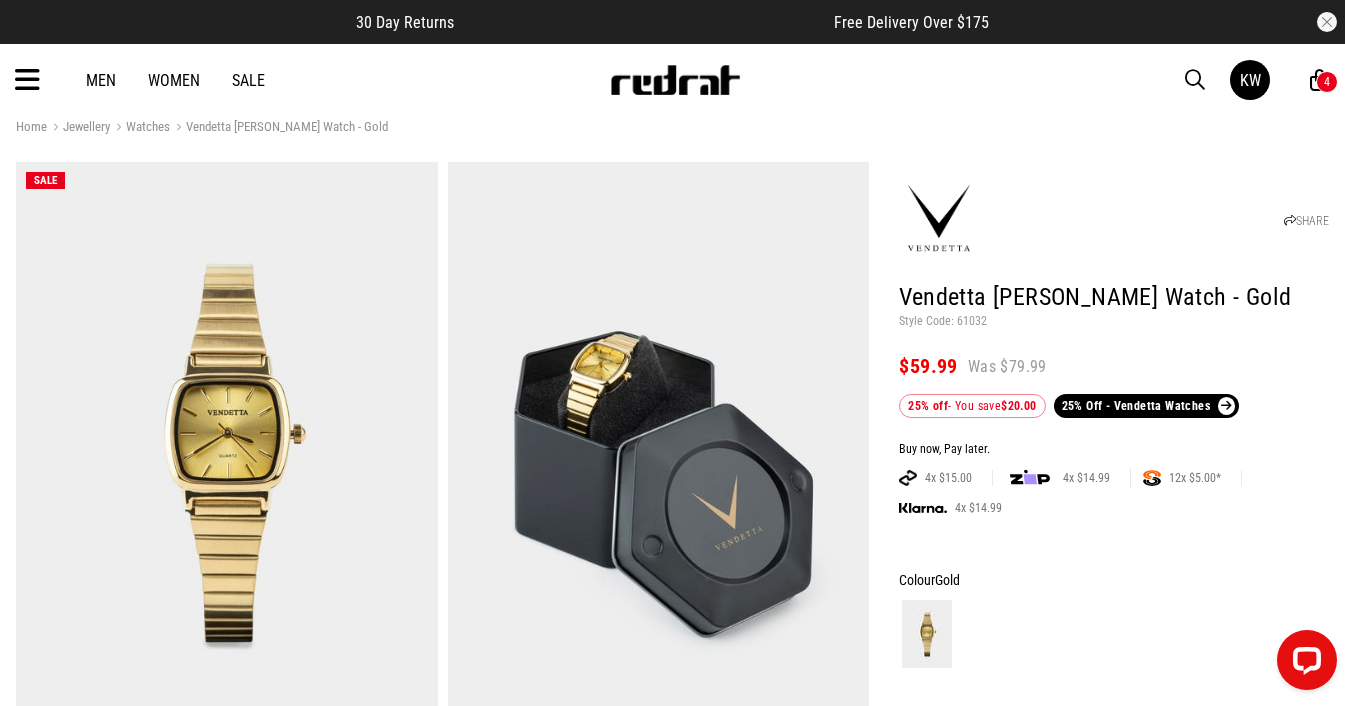 click on "4" at bounding box center [1327, 82] 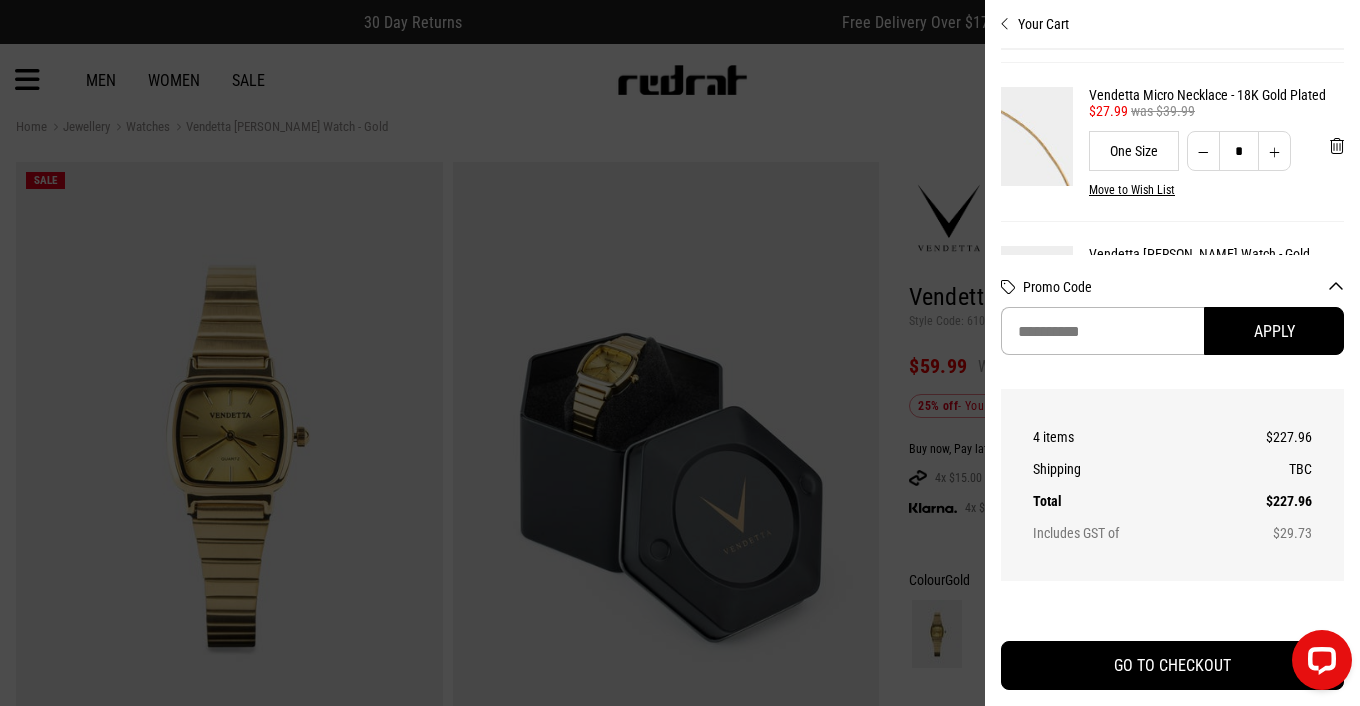 scroll, scrollTop: 530, scrollLeft: 0, axis: vertical 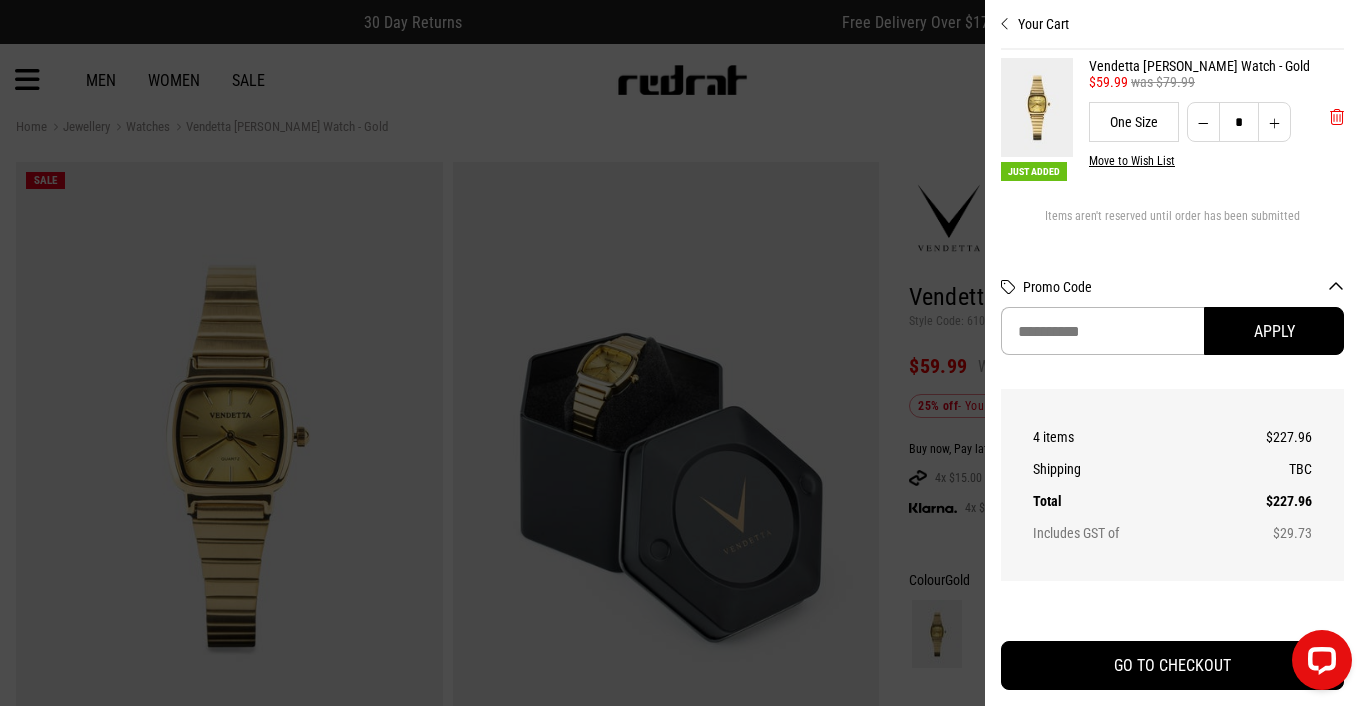click at bounding box center [1337, 117] 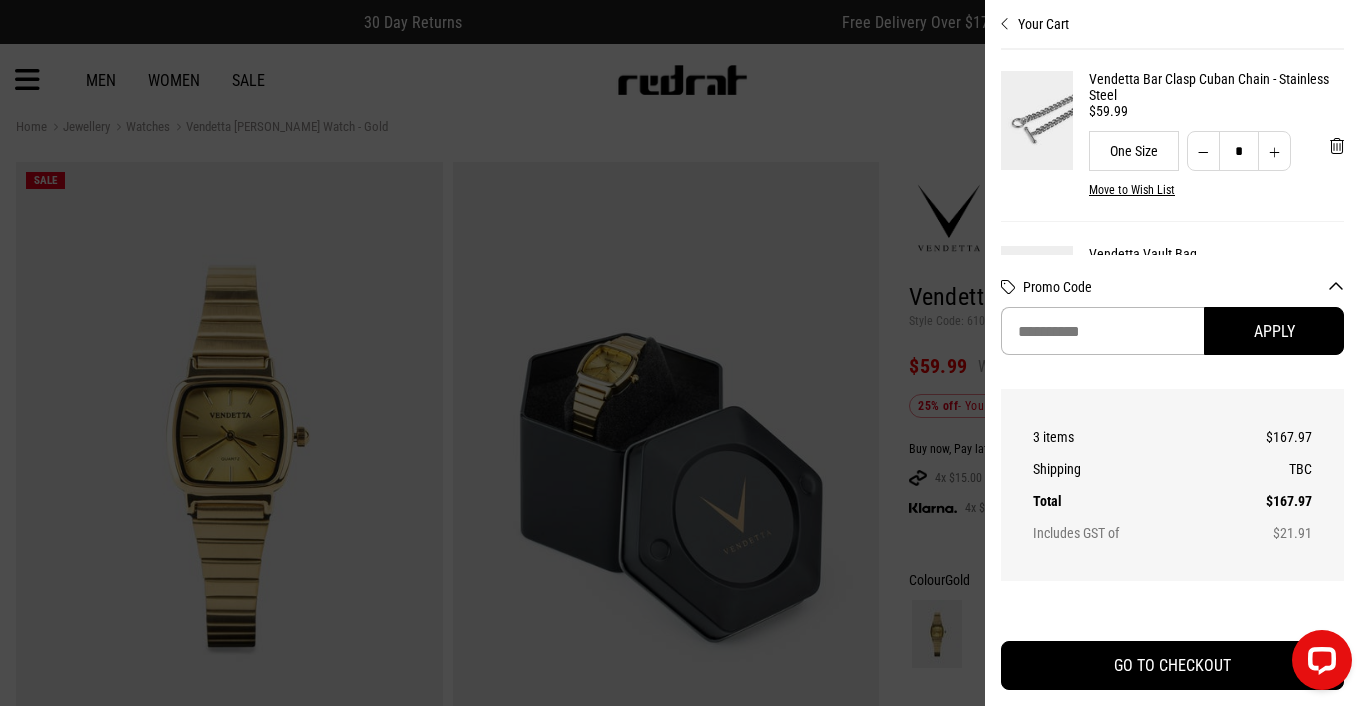 scroll, scrollTop: 0, scrollLeft: 0, axis: both 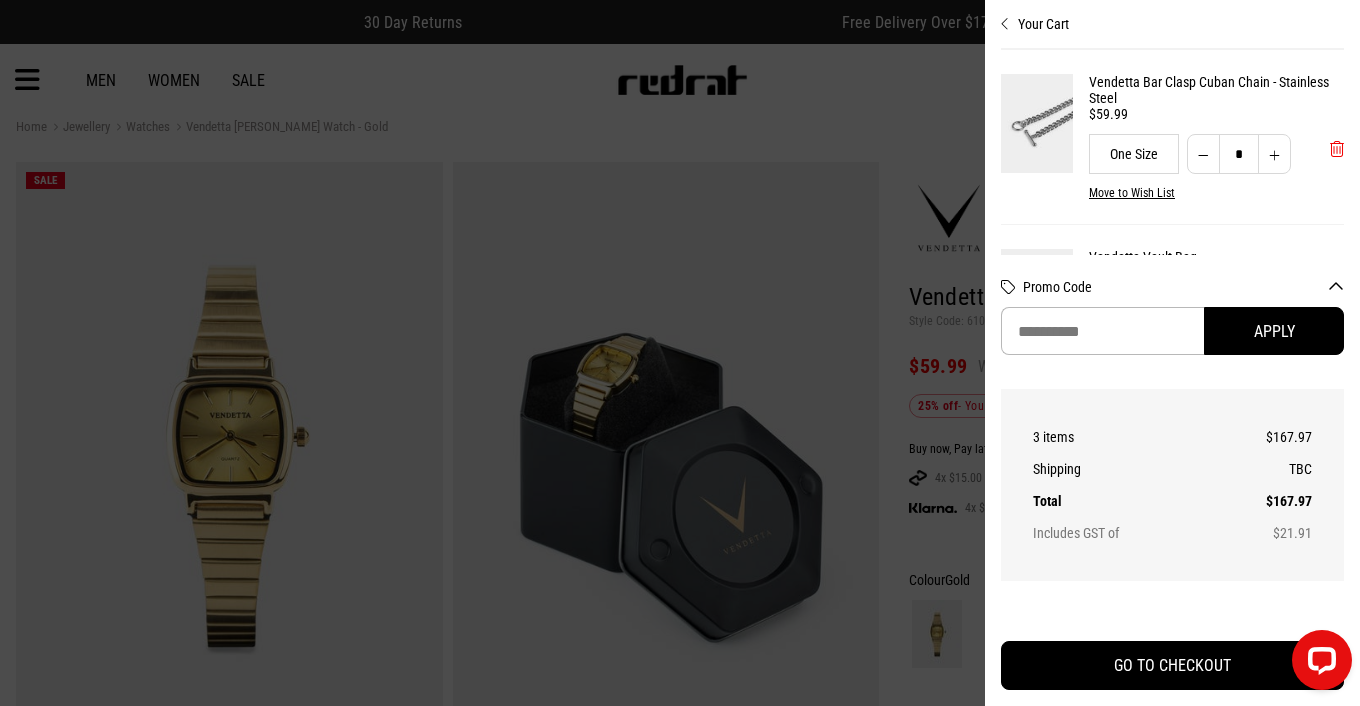 click at bounding box center [1337, 149] 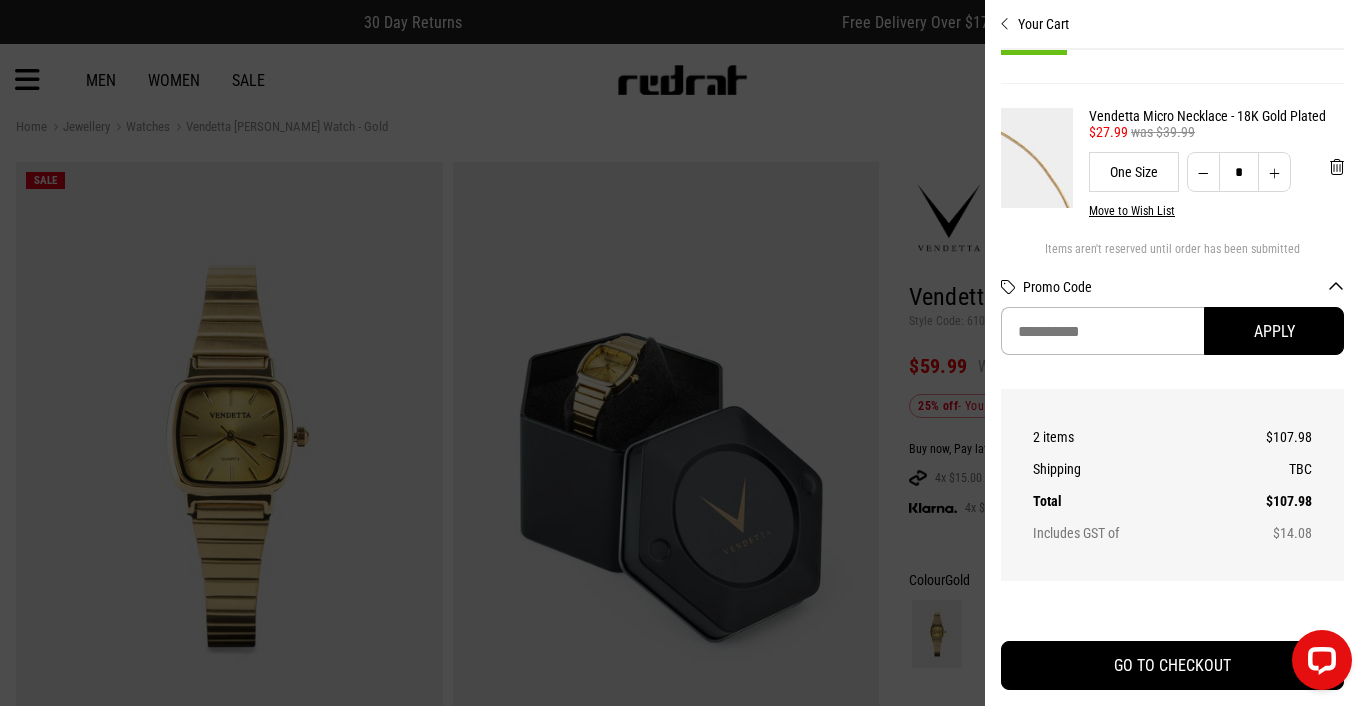 scroll, scrollTop: 194, scrollLeft: 0, axis: vertical 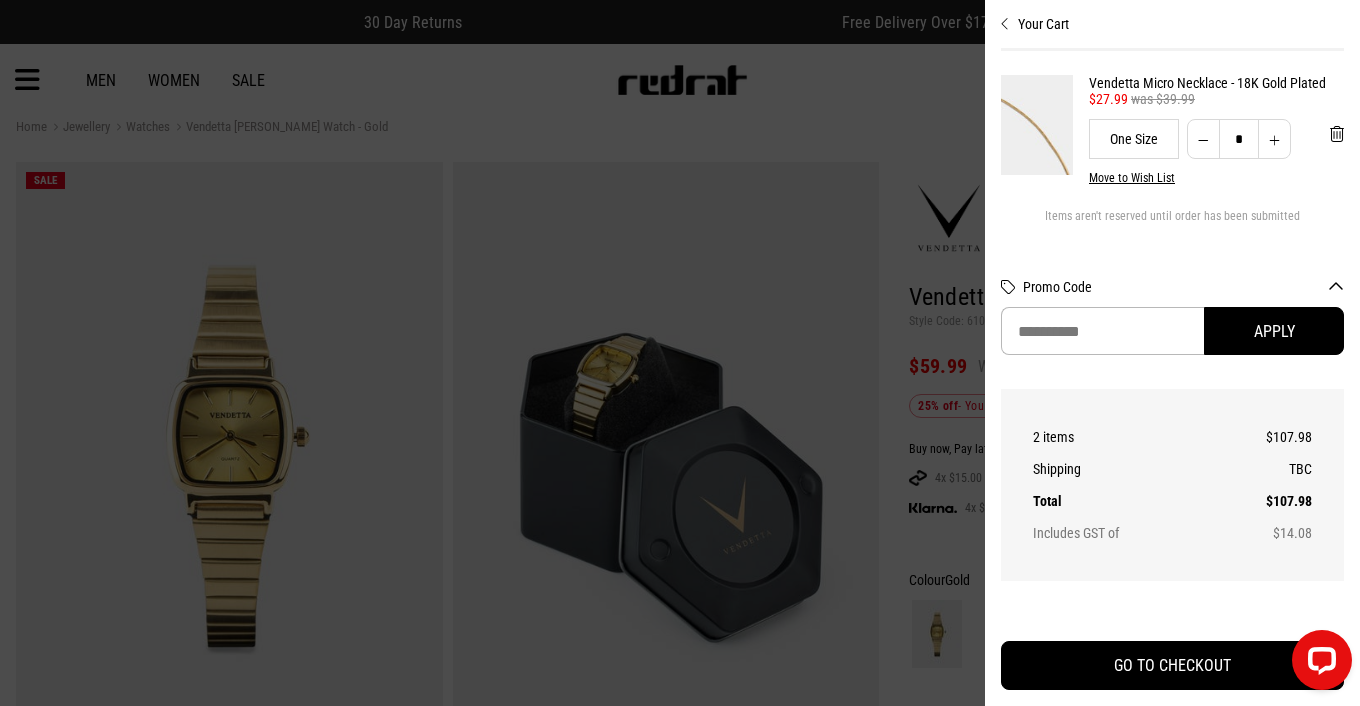 click at bounding box center [680, 353] 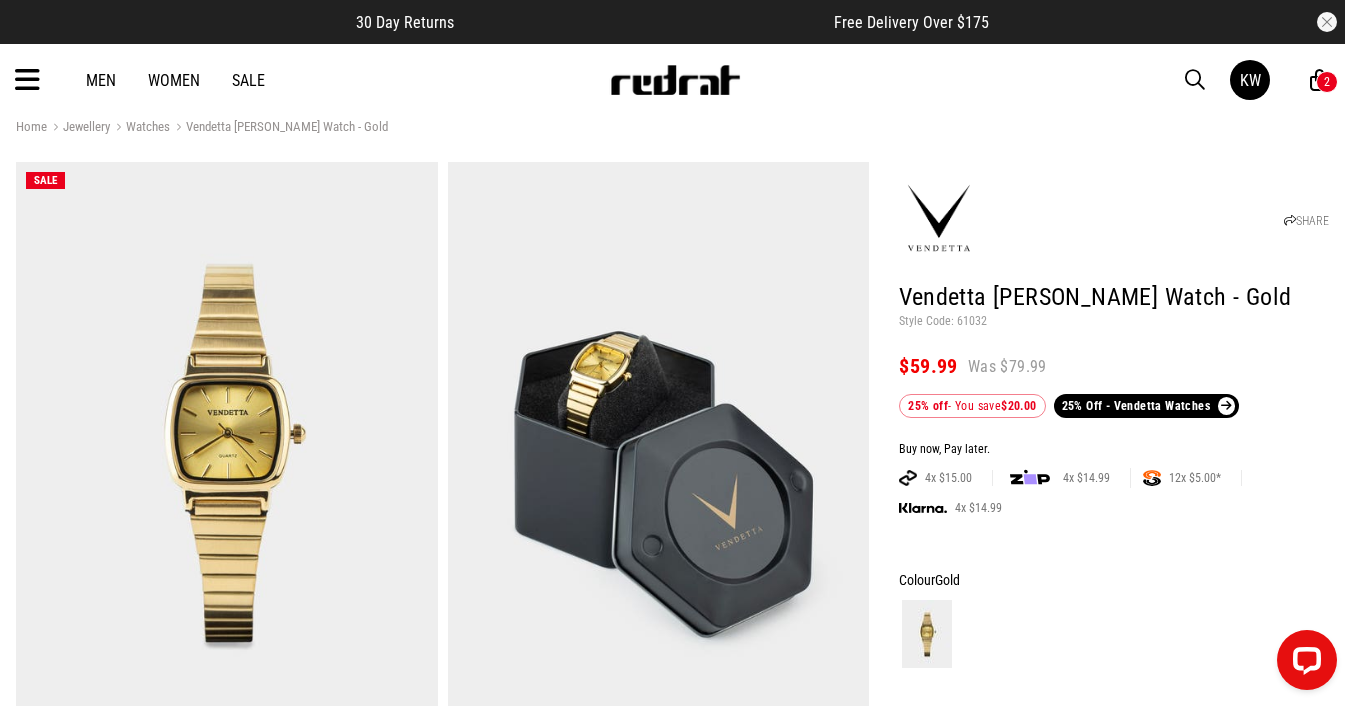 click at bounding box center [27, 80] 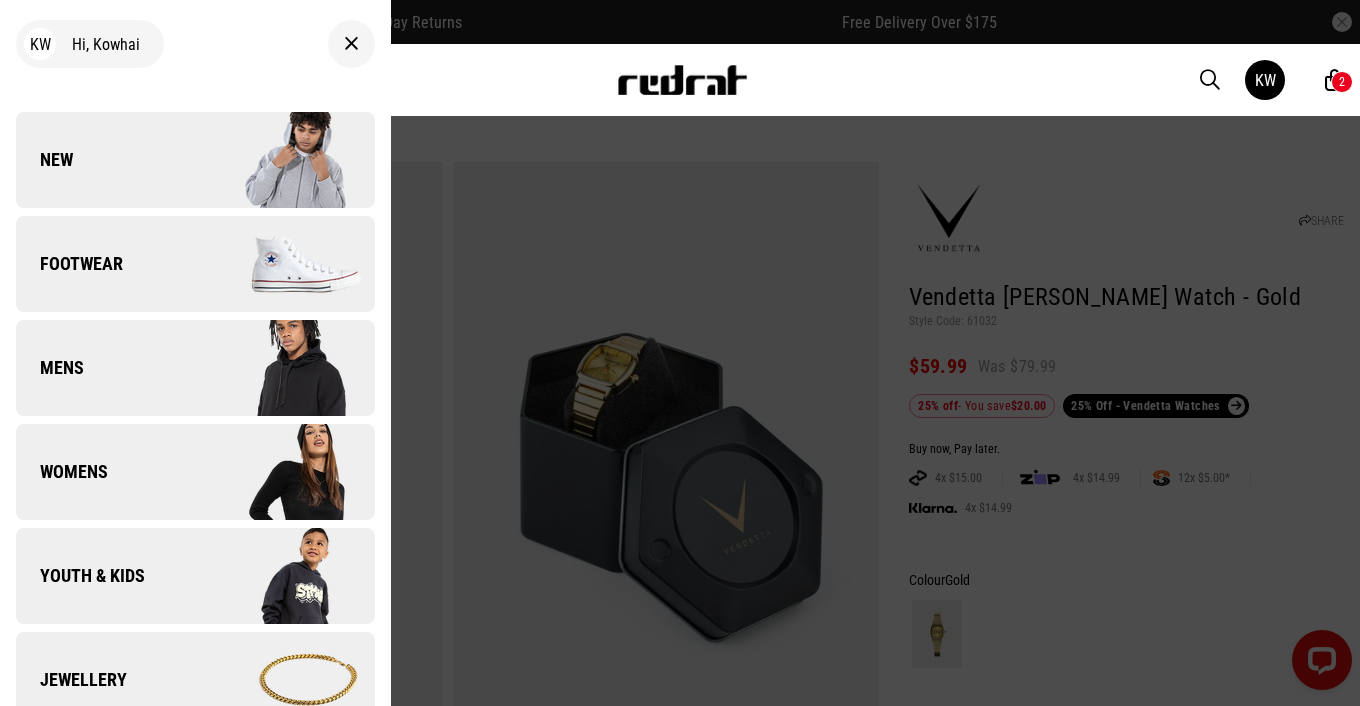 scroll, scrollTop: 26, scrollLeft: 0, axis: vertical 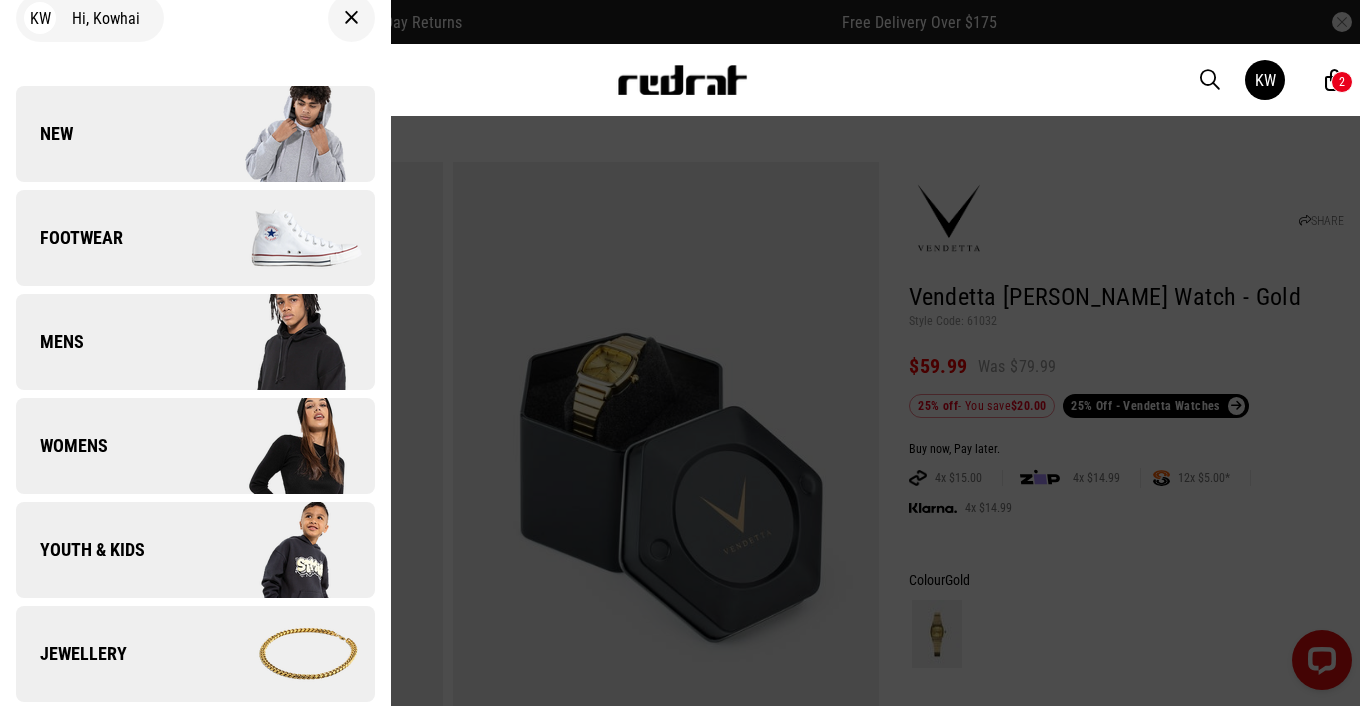 click on "Footwear" at bounding box center (195, 238) 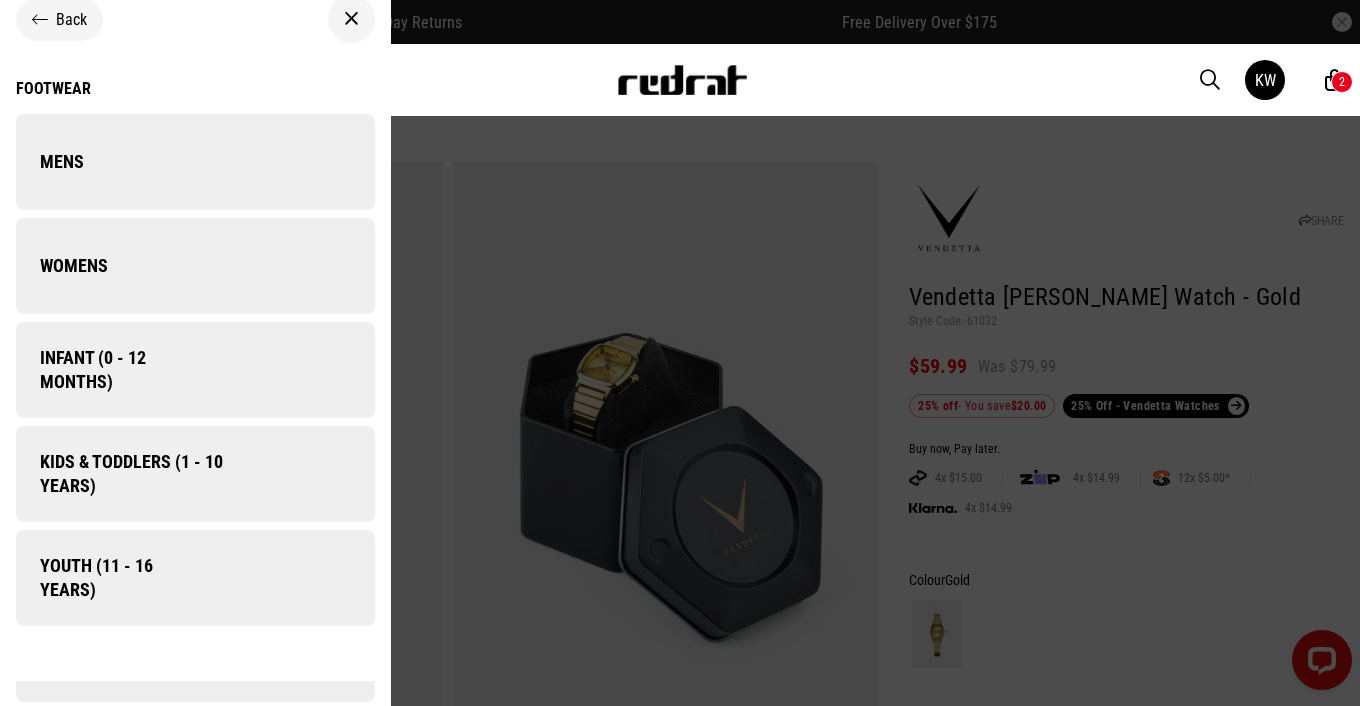 scroll, scrollTop: 0, scrollLeft: 0, axis: both 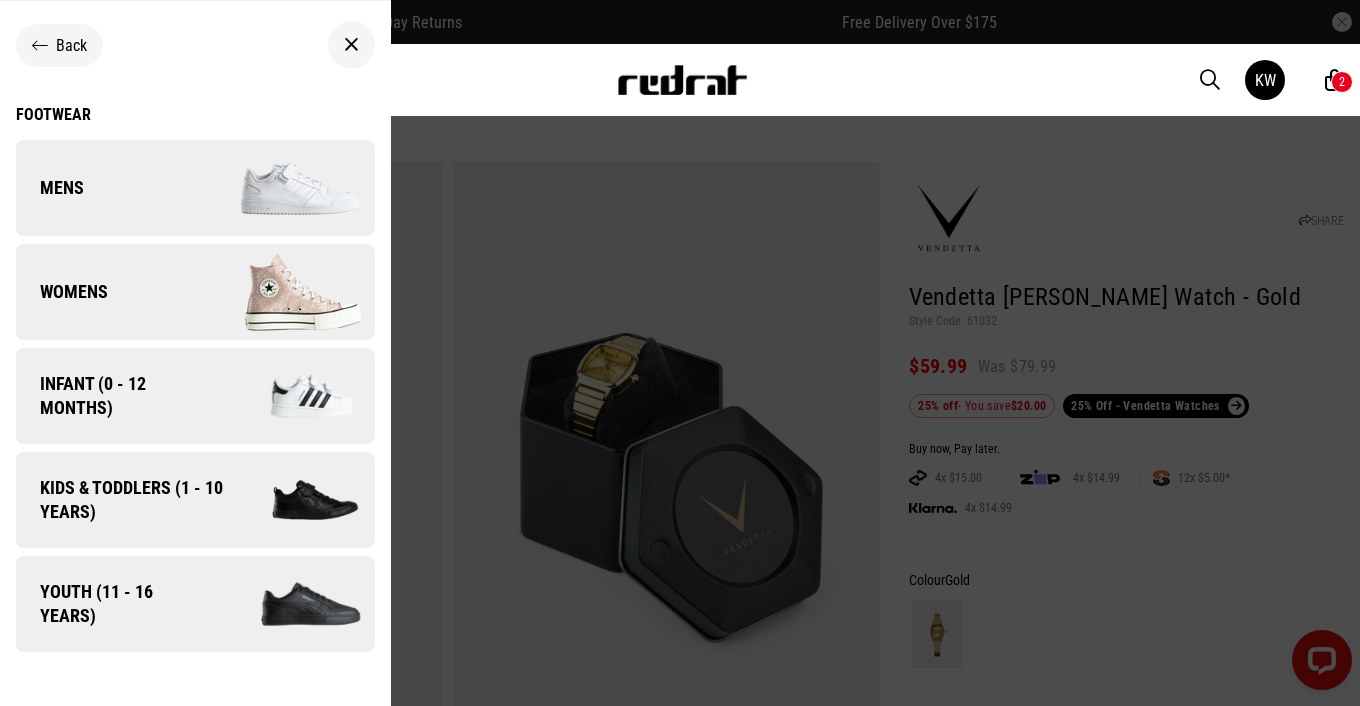 click at bounding box center (284, 292) 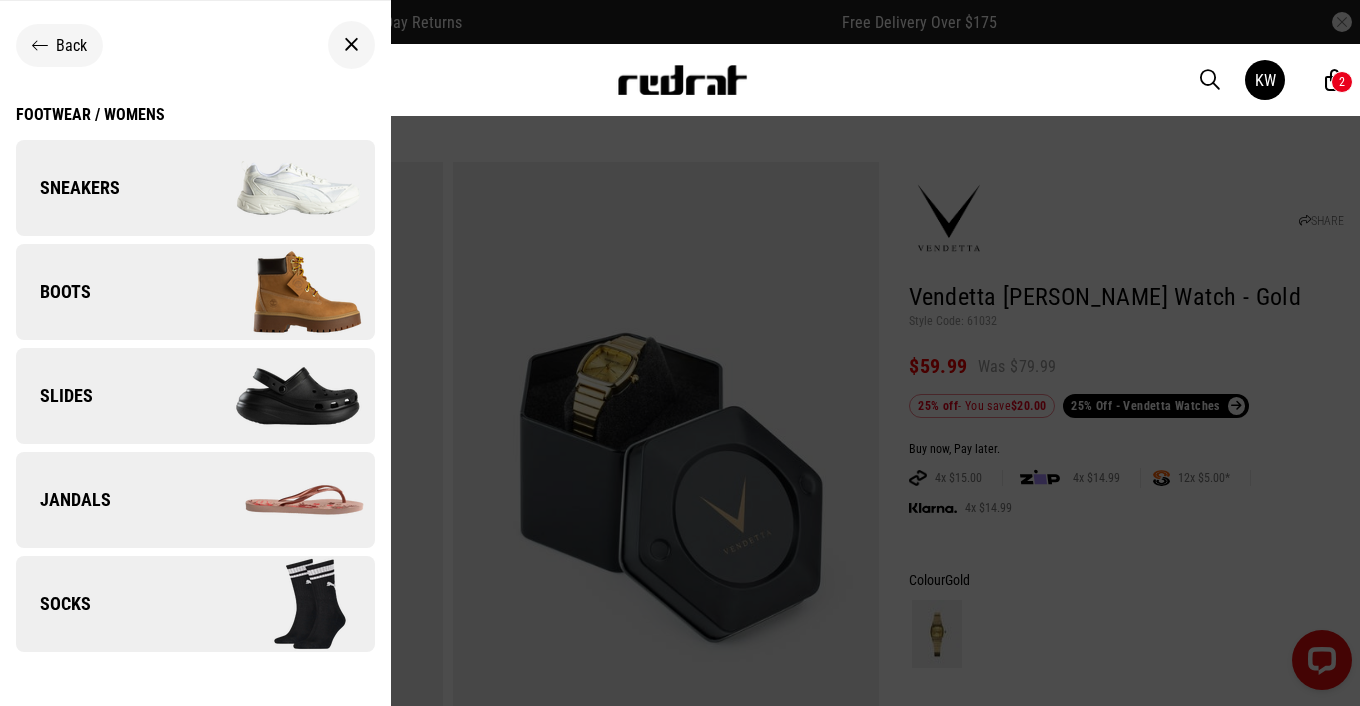 click at bounding box center [284, 188] 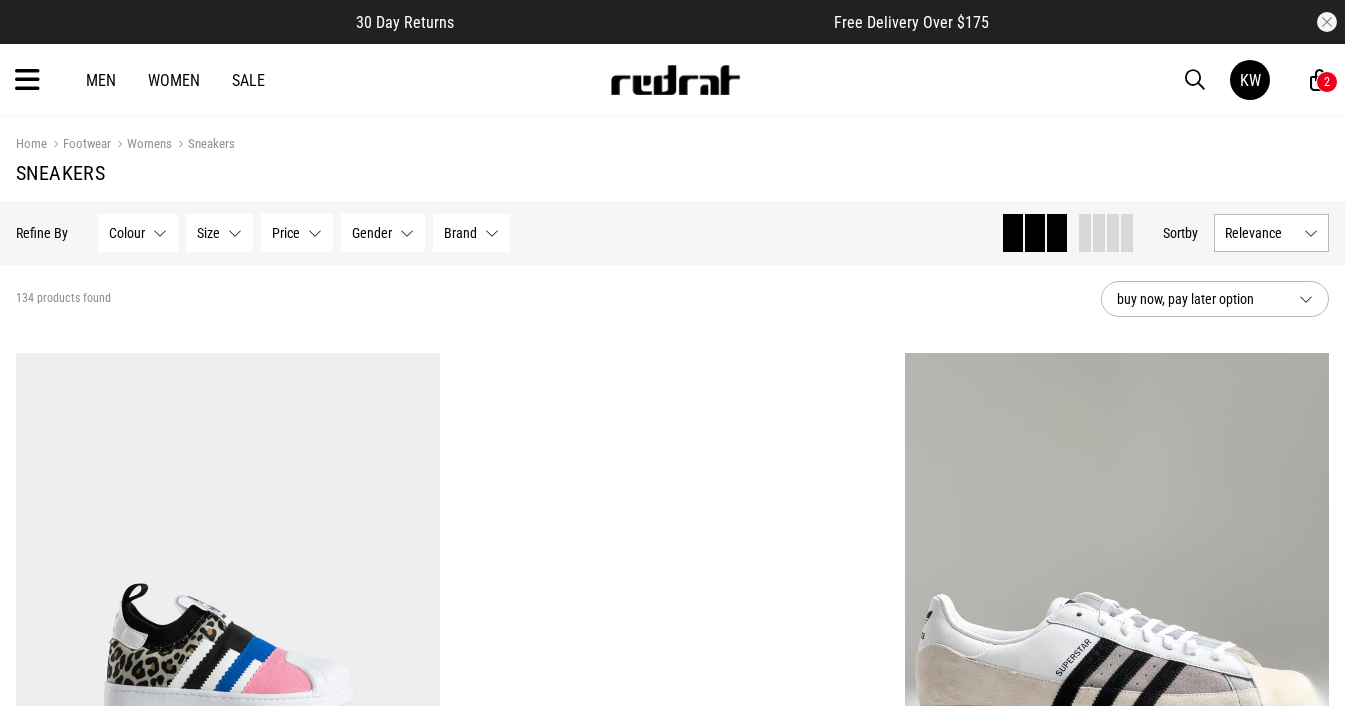 scroll, scrollTop: 0, scrollLeft: 0, axis: both 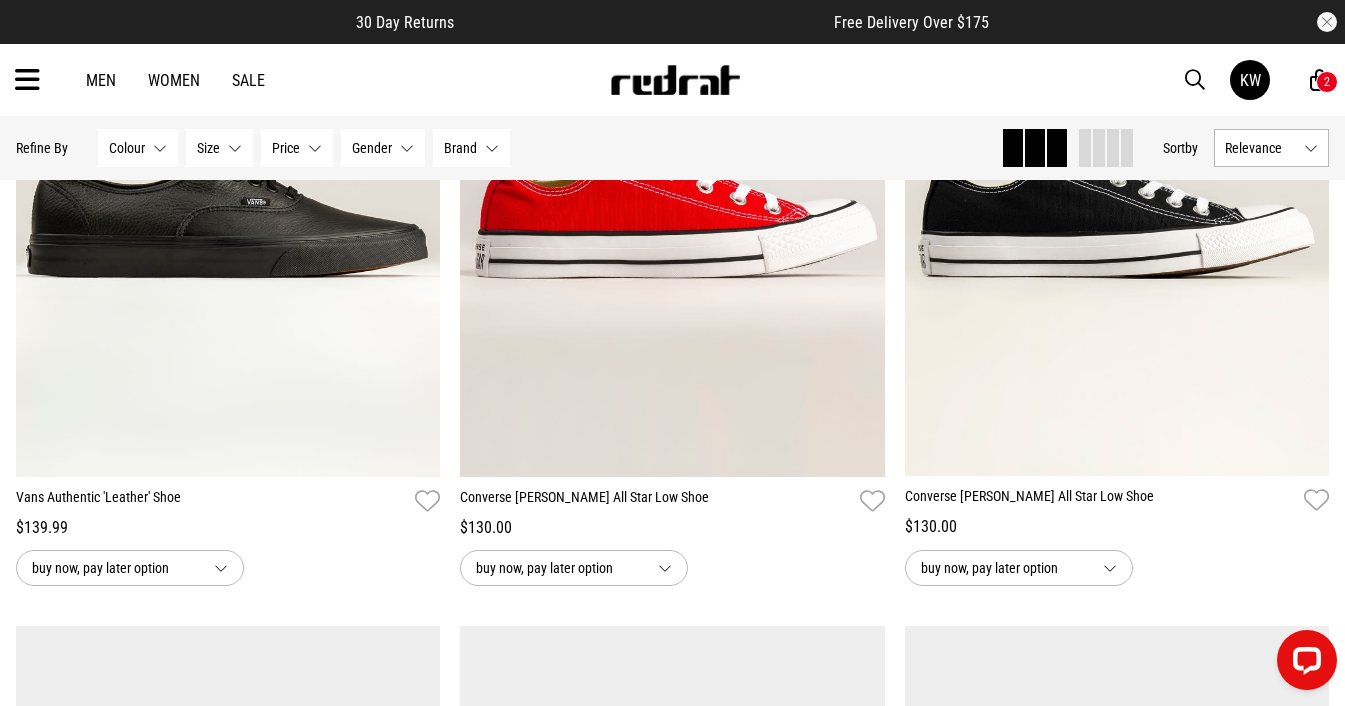 click at bounding box center [1195, 80] 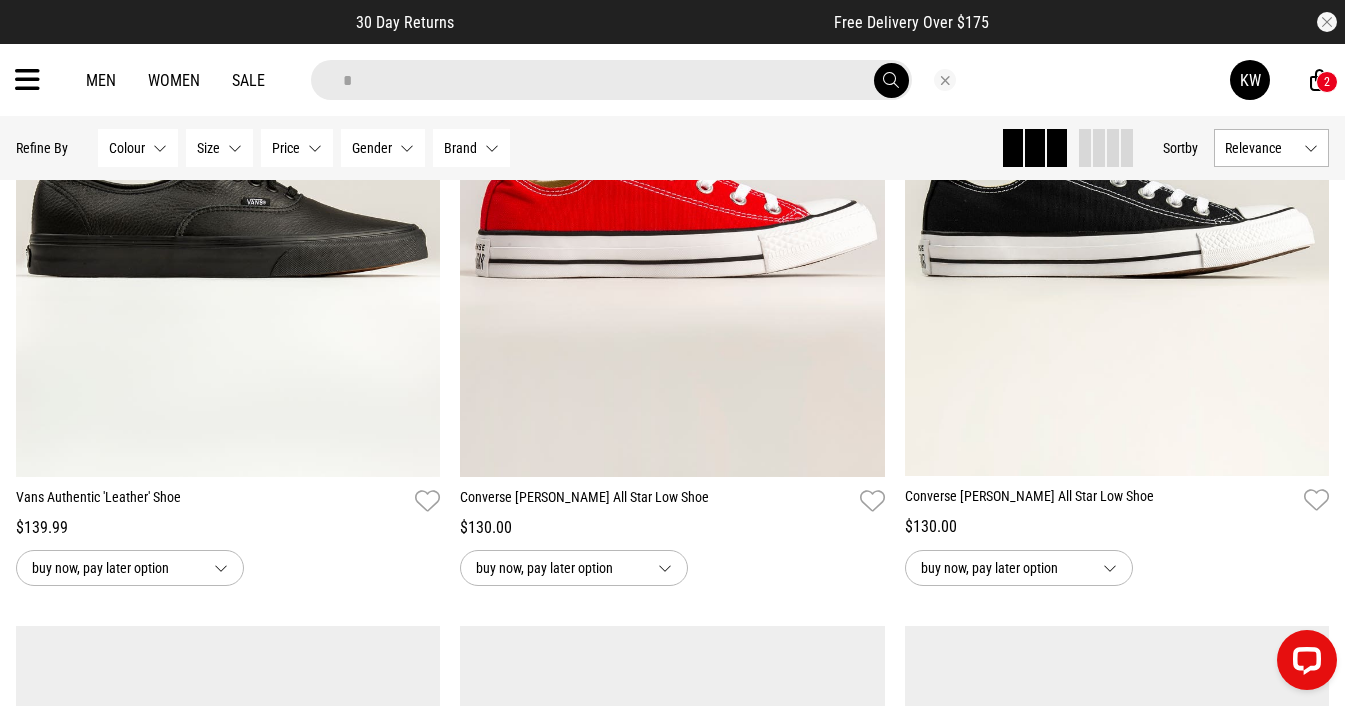 type on "******" 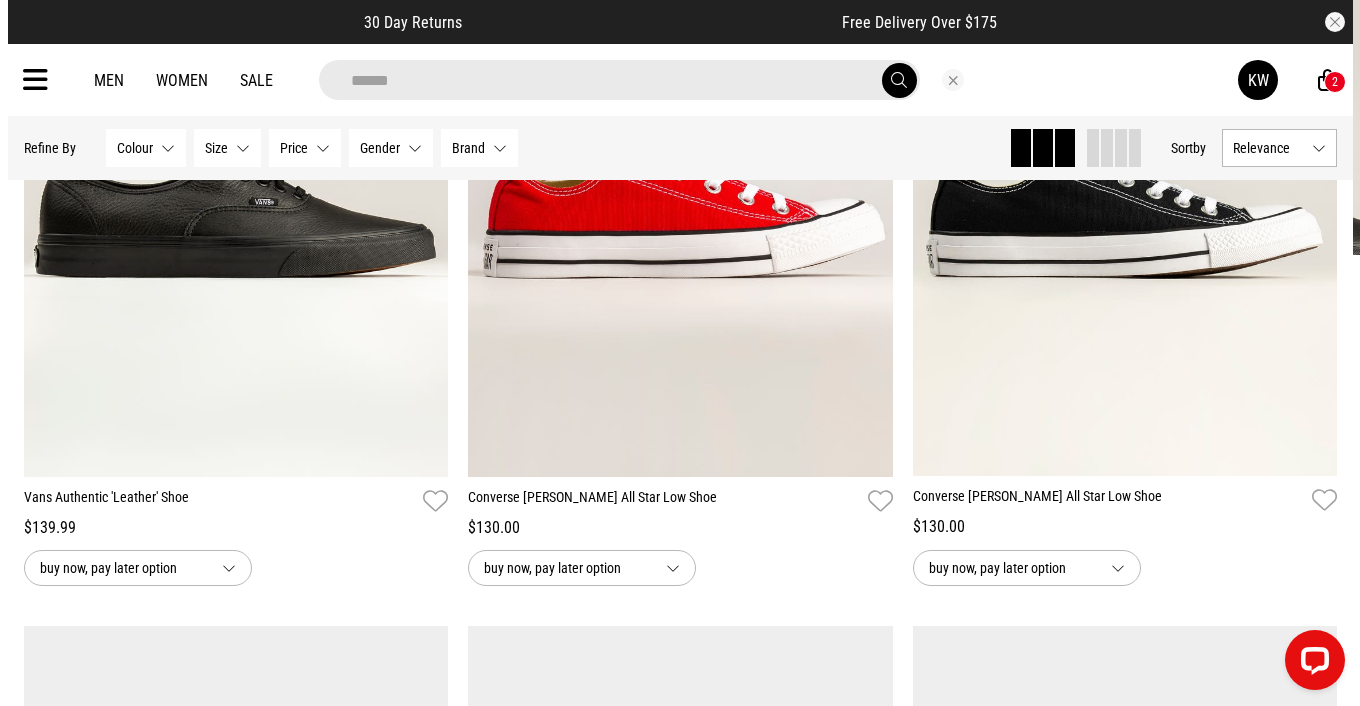 scroll, scrollTop: 1971, scrollLeft: 0, axis: vertical 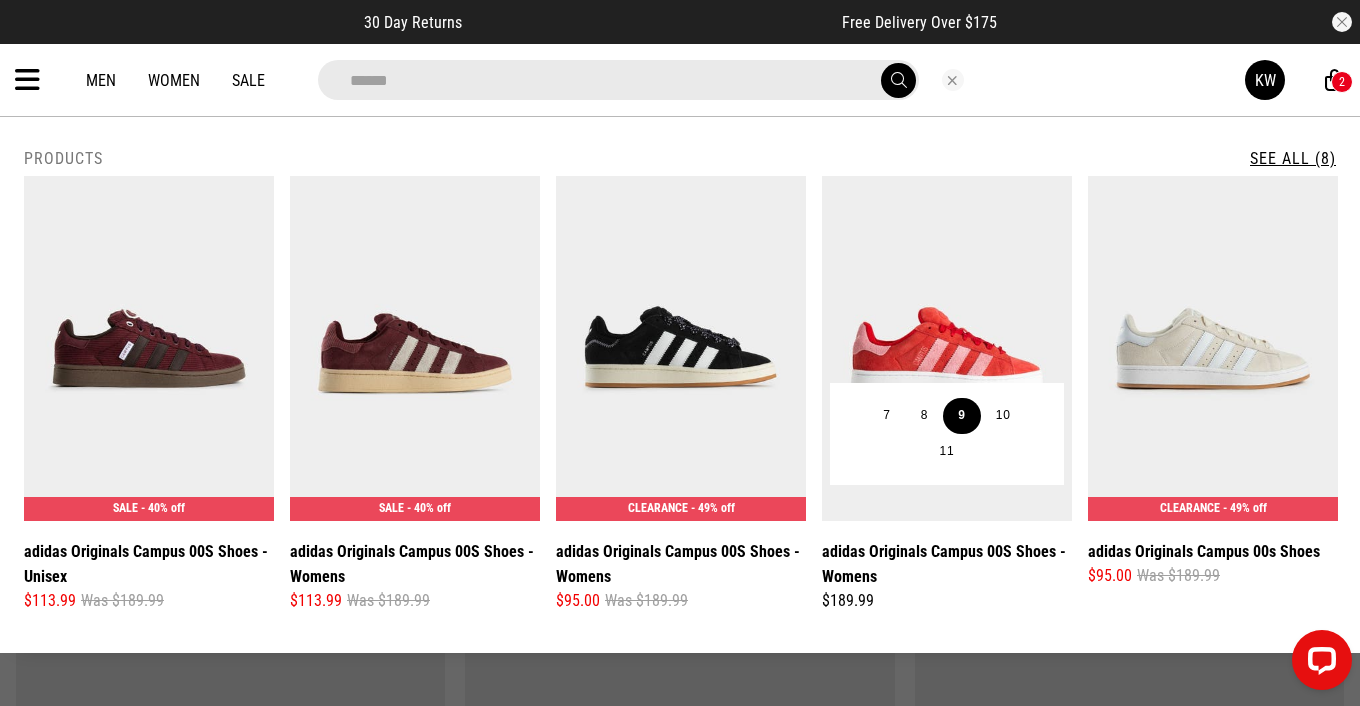 click on "9" at bounding box center [961, 416] 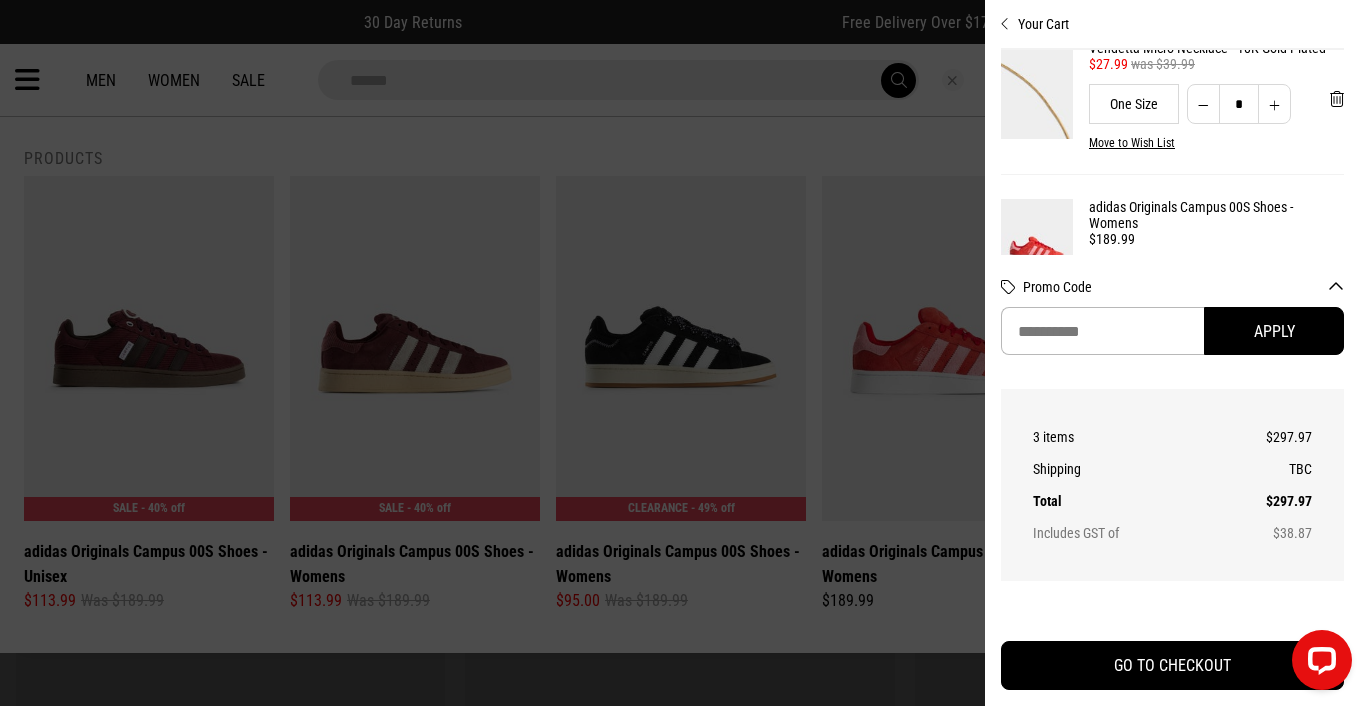 scroll, scrollTop: 0, scrollLeft: 0, axis: both 